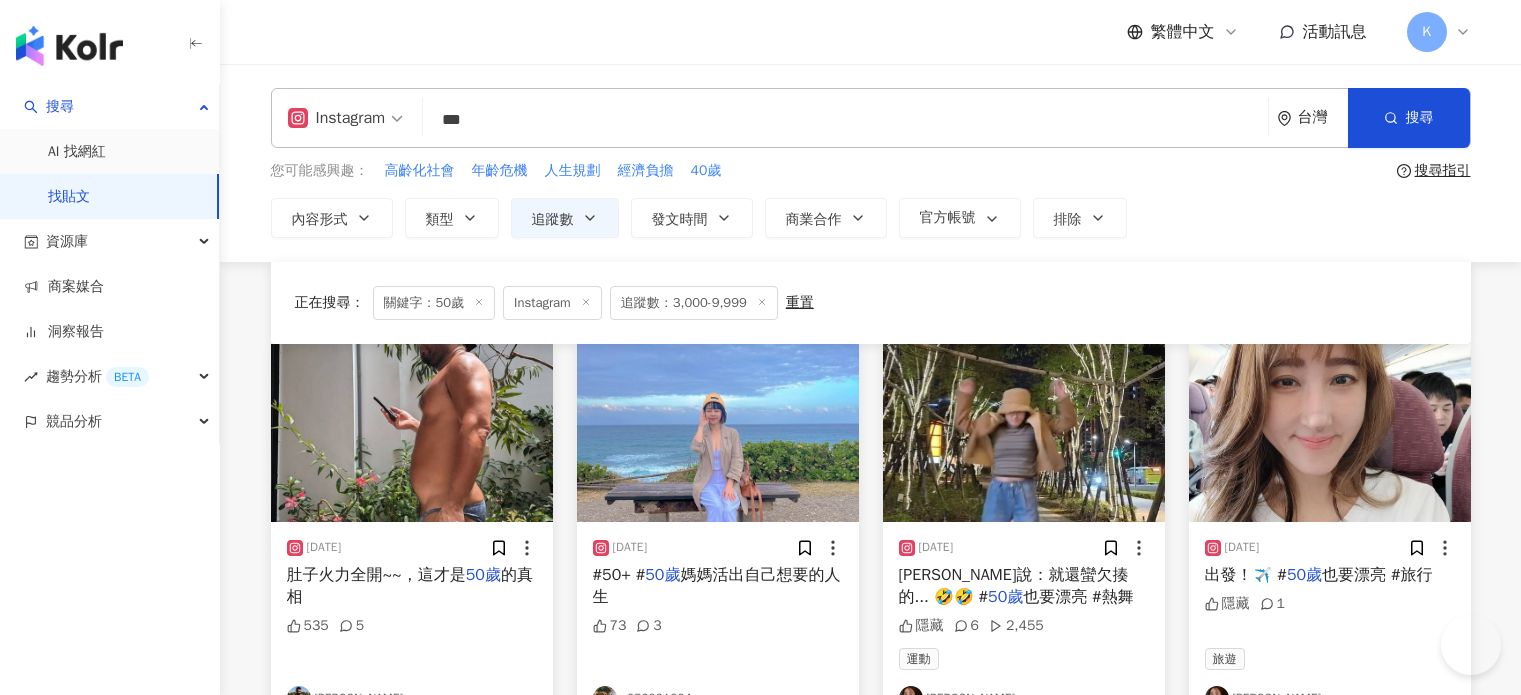 scroll, scrollTop: 15102, scrollLeft: 0, axis: vertical 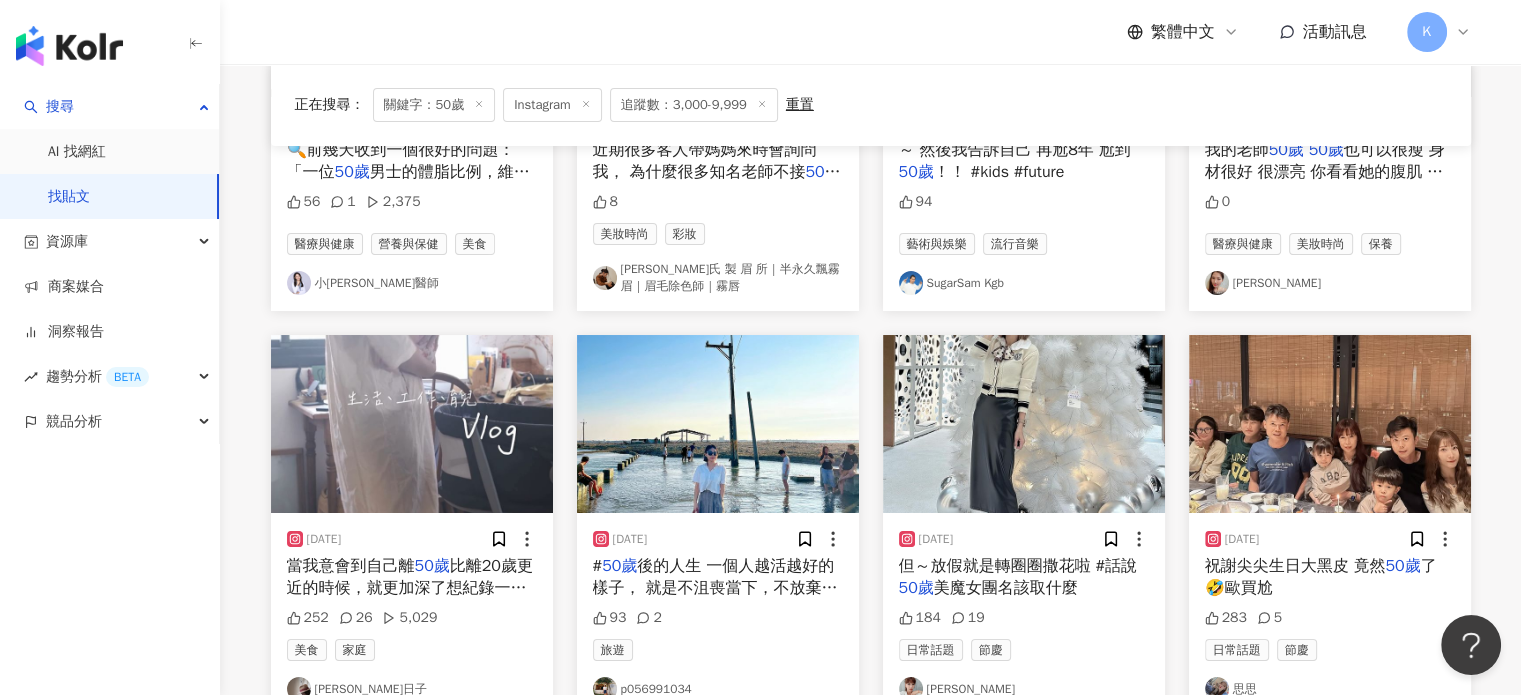 click at bounding box center [1024, 424] 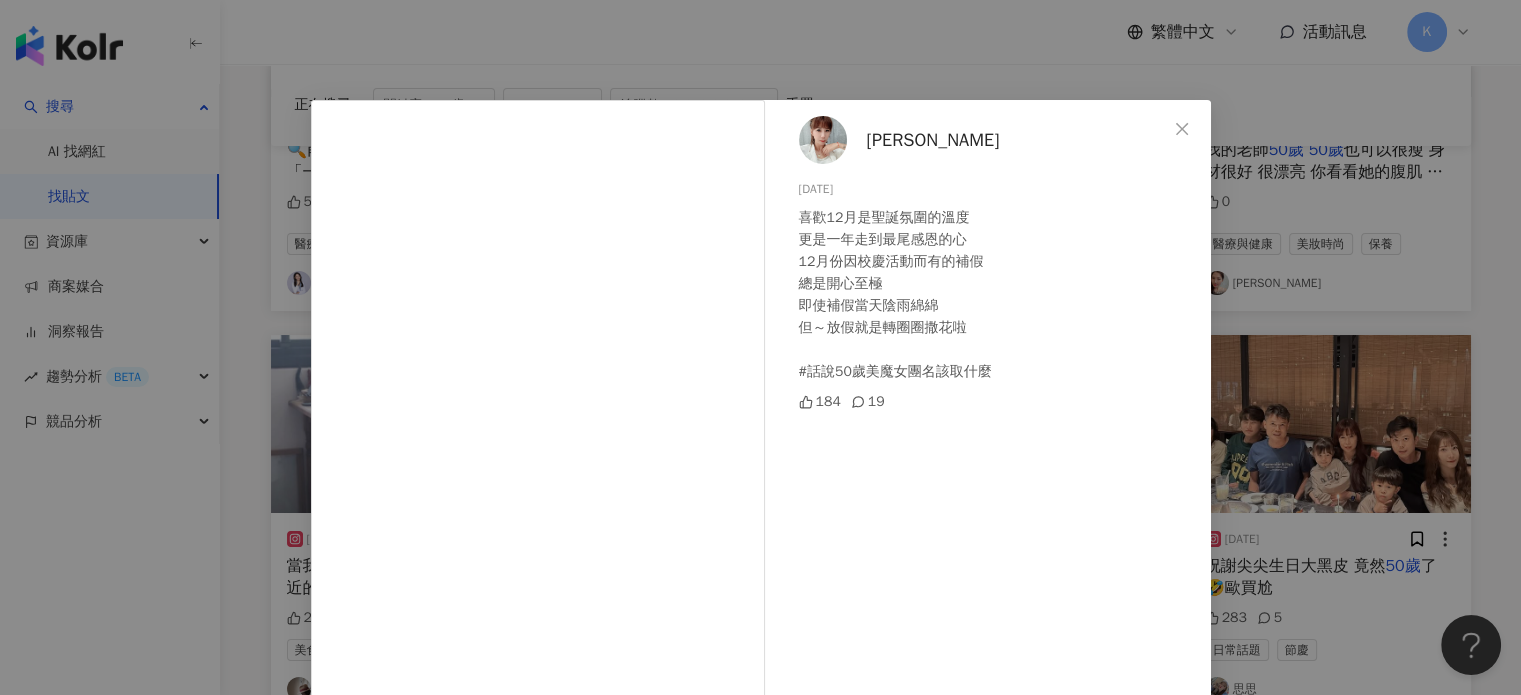 click on "徐子茜 2023/12/7 喜歡12月是聖誕氛圍的溫度
更是一年走到最尾感恩的心
12月份因校慶活動而有的補假
總是開心至極
即使補假當天陰雨綿綿
但～放假就是轉圈圈撒花啦
#話說50歲美魔女團名該取什麼 184 19 查看原始貼文" at bounding box center [760, 347] 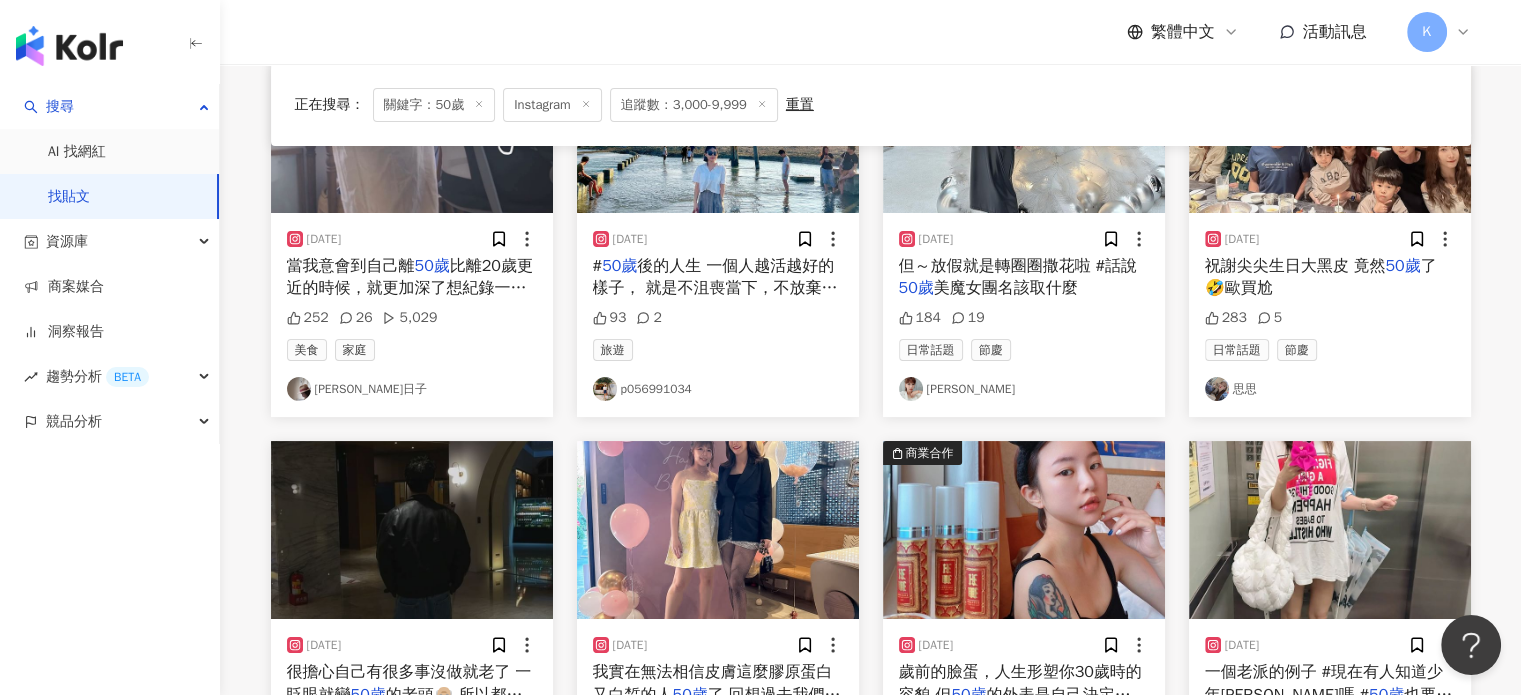 scroll, scrollTop: 15802, scrollLeft: 0, axis: vertical 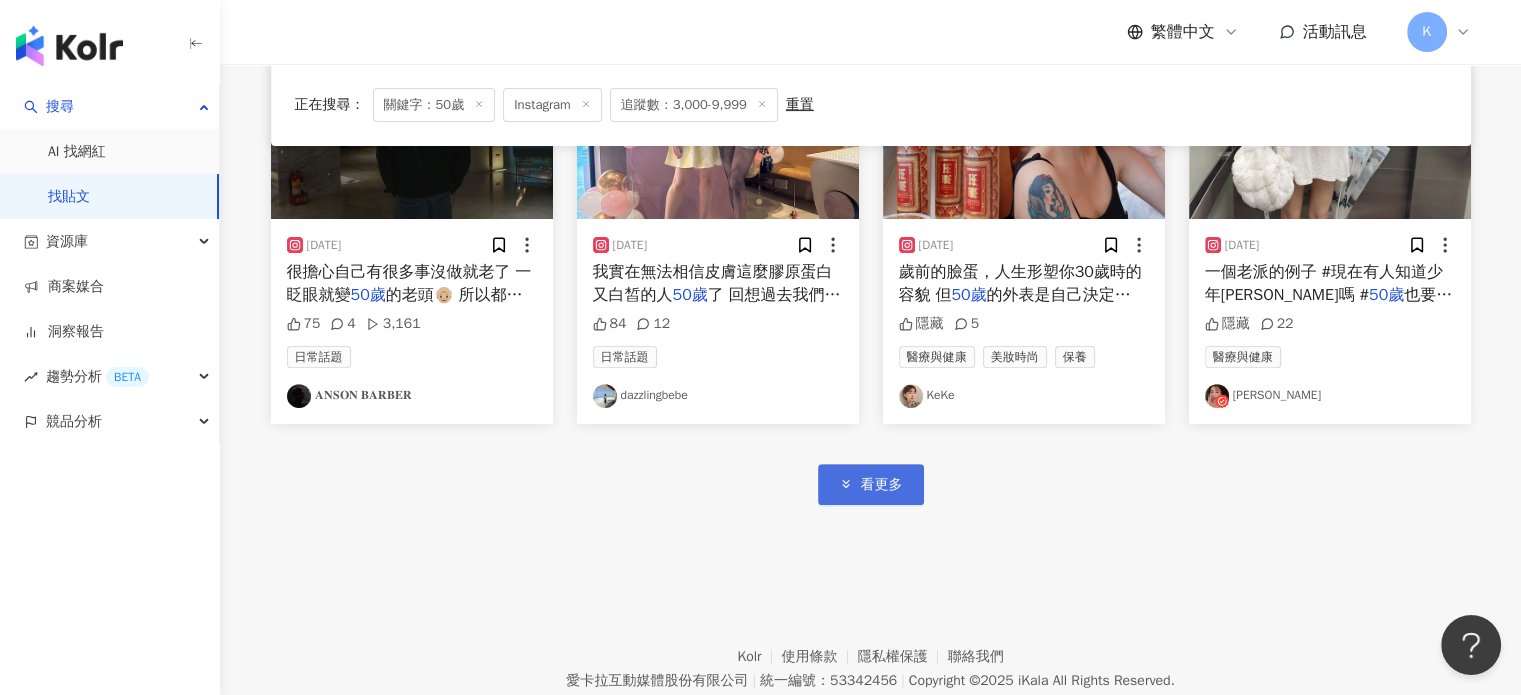 click on "看更多" at bounding box center [882, 485] 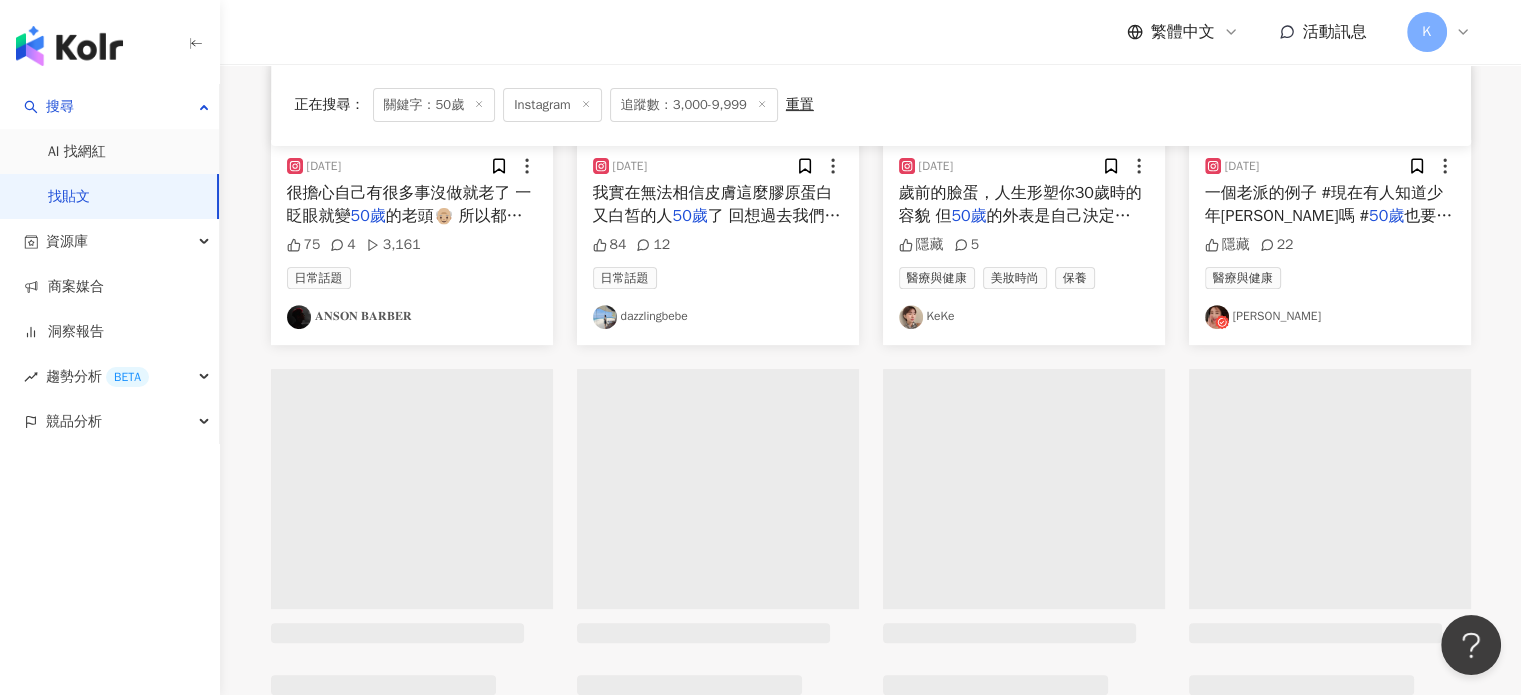 scroll, scrollTop: 15902, scrollLeft: 0, axis: vertical 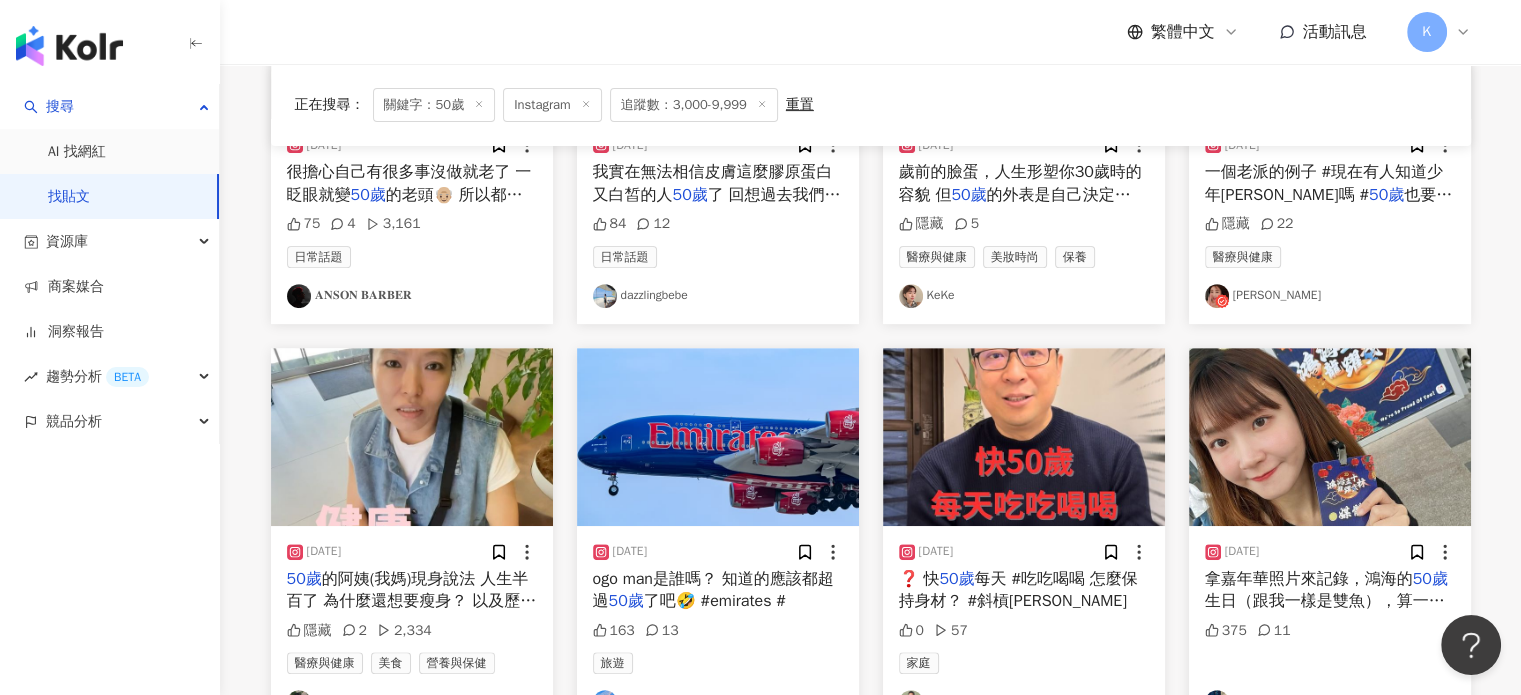 click at bounding box center (412, 437) 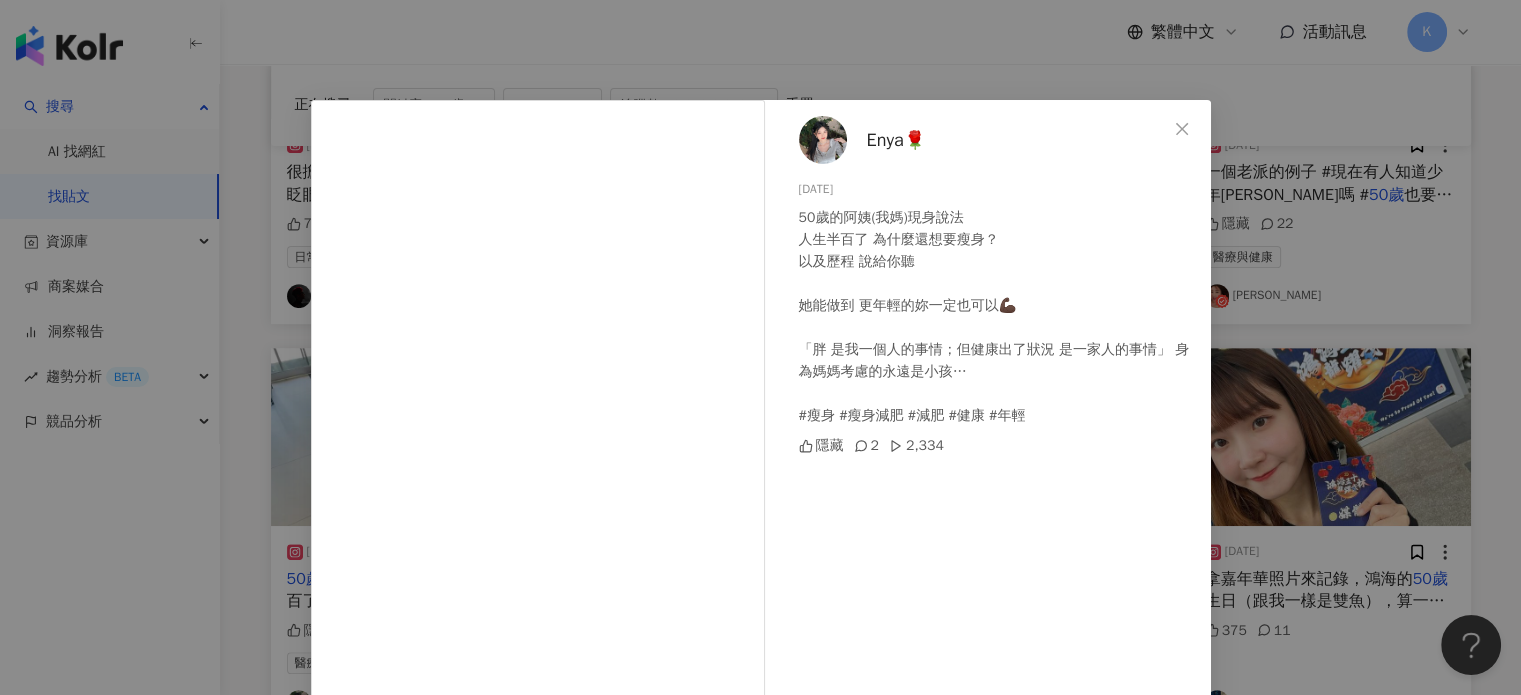 click on "Enya🌹 2024/9/29 50歲的阿姨(我媽)現身說法
人生半百了 為什麼還想要瘦身？
以及歷程 說給你聽
她能做到 更年輕的妳一定也可以💪🏿
「胖 是我一個人的事情；但健康出了狀況 是一家人的事情」 身為媽媽考慮的永遠是小孩…
#瘦身 #瘦身減肥 #減肥 #健康 #年輕 隱藏 2 2,334 查看原始貼文" at bounding box center [760, 347] 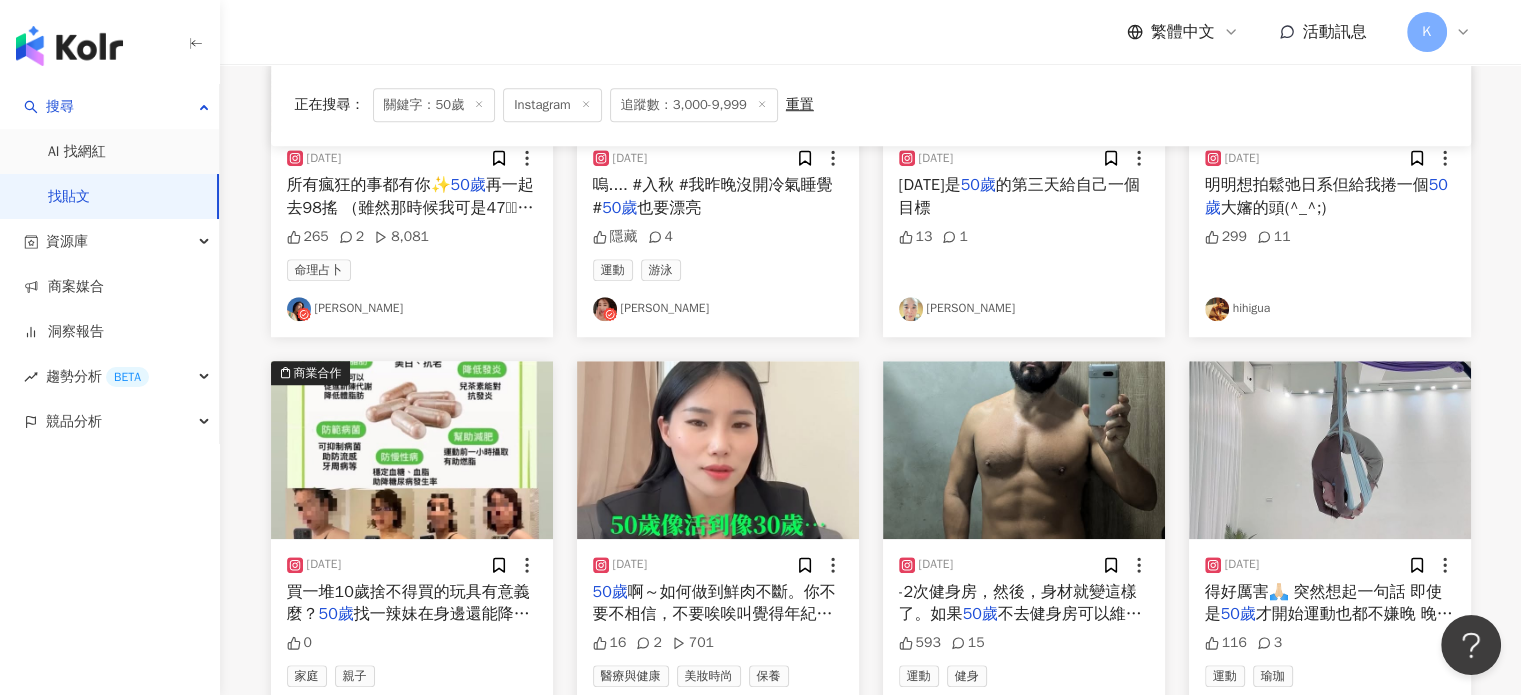 scroll, scrollTop: 17002, scrollLeft: 0, axis: vertical 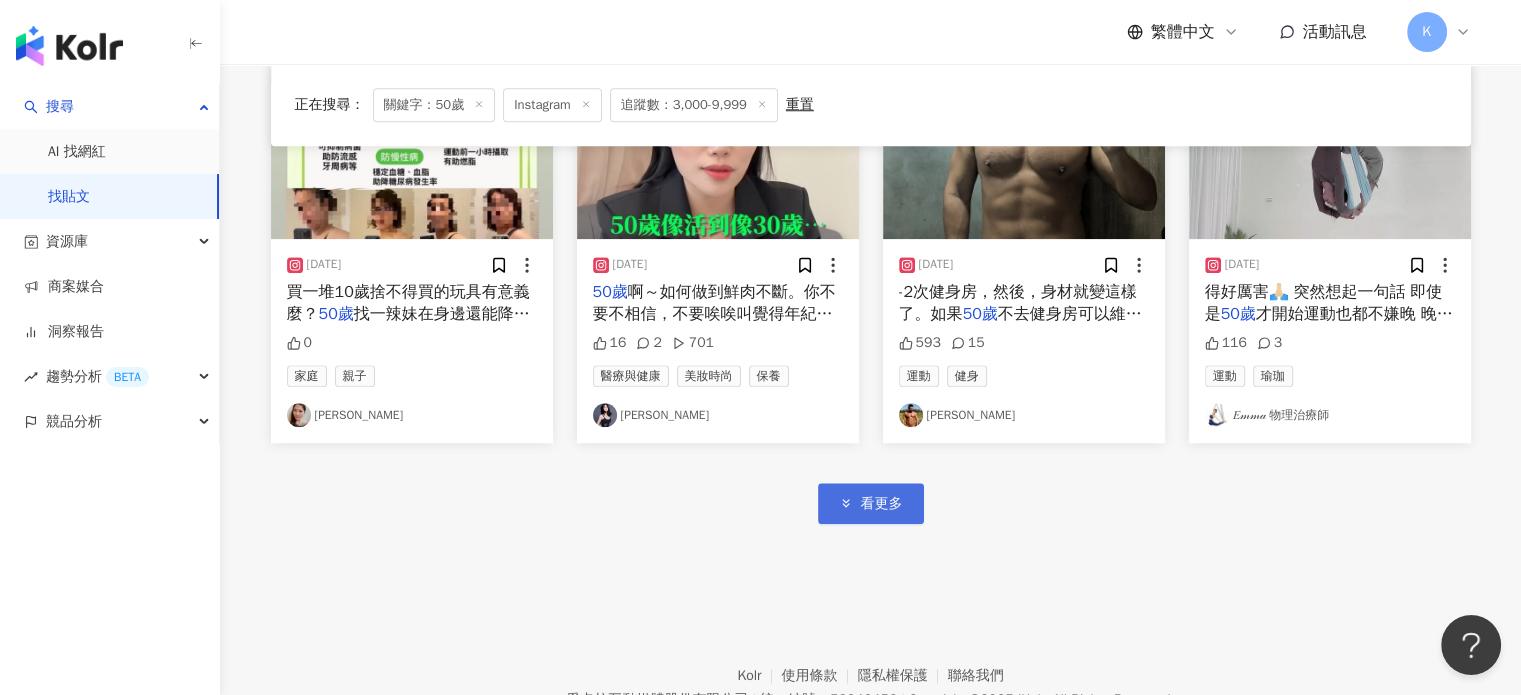 click on "看更多" at bounding box center [871, 503] 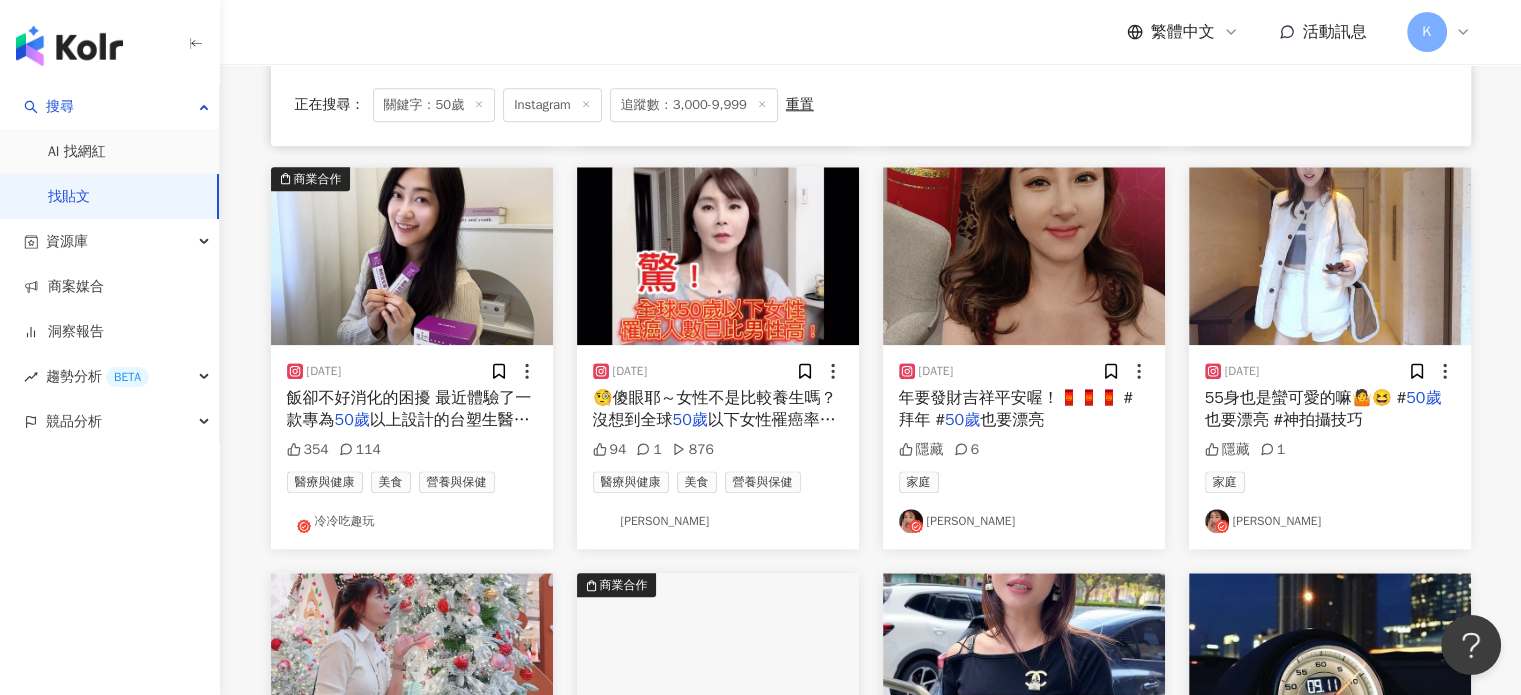 scroll, scrollTop: 17202, scrollLeft: 0, axis: vertical 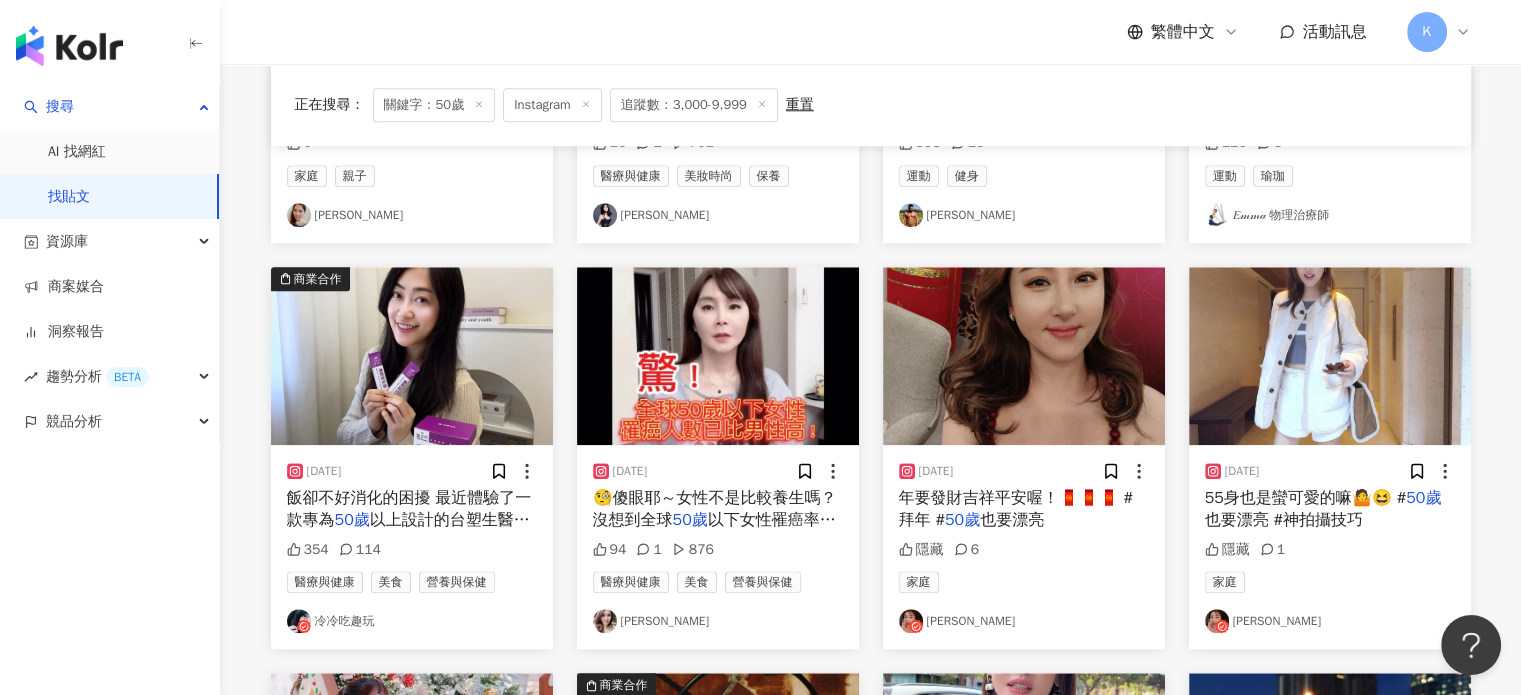 click at bounding box center [1024, 356] 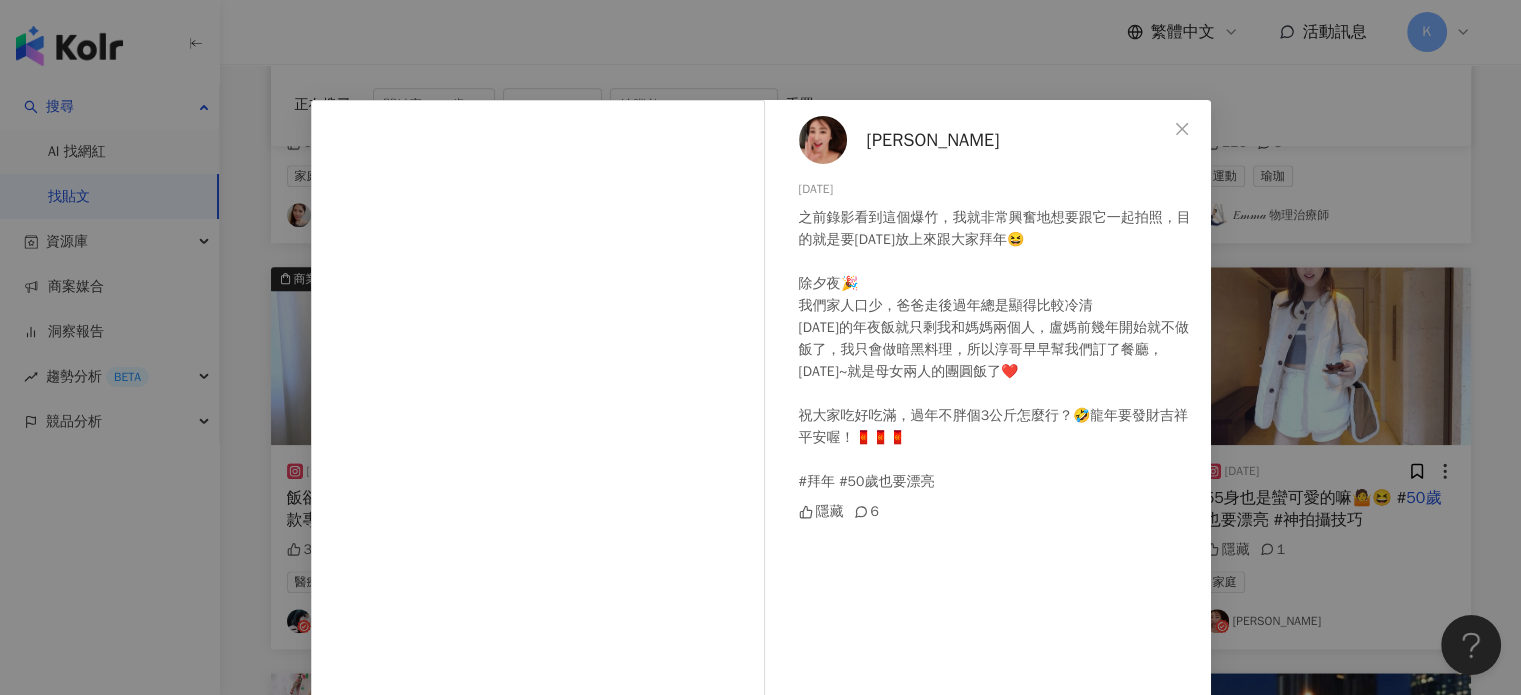 click on "盧希姮 2024/2/9 之前錄影看到這個爆竹，我就非常興奮地想要跟它一起拍照，目的就是要今天放上來跟大家拜年😆
除夕夜🎉
我們家人口少，爸爸走後過年總是顯得比較冷清
今天的年夜飯就只剩我和媽媽兩個人，盧媽前幾年開始就不做飯了，我只會做暗黑料理，所以淳哥早早幫我們訂了餐廳，今天~就是母女兩人的團圓飯了❤️
祝大家吃好吃滿，過年不胖個3公斤怎麼行？🤣龍年要發財吉祥平安喔！🧧🧧🧧
#拜年 #50歲也要漂亮 隱藏 6 查看原始貼文" at bounding box center [760, 347] 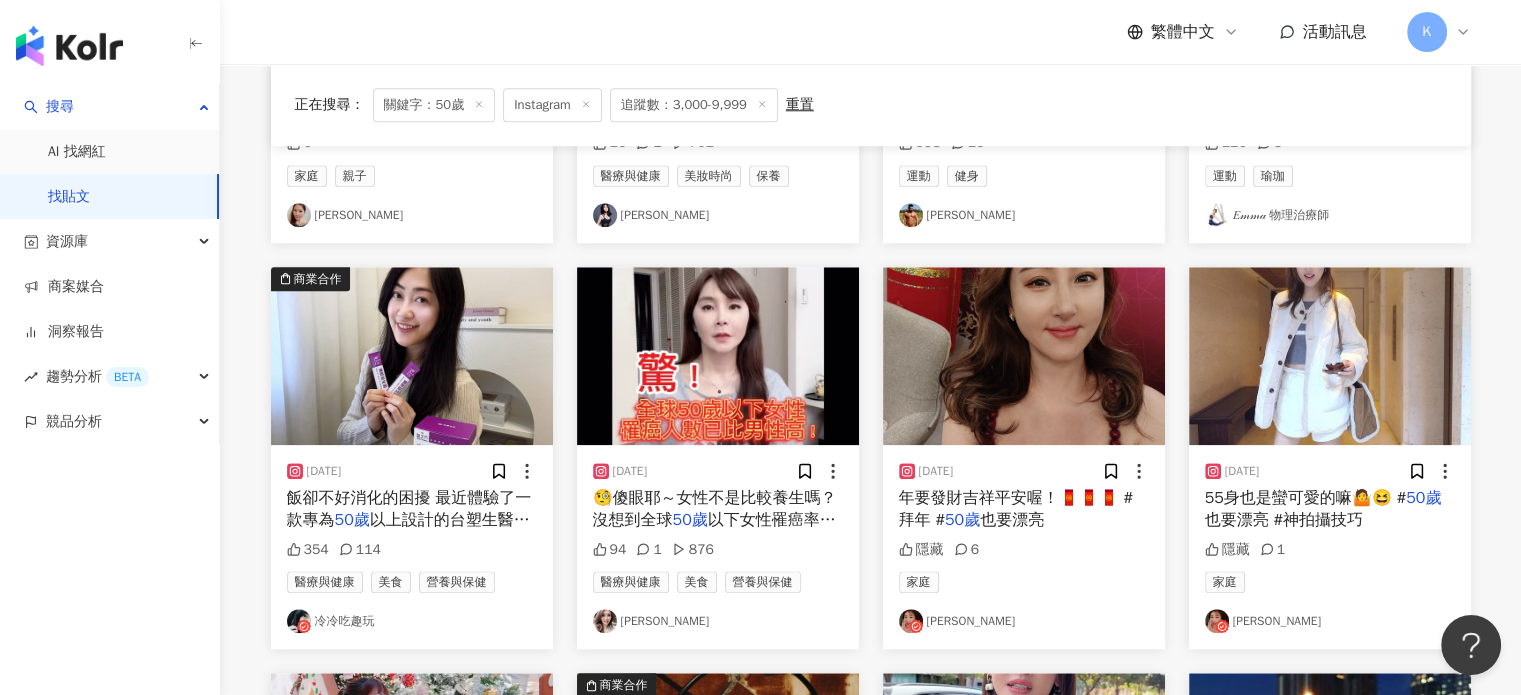 click at bounding box center (1330, 356) 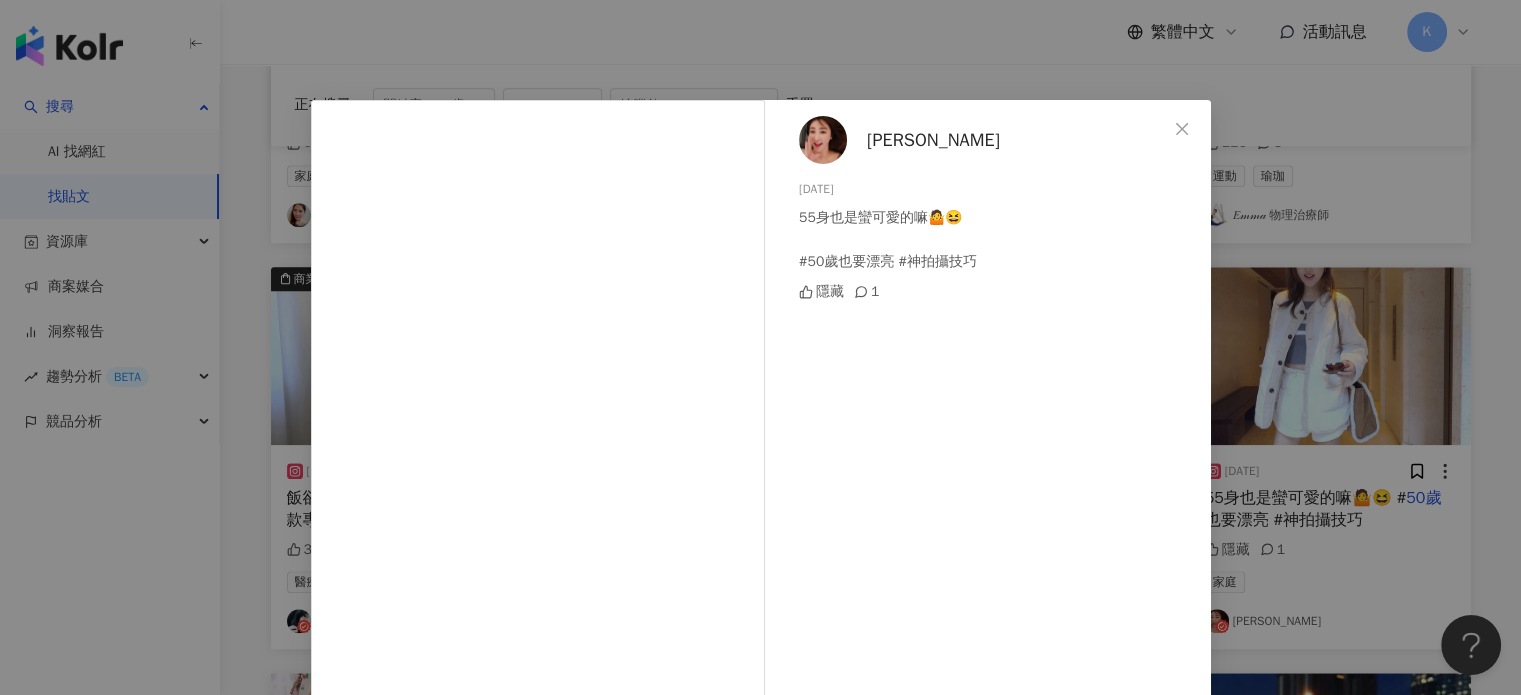 scroll, scrollTop: 100, scrollLeft: 0, axis: vertical 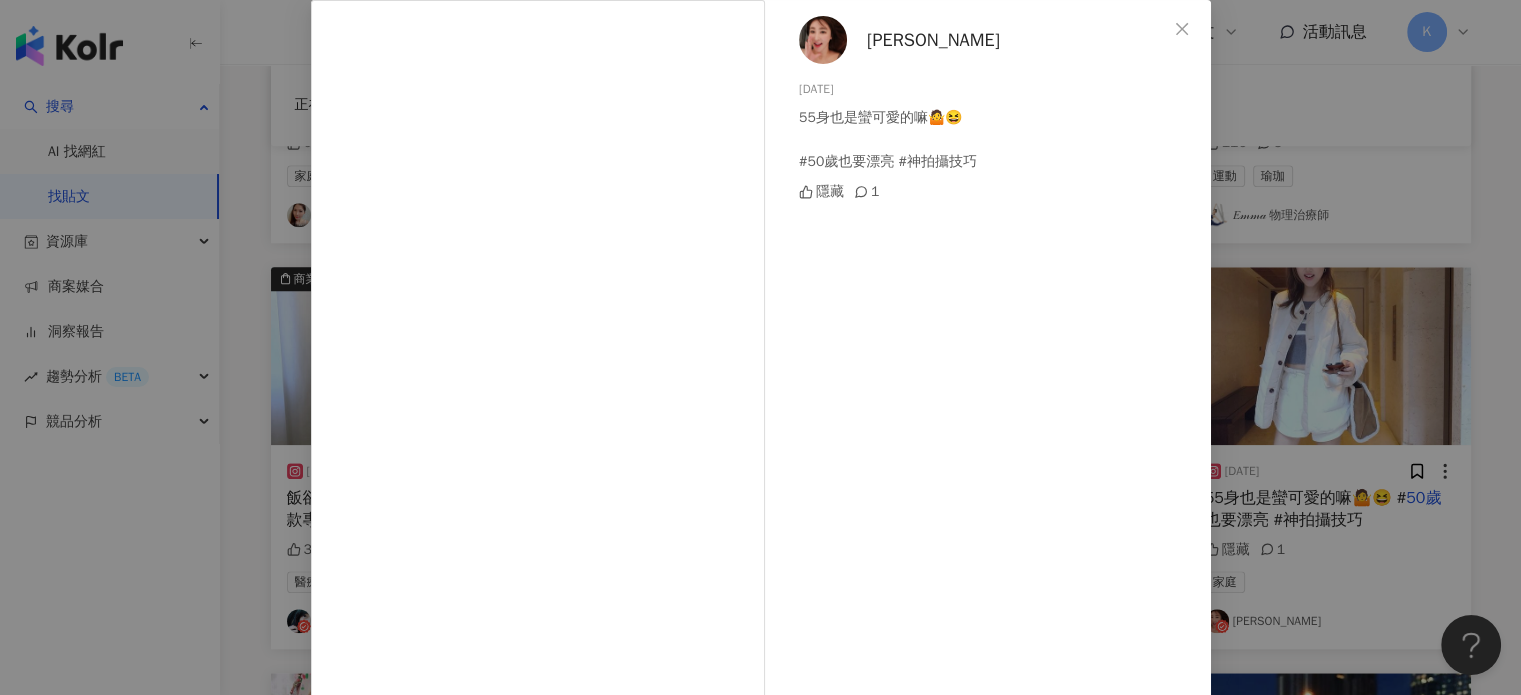 click on "盧希姮 2024/2/2 55身也是蠻可愛的嘛🤷😆
#50歲也要漂亮 #神拍攝技巧 隱藏 1 查看原始貼文" at bounding box center [760, 347] 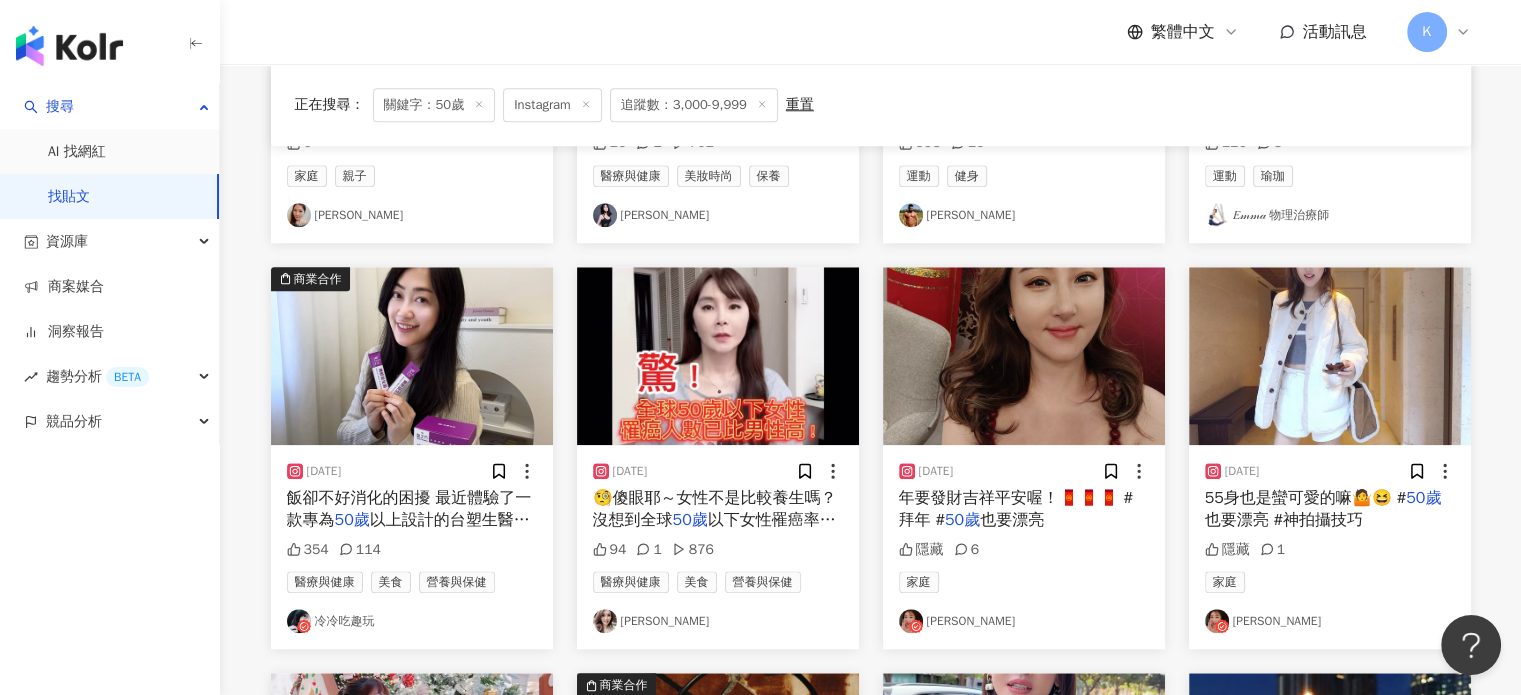 scroll, scrollTop: 17502, scrollLeft: 0, axis: vertical 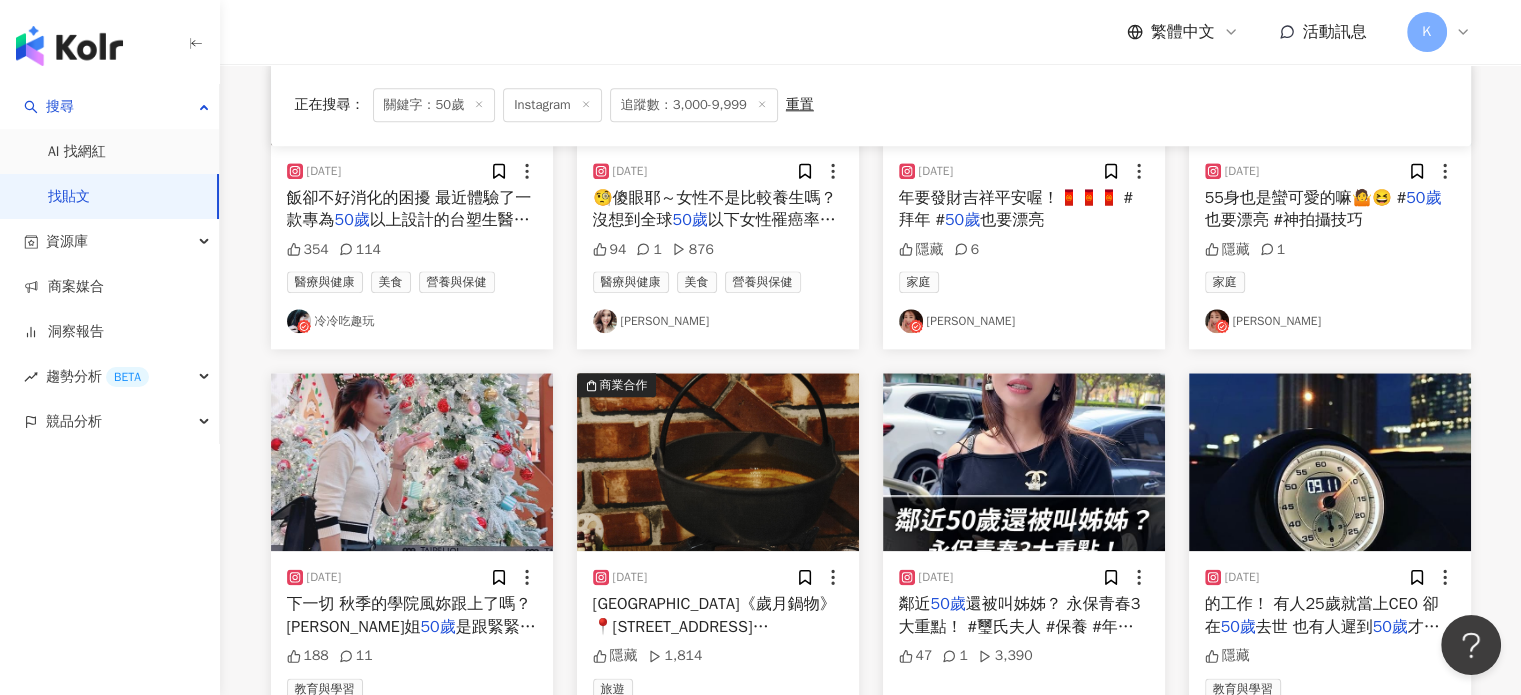 click at bounding box center (1024, 462) 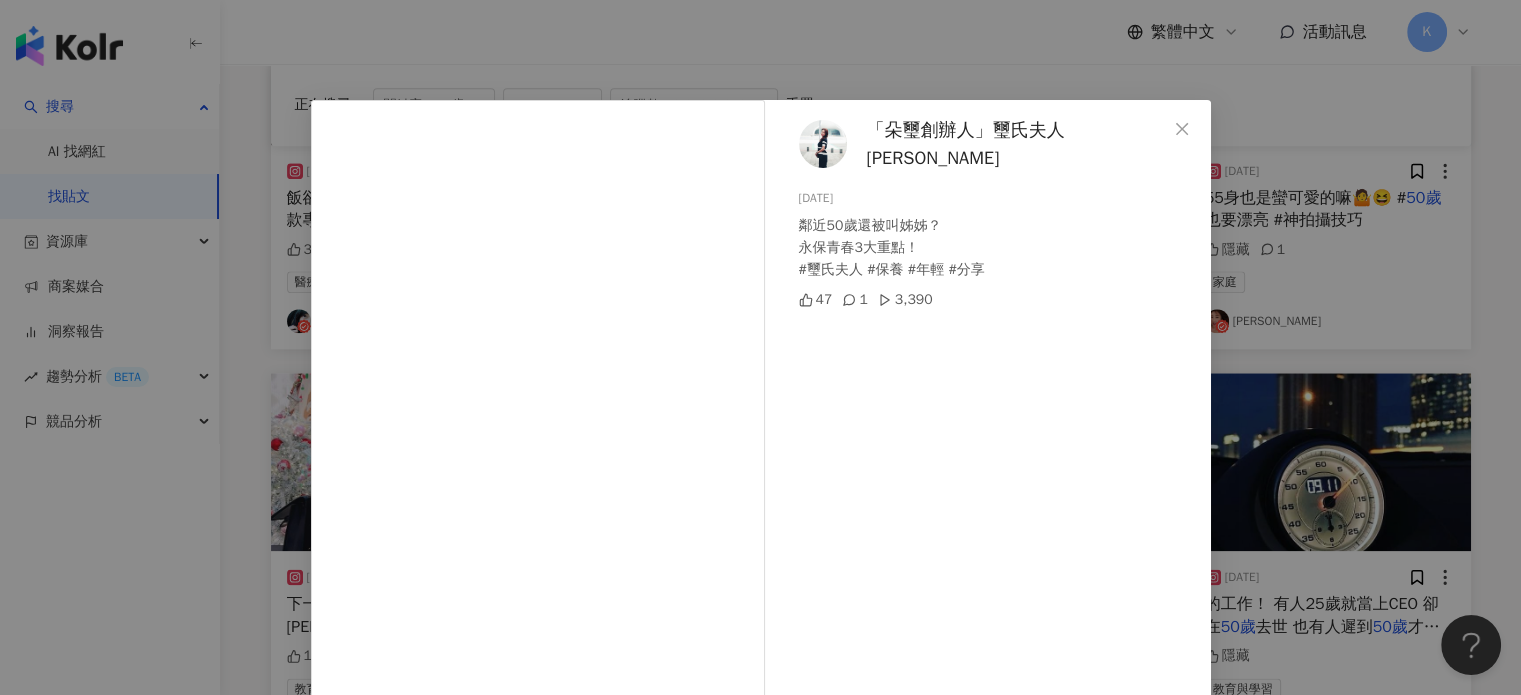 click on "「朵璽創辦人」璽氏夫人Maggie" at bounding box center (1017, 144) 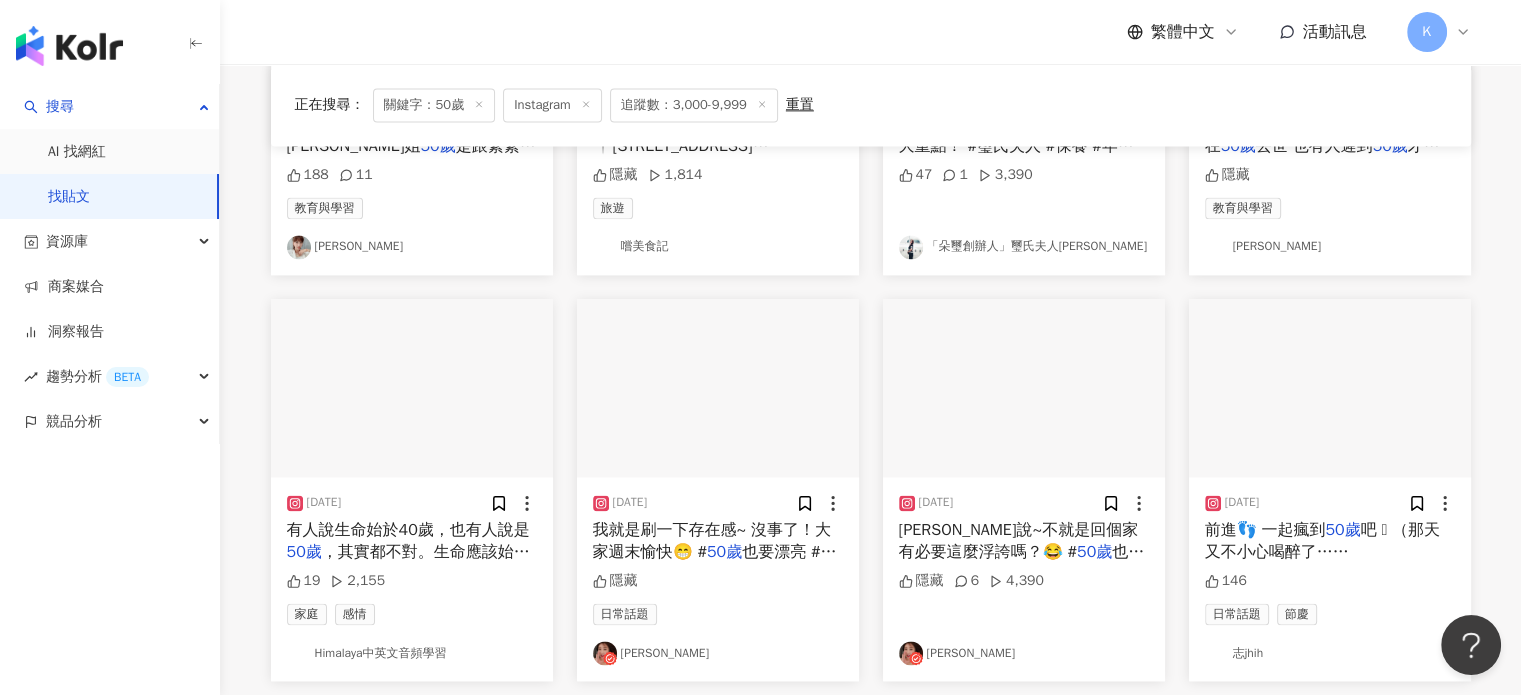 scroll, scrollTop: 18002, scrollLeft: 0, axis: vertical 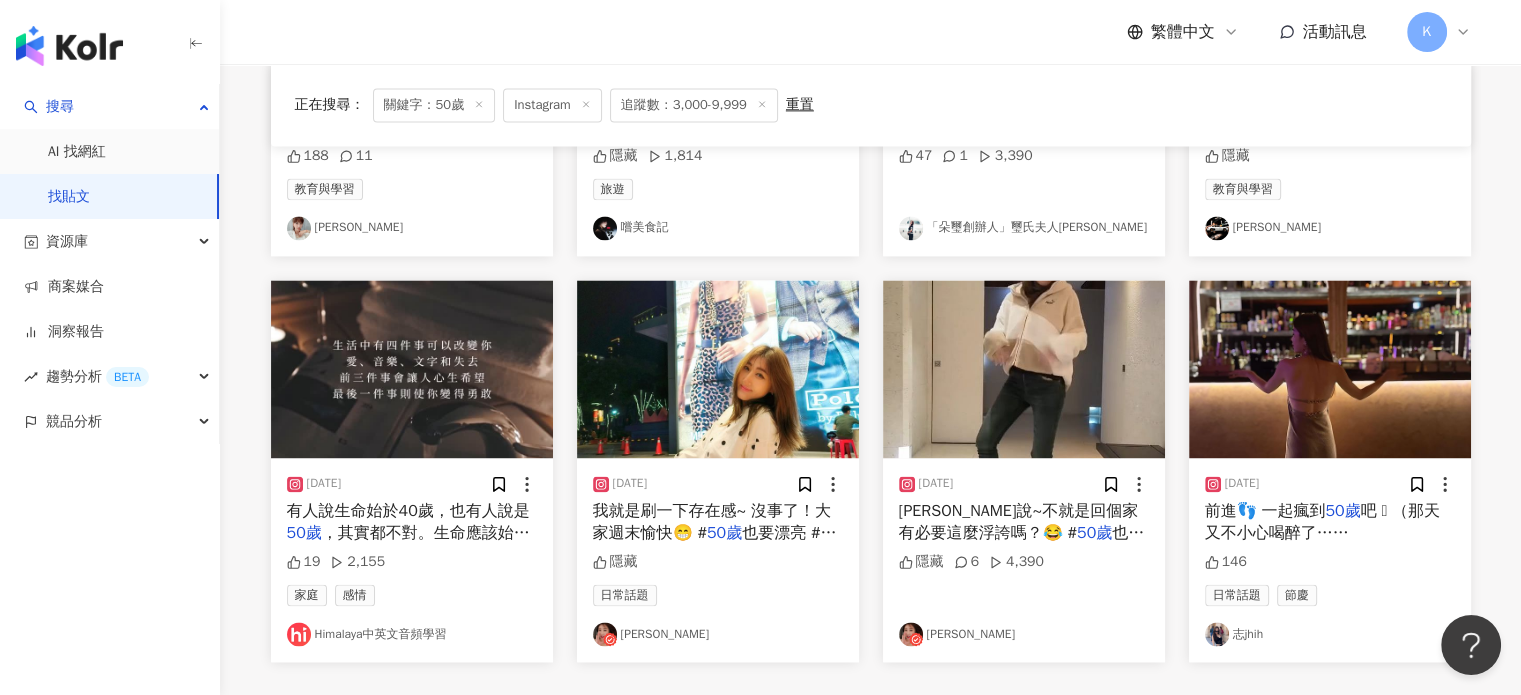 click on "看更多" at bounding box center (882, 723) 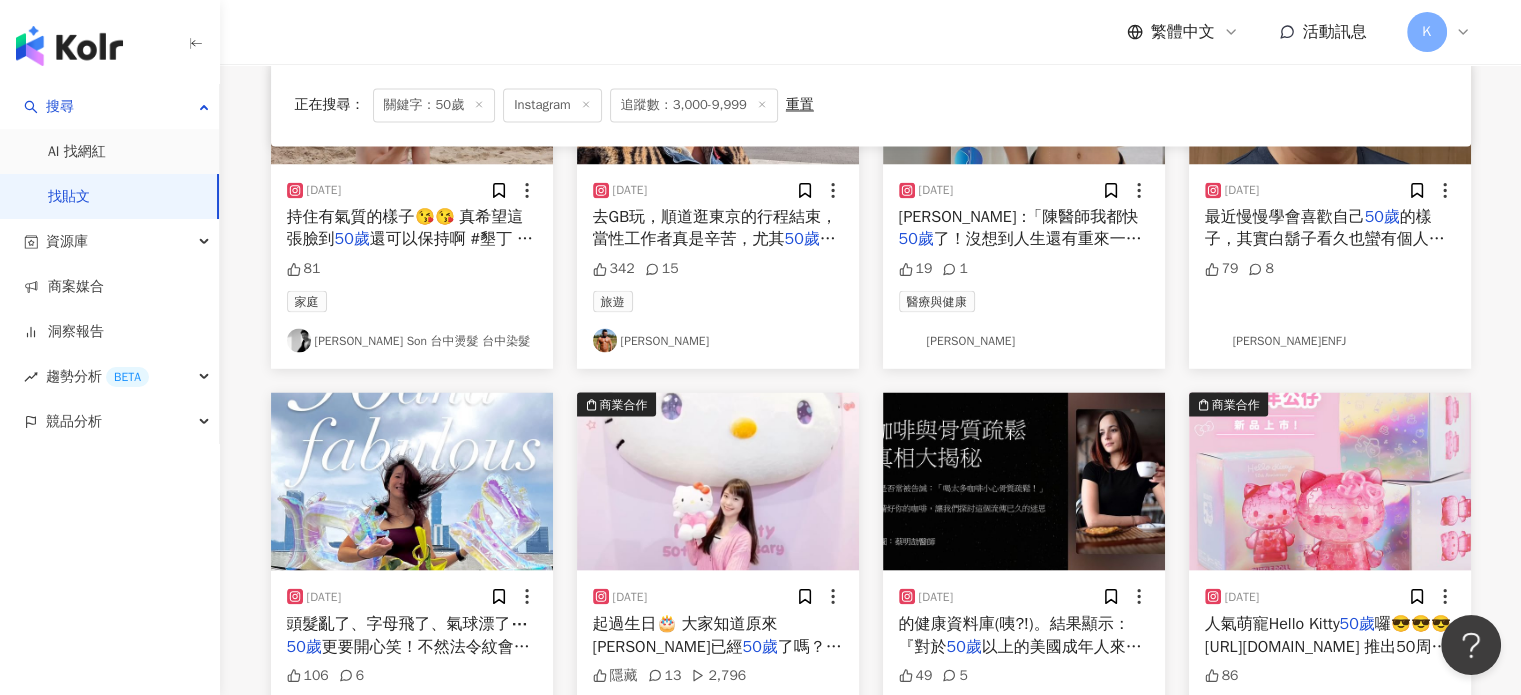 scroll, scrollTop: 18902, scrollLeft: 0, axis: vertical 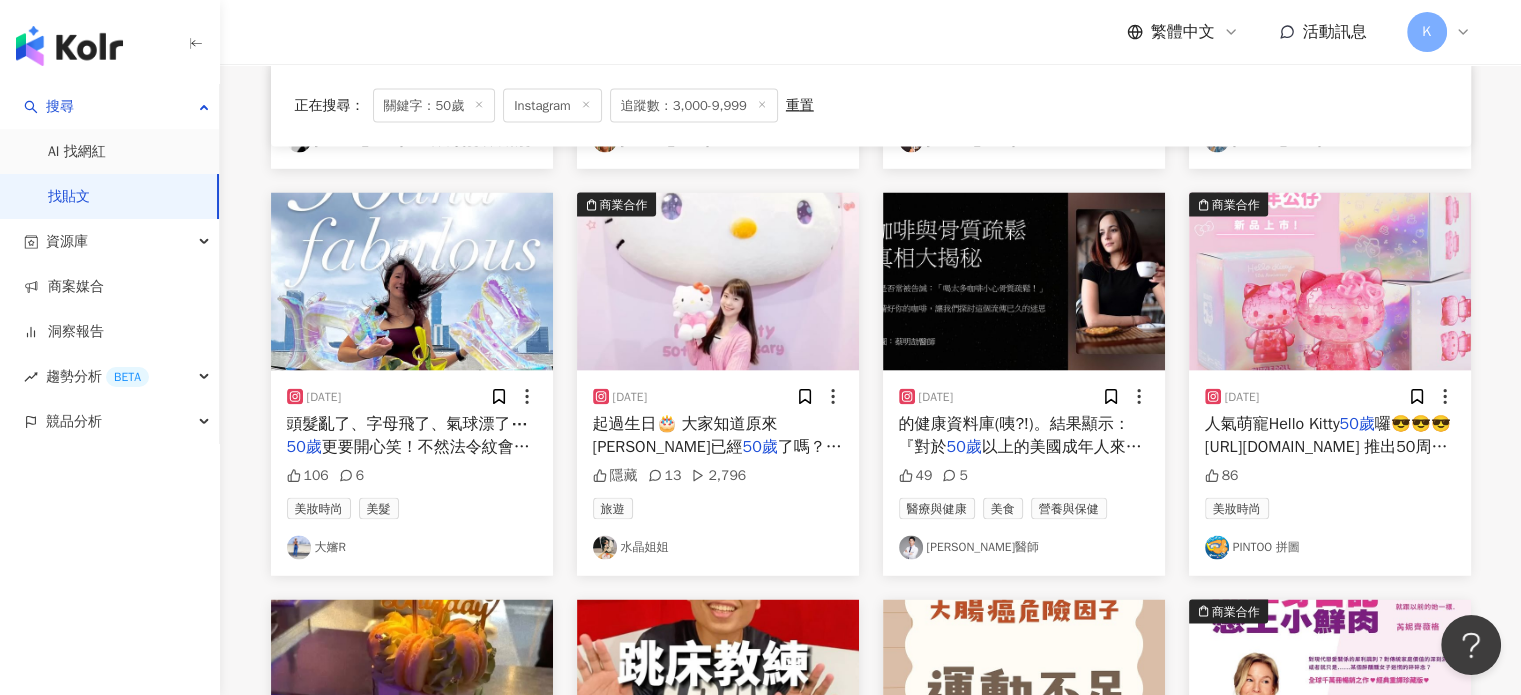 click at bounding box center (718, 281) 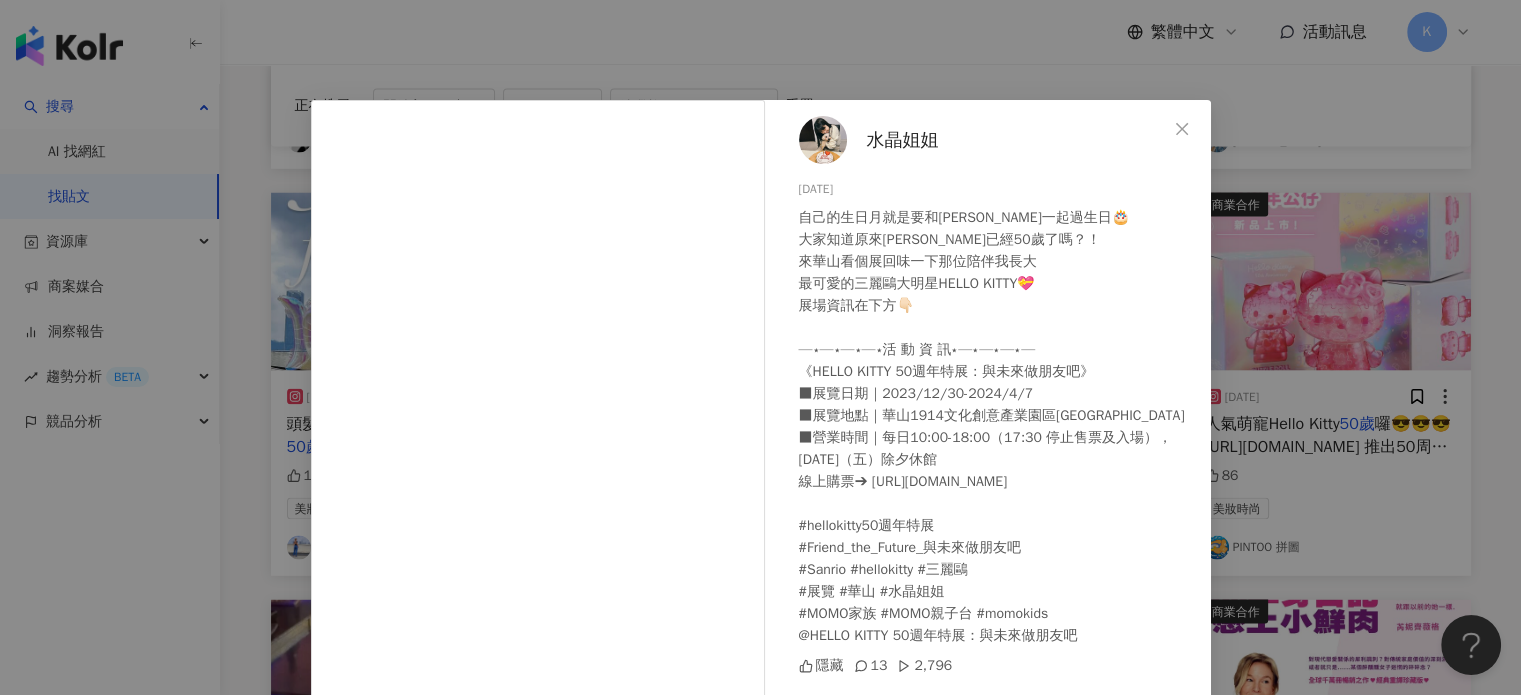 click on "水晶姐姐 2024/2/6 自己的生日月就是要和KITTY一起過生日🎂
大家知道原來KITTY已經50歲了嗎？！
來華山看個展回味一下那位陪伴我長大
最可愛的三麗鷗大明星HELLO KITTY💝
展場資訊在下方👇🏻
—⋆—⋆—⋆—⋆活 動 資 訊⋆—⋆—⋆—⋆—
《HELLO KITTY 50週年特展：與未來做朋友吧》
■展覽日期｜2023/12/30-2024/4/7
■展覽地點｜華山1914文化創意產業園區中4B館
■營業時間｜每日10:00-18:00（17:30 停止售票及入場），2024/2/9（五）除夕休館
線上購票➔ https://reurl.cc/p5aNmQ
#hellokitty50週年特展
#Friend_the_Future_與未來做朋友吧
#Sanrio #hellokitty #三麗鷗
#展覽 #華山 #水晶姐姐
#MOMO家族 #MOMO親子台  #momokids
@HELLO KITTY 50週年特展：與未來做朋友吧 隱藏 13 2,796 查看原始貼文" at bounding box center (760, 347) 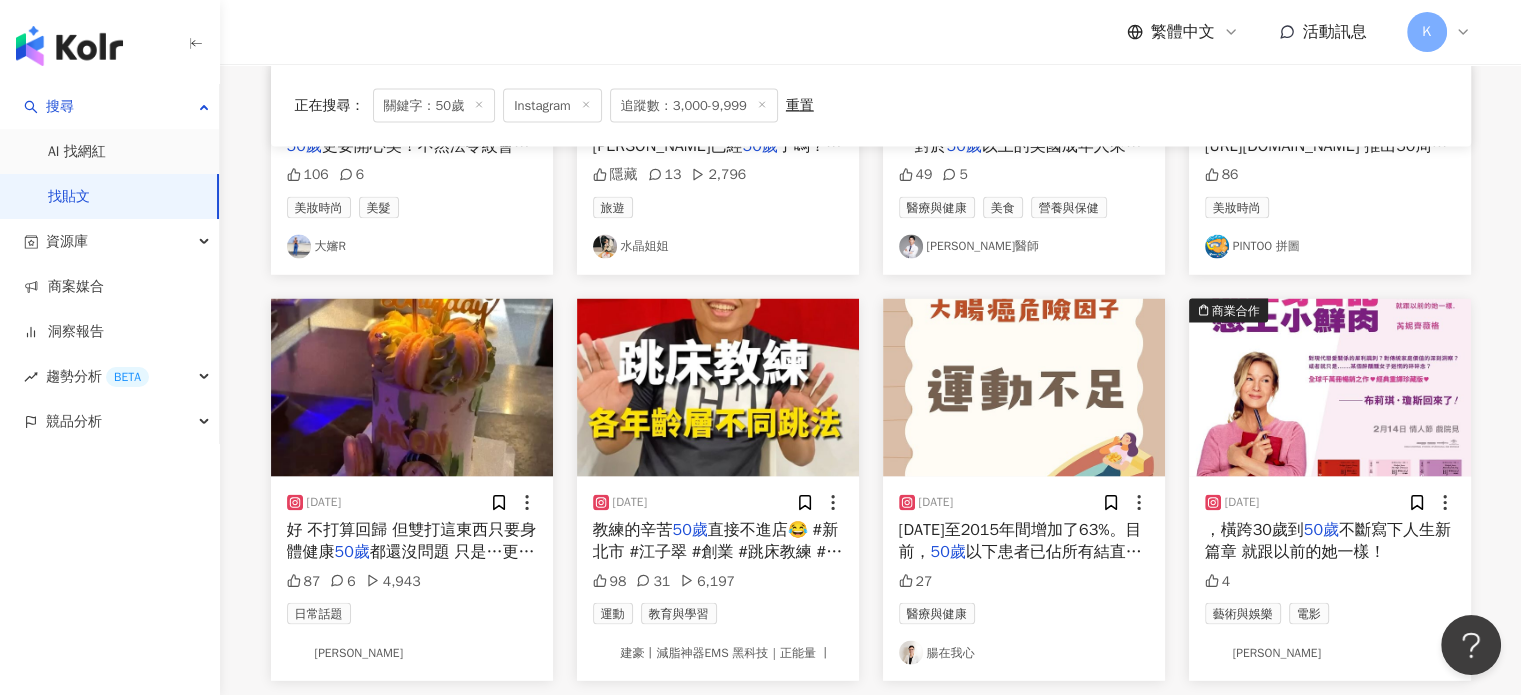 scroll, scrollTop: 19302, scrollLeft: 0, axis: vertical 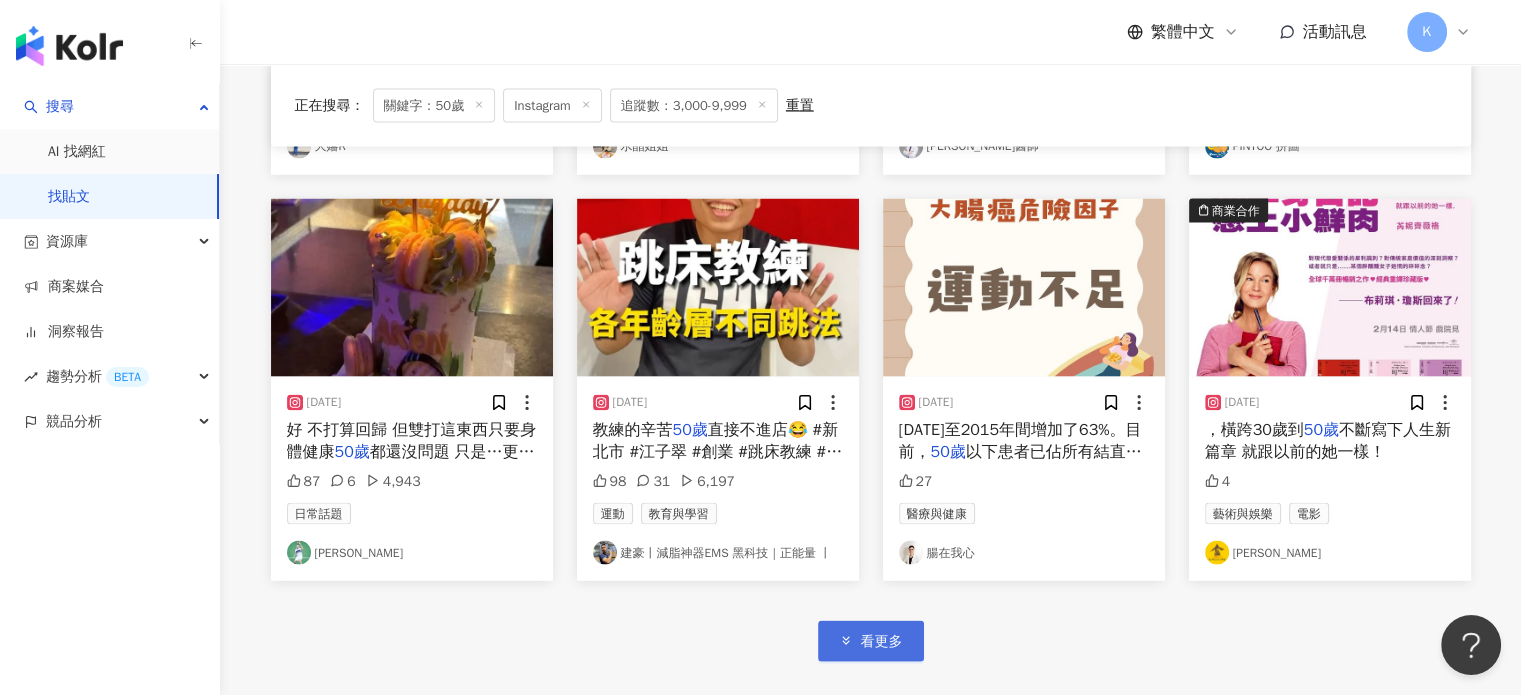click 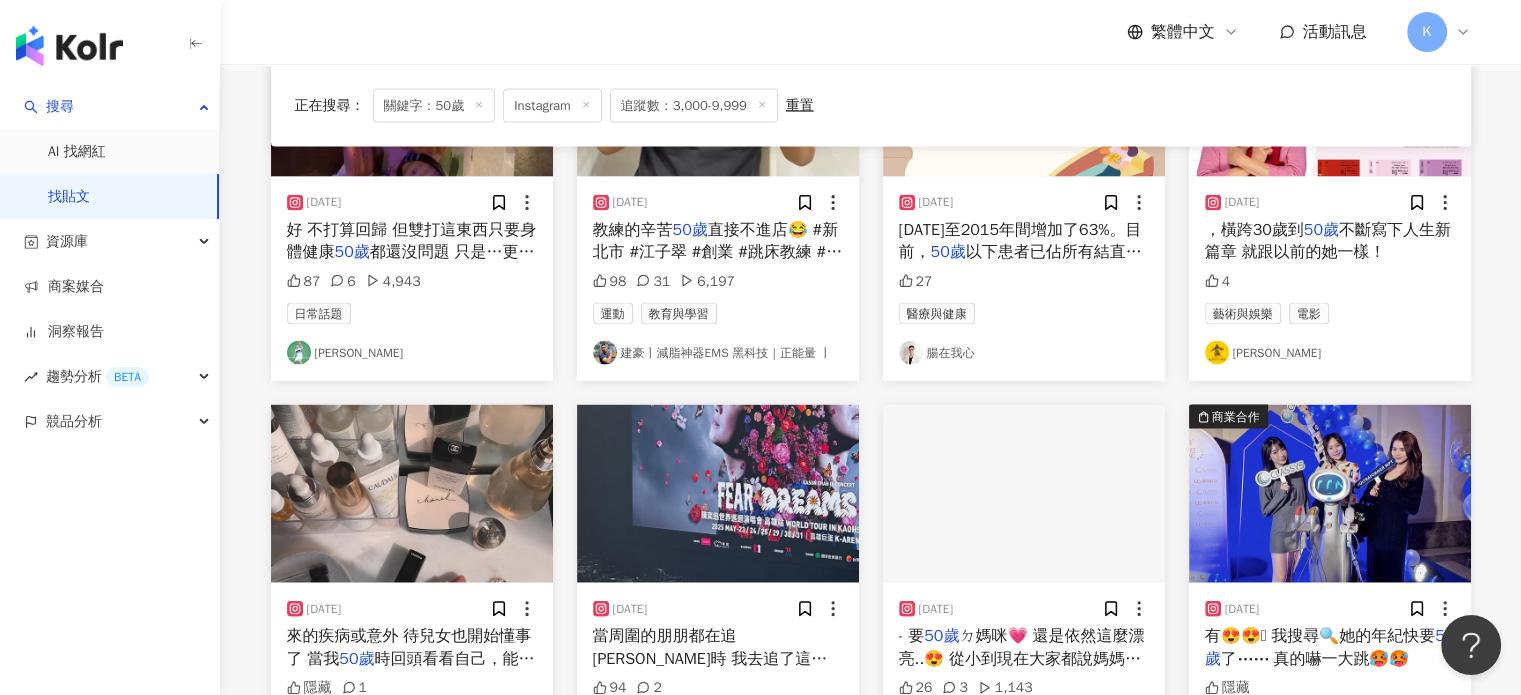 scroll, scrollTop: 19702, scrollLeft: 0, axis: vertical 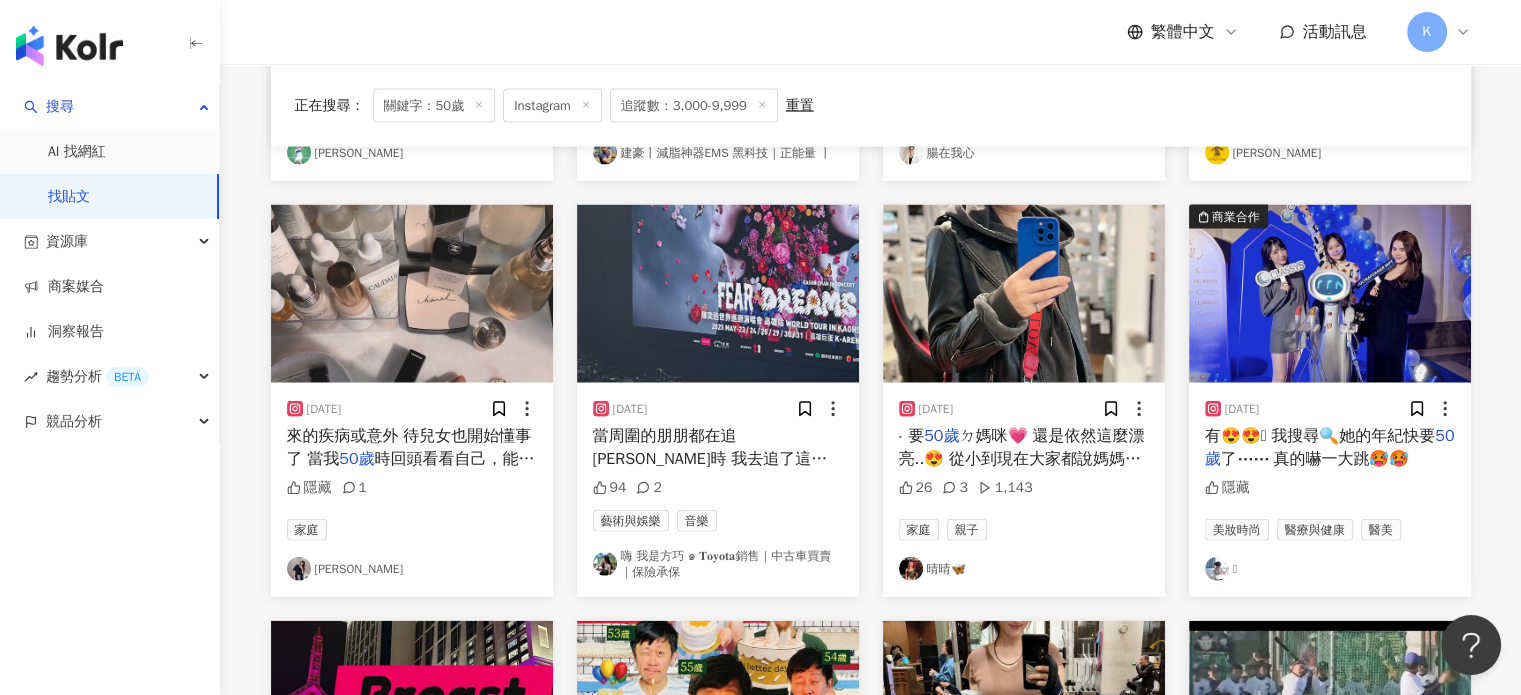 click at bounding box center (1330, 294) 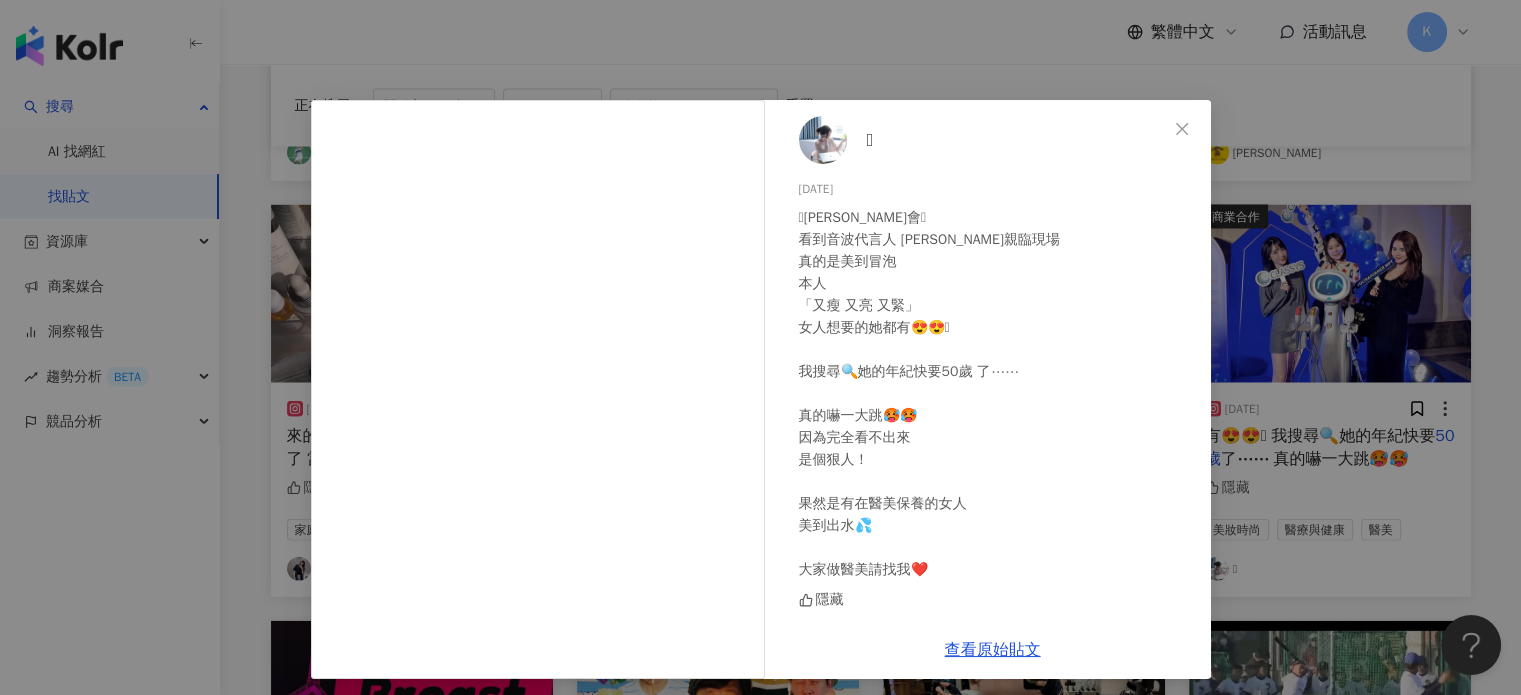 click on "🫠 2023/11/20 🫧海芙音波研討會🫧
看到音波代言人 淑臻親臨現場
真的是美到冒泡
本人
「又瘦 又亮 又緊」
女人想要的她都有😍😍🫶
我搜尋🔍她的年紀快要50歲 了⋯⋯
真的嚇一大跳🥵🥵
因為完全看不出來
是個狠人！
果然是有在醫美保養的女人
美到出水💦
大家做醫美請找我❤️ 隱藏 查看原始貼文" at bounding box center [760, 347] 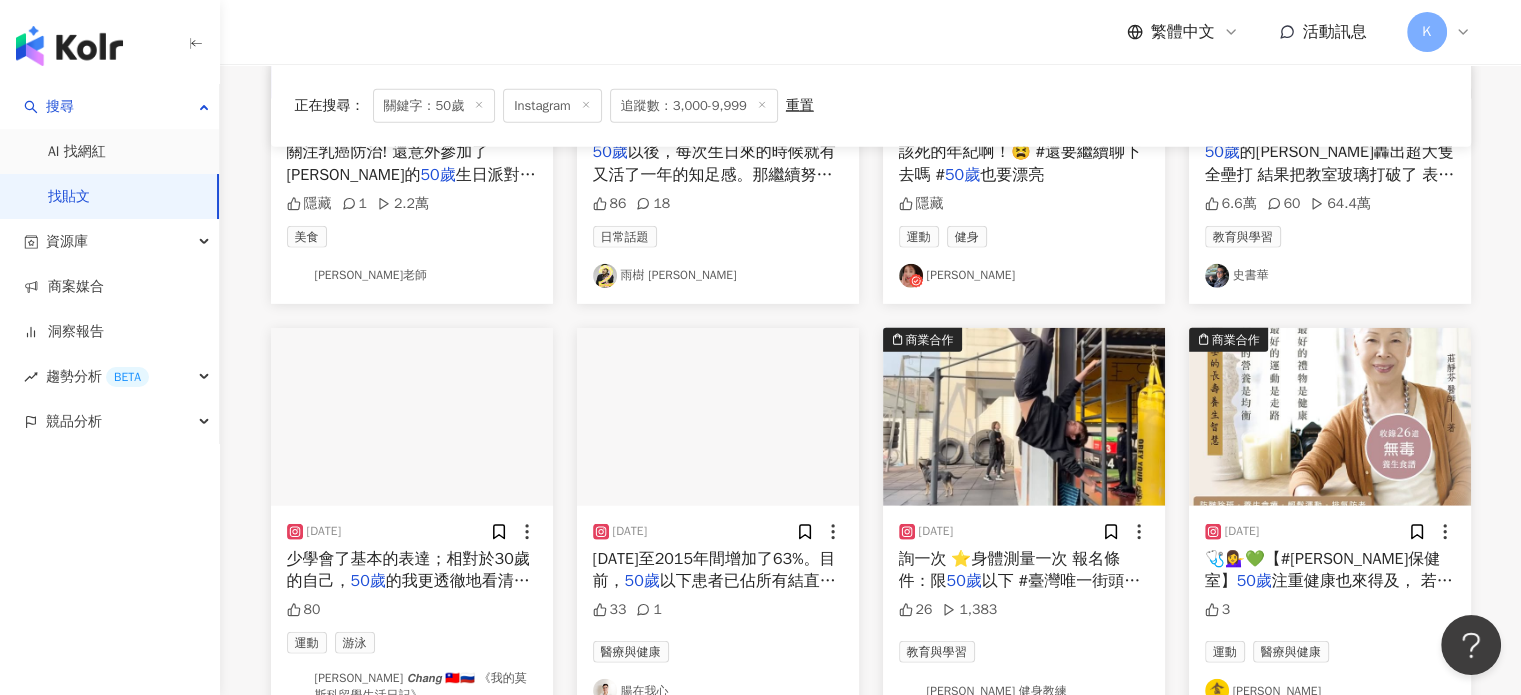 scroll, scrollTop: 20602, scrollLeft: 0, axis: vertical 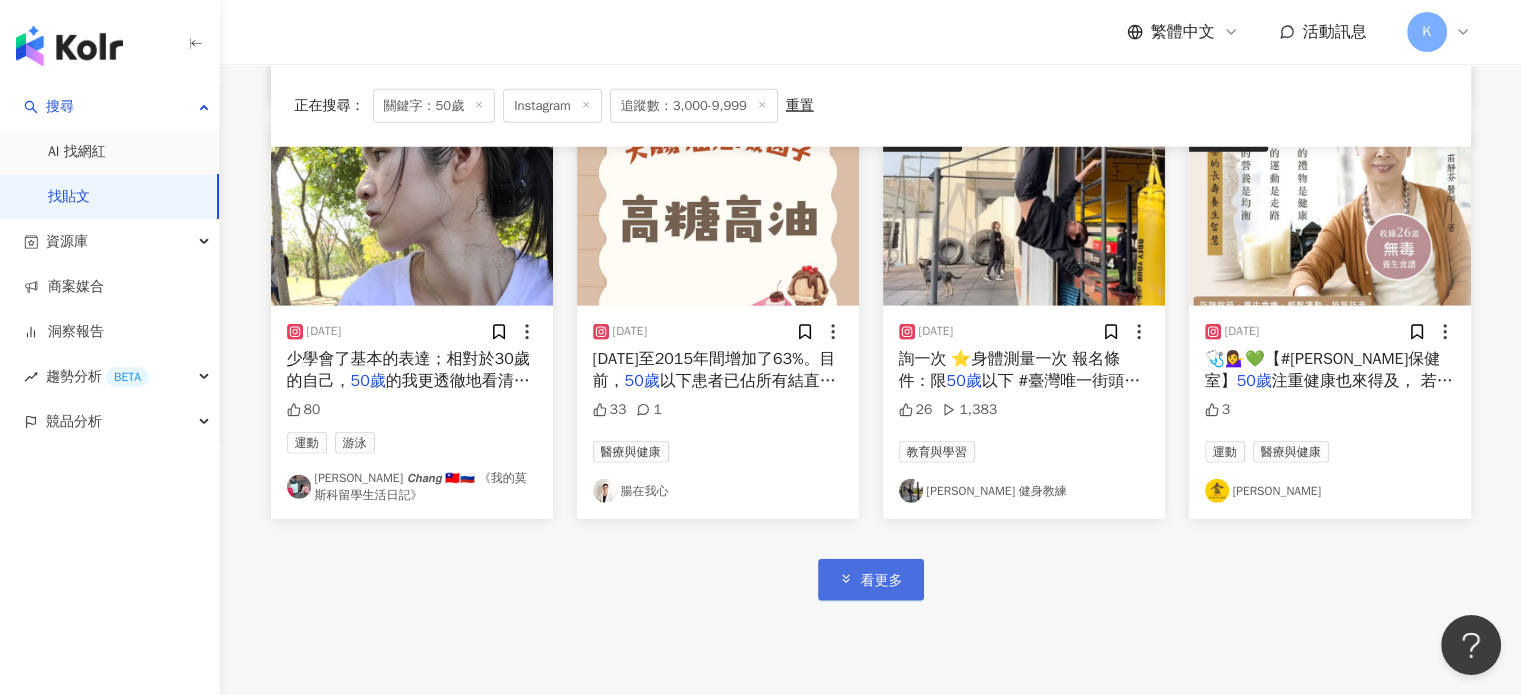 click on "看更多" at bounding box center [871, 579] 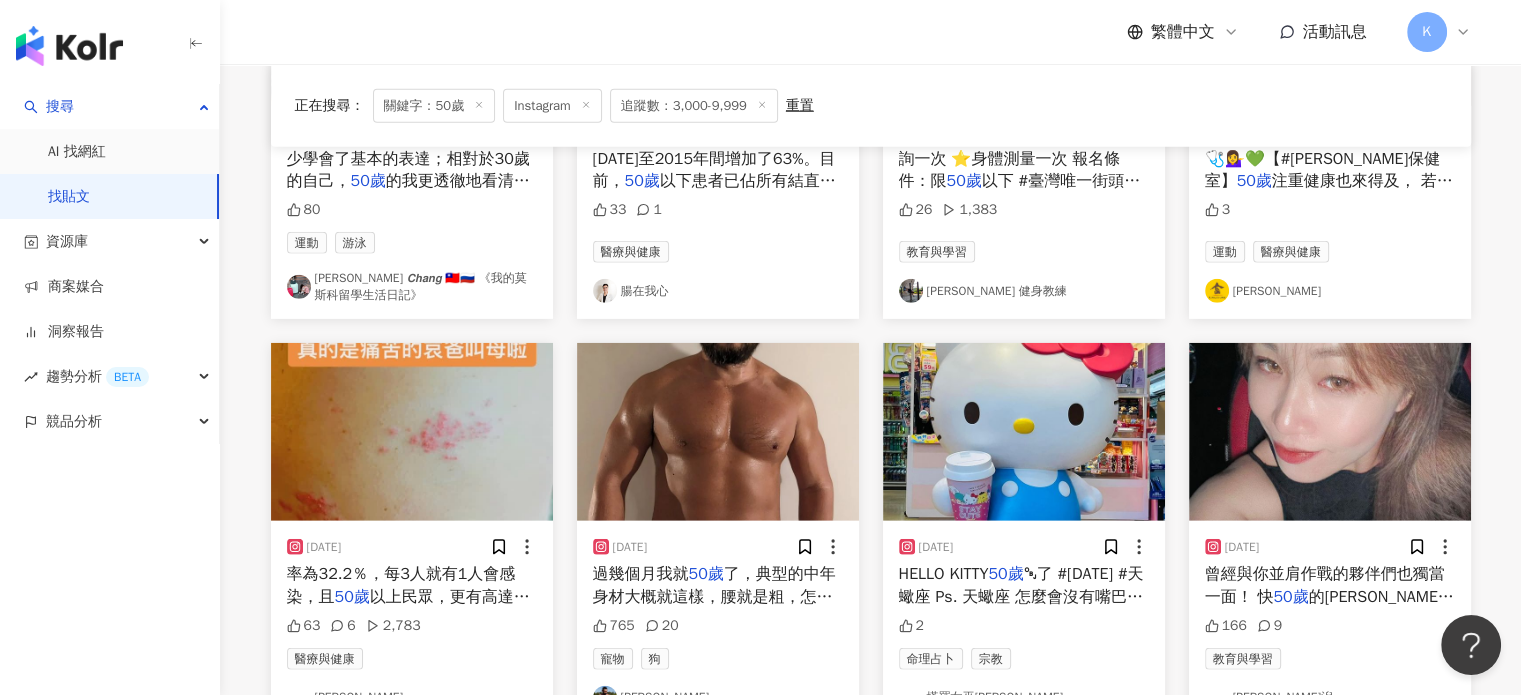 scroll, scrollTop: 20902, scrollLeft: 0, axis: vertical 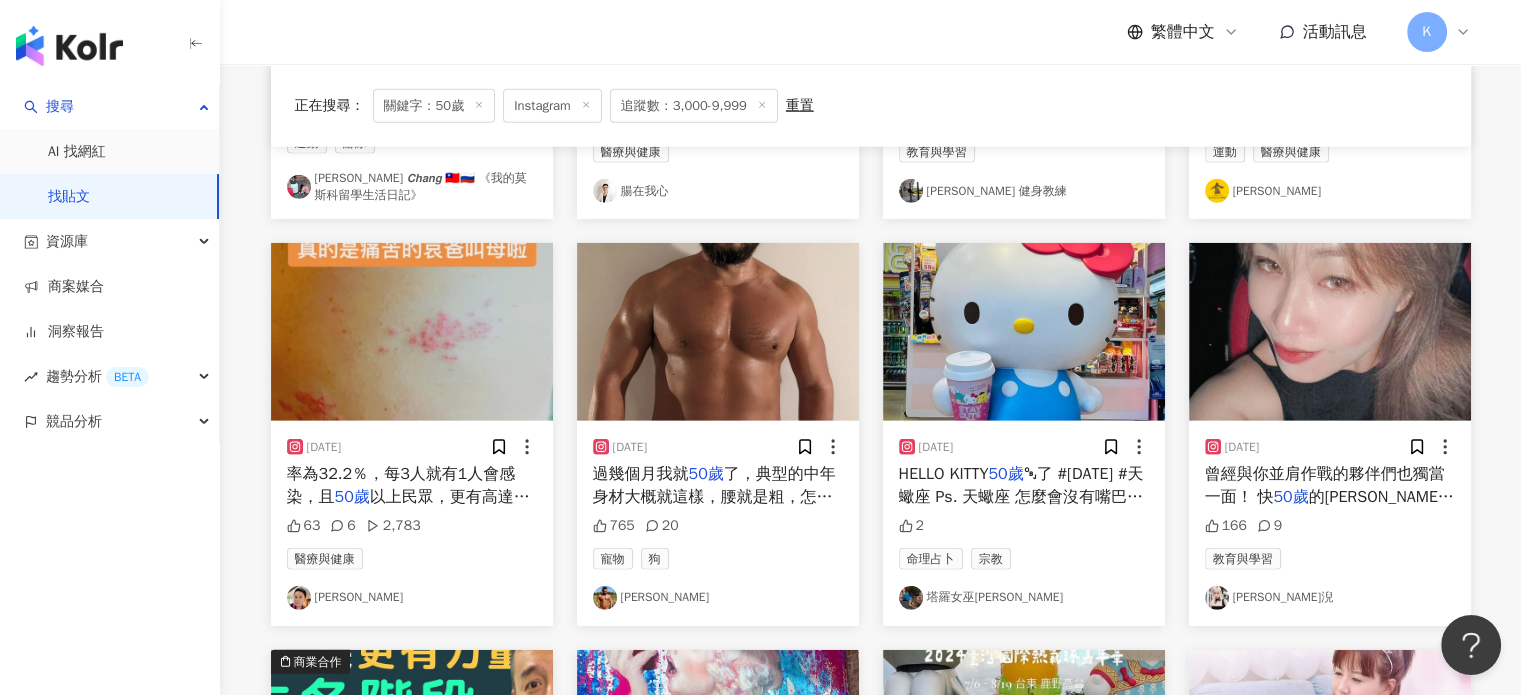 click at bounding box center (1330, 332) 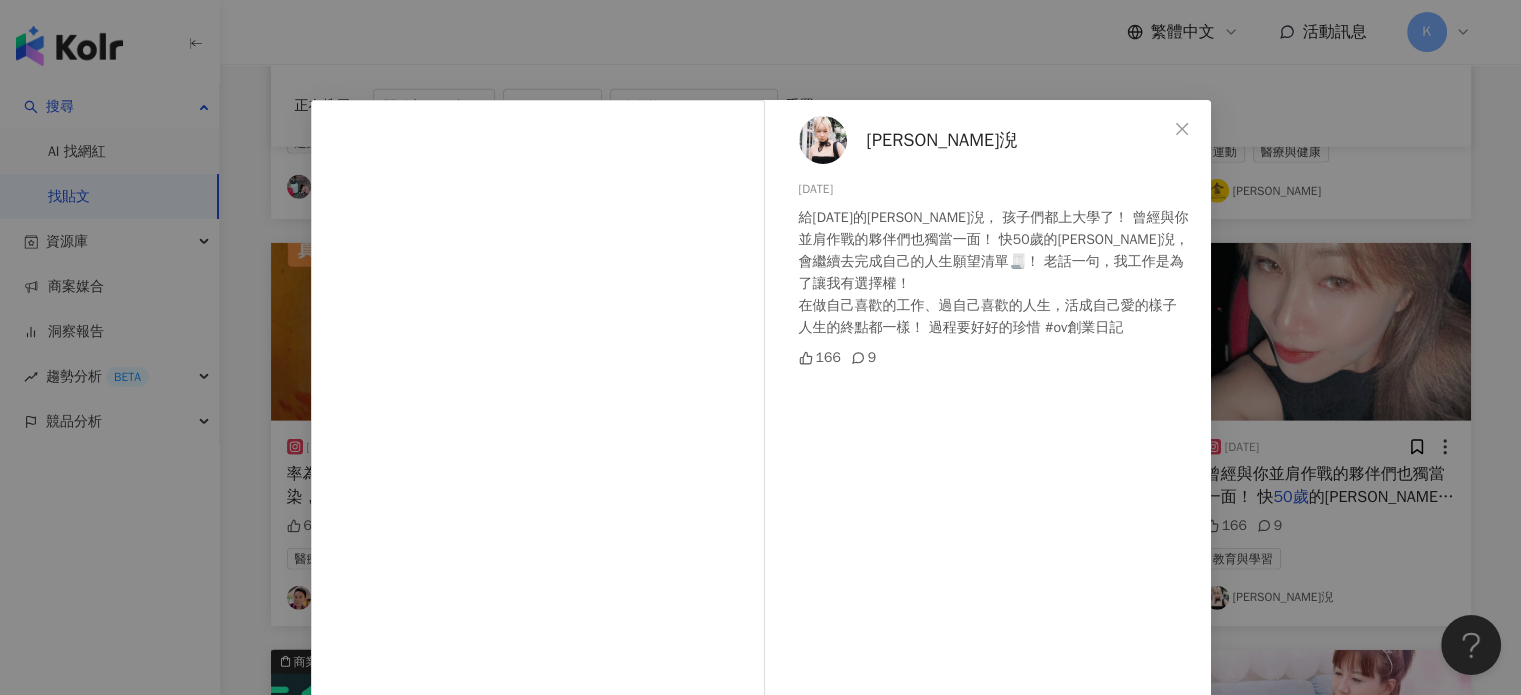click on "張迦淣 2023/10/5 給十年後的張迦淣， 孩子們都上大學了！ 曾經與你並肩作戰的夥伴們也獨當一面！ 快50歲的張迦淣，會繼續去完成自己的人生願望清單🧾！ 老話一句，我工作是為了讓我有選擇權！
在做自己喜歡的工作、過自己喜歡的人生，活成自己愛的樣子
人生的終點都一樣！ 過程要好好的珍惜 #ov創業日記 166 9 查看原始貼文" at bounding box center (760, 347) 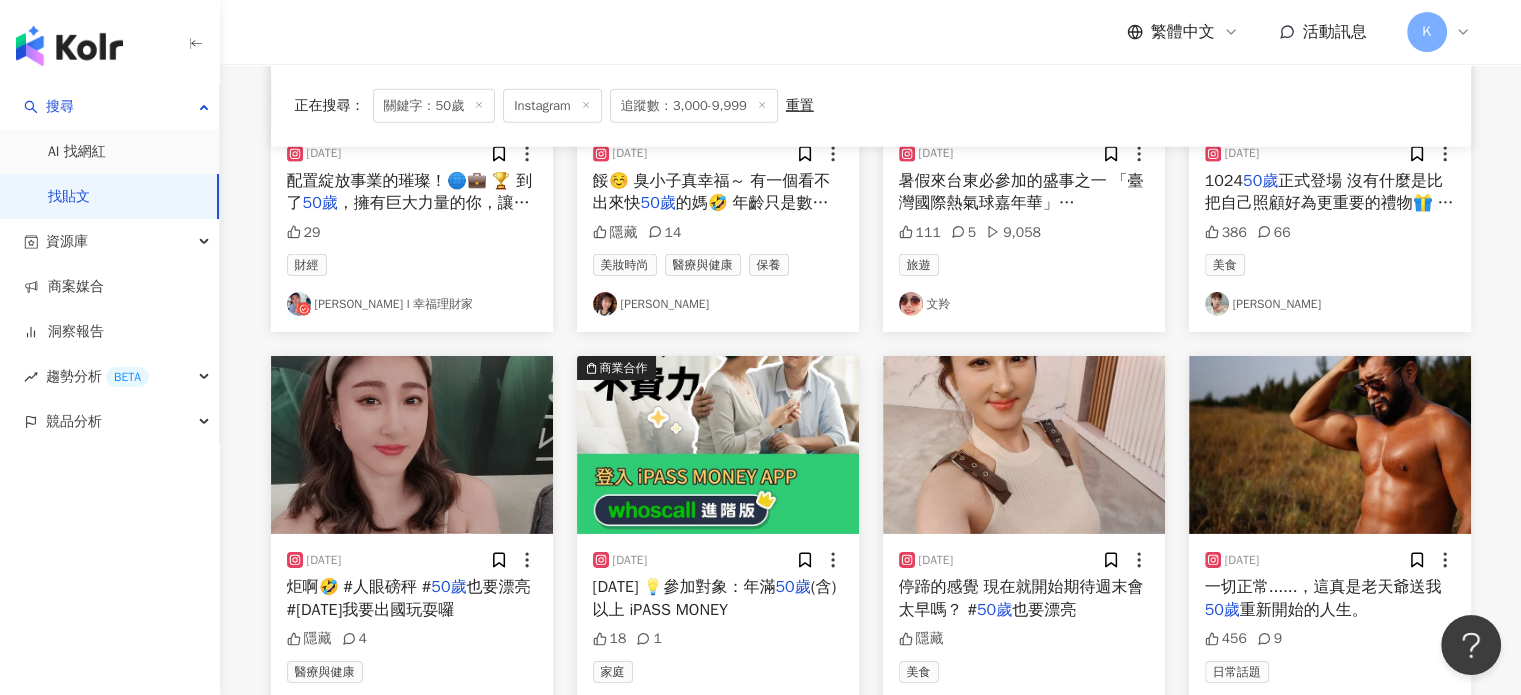 scroll, scrollTop: 21802, scrollLeft: 0, axis: vertical 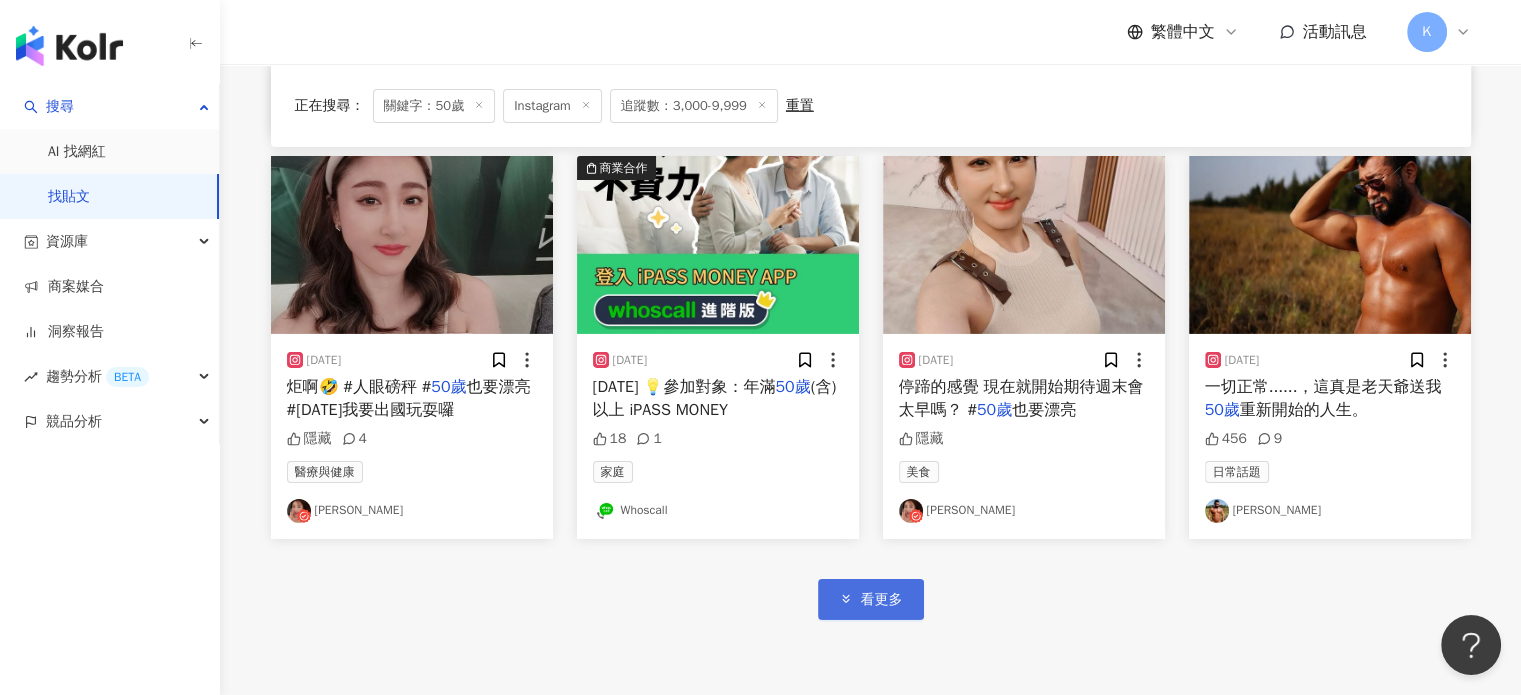 click on "看更多" at bounding box center (871, 599) 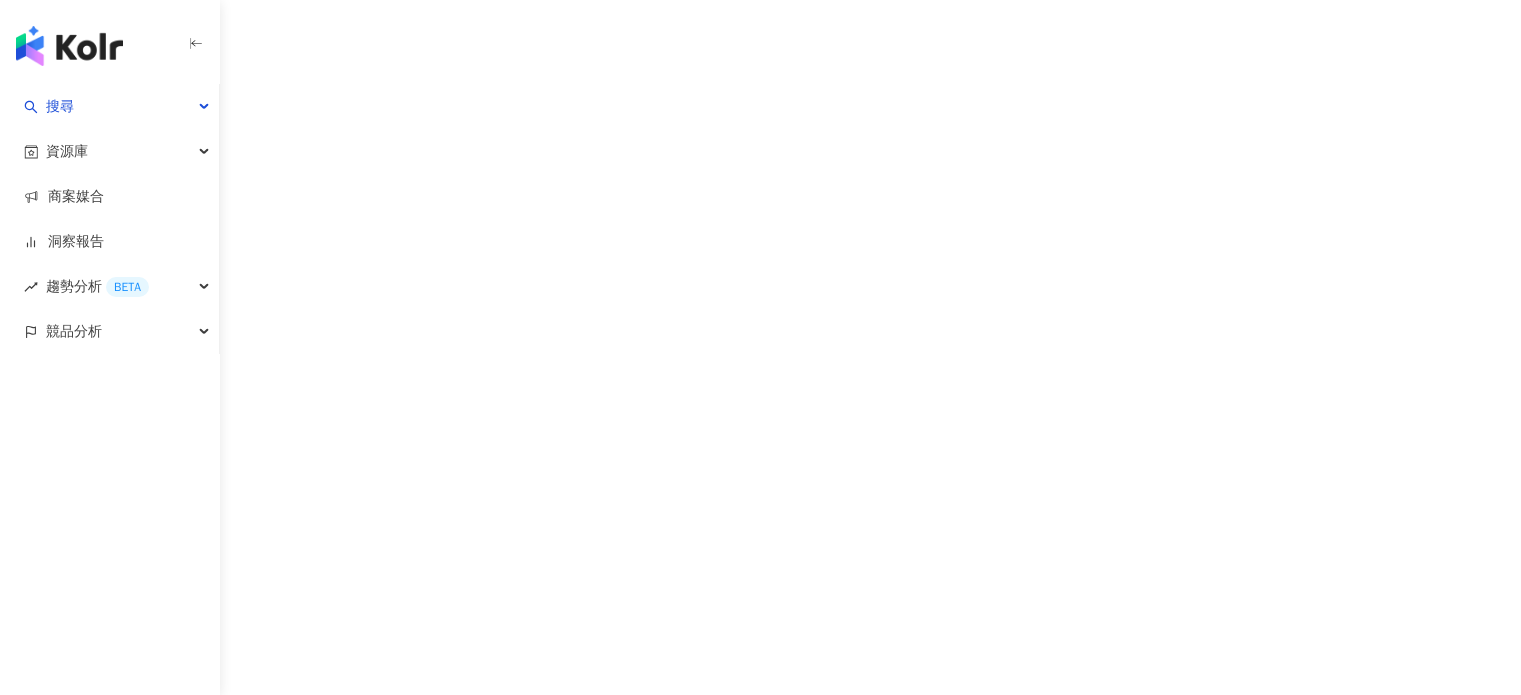 scroll, scrollTop: 0, scrollLeft: 0, axis: both 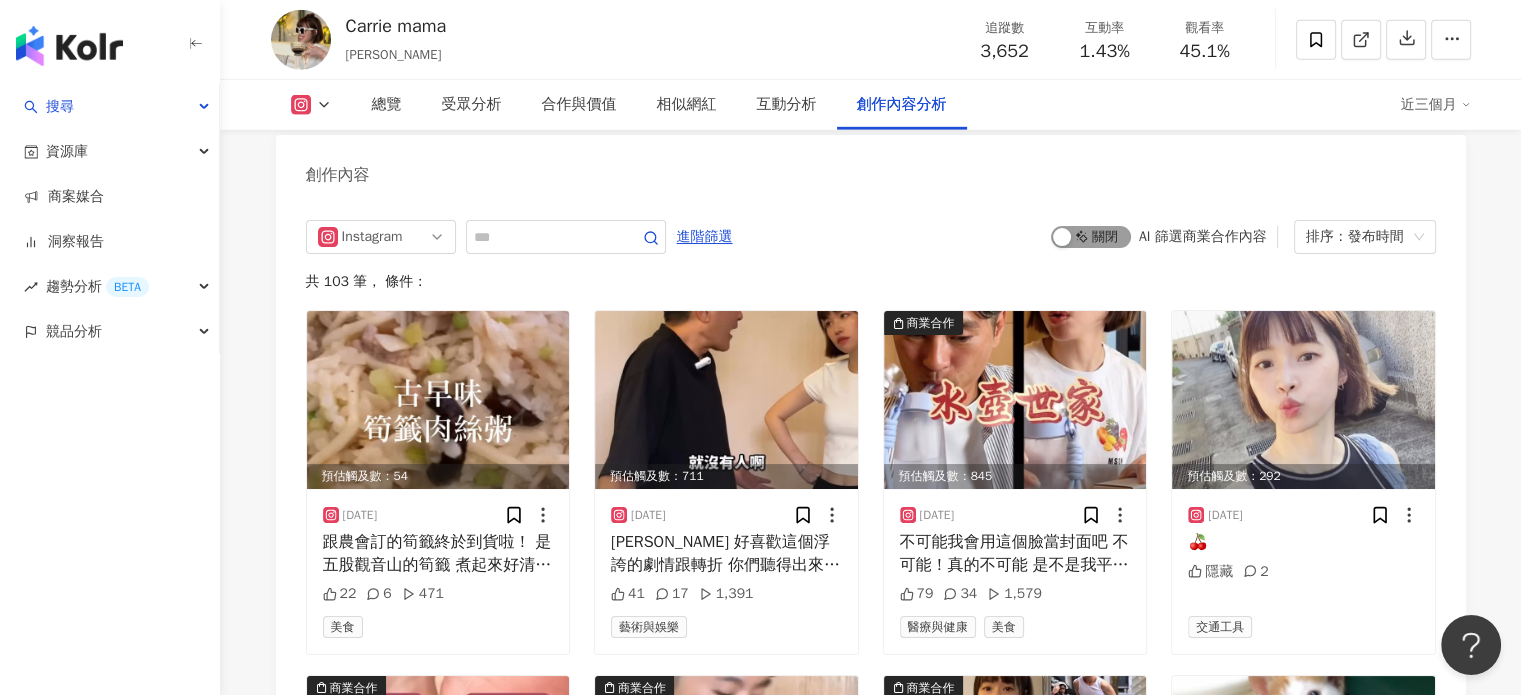 click on "啟動 關閉" at bounding box center (1091, 237) 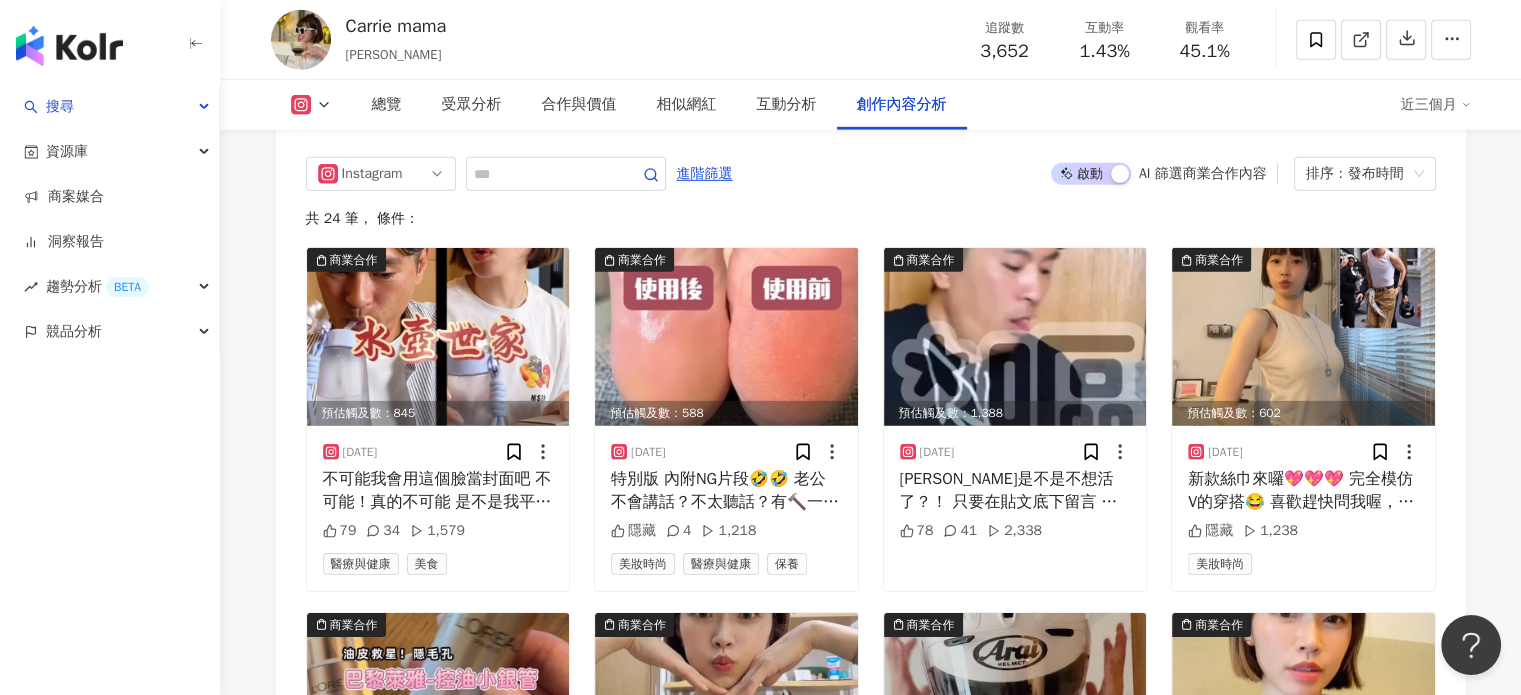 scroll, scrollTop: 6197, scrollLeft: 0, axis: vertical 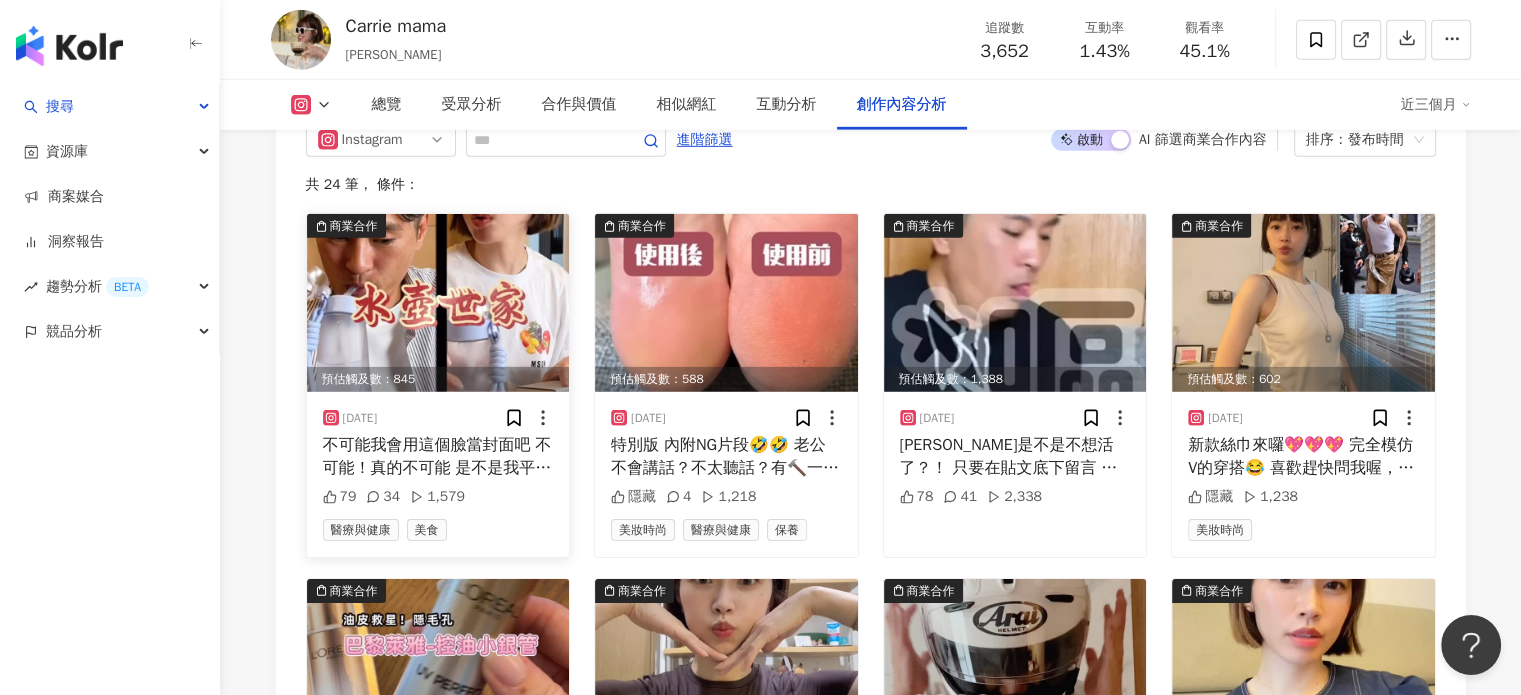 click at bounding box center (438, 303) 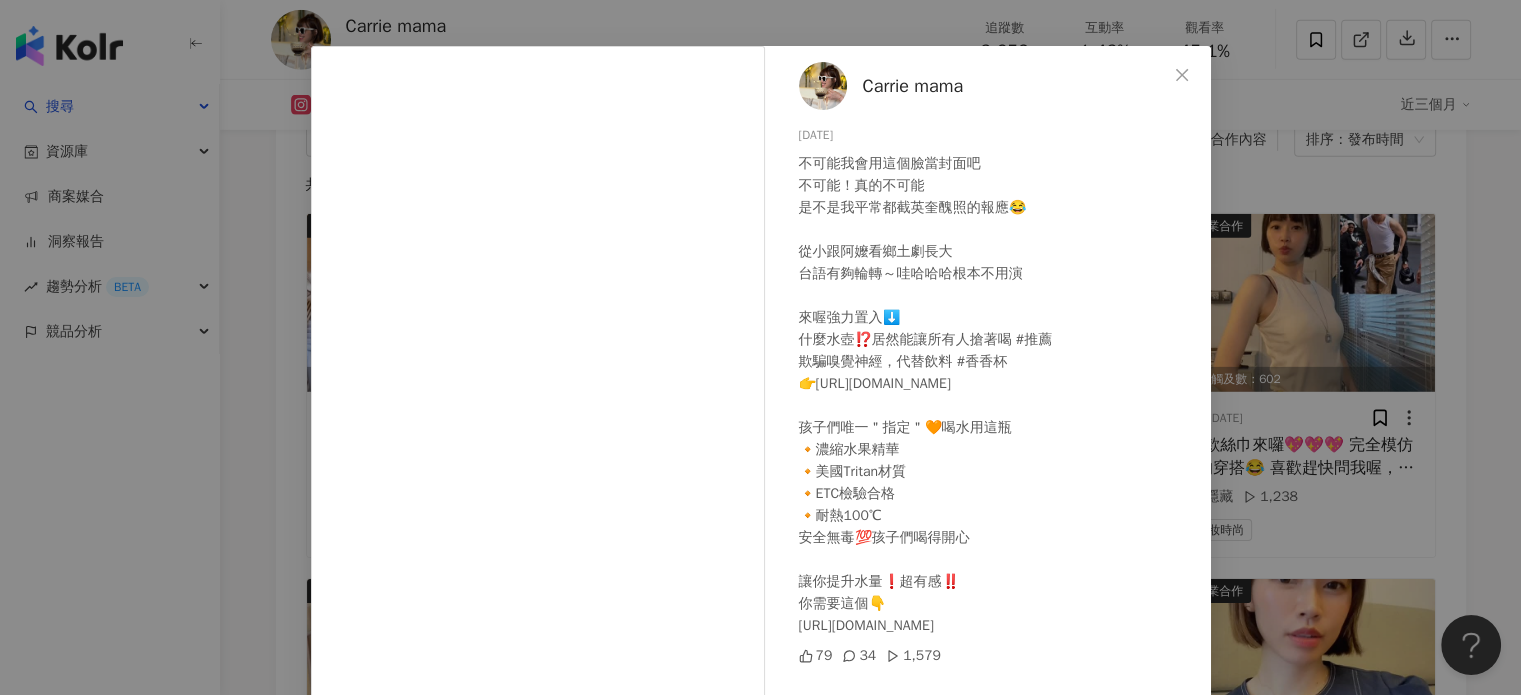 scroll, scrollTop: 100, scrollLeft: 0, axis: vertical 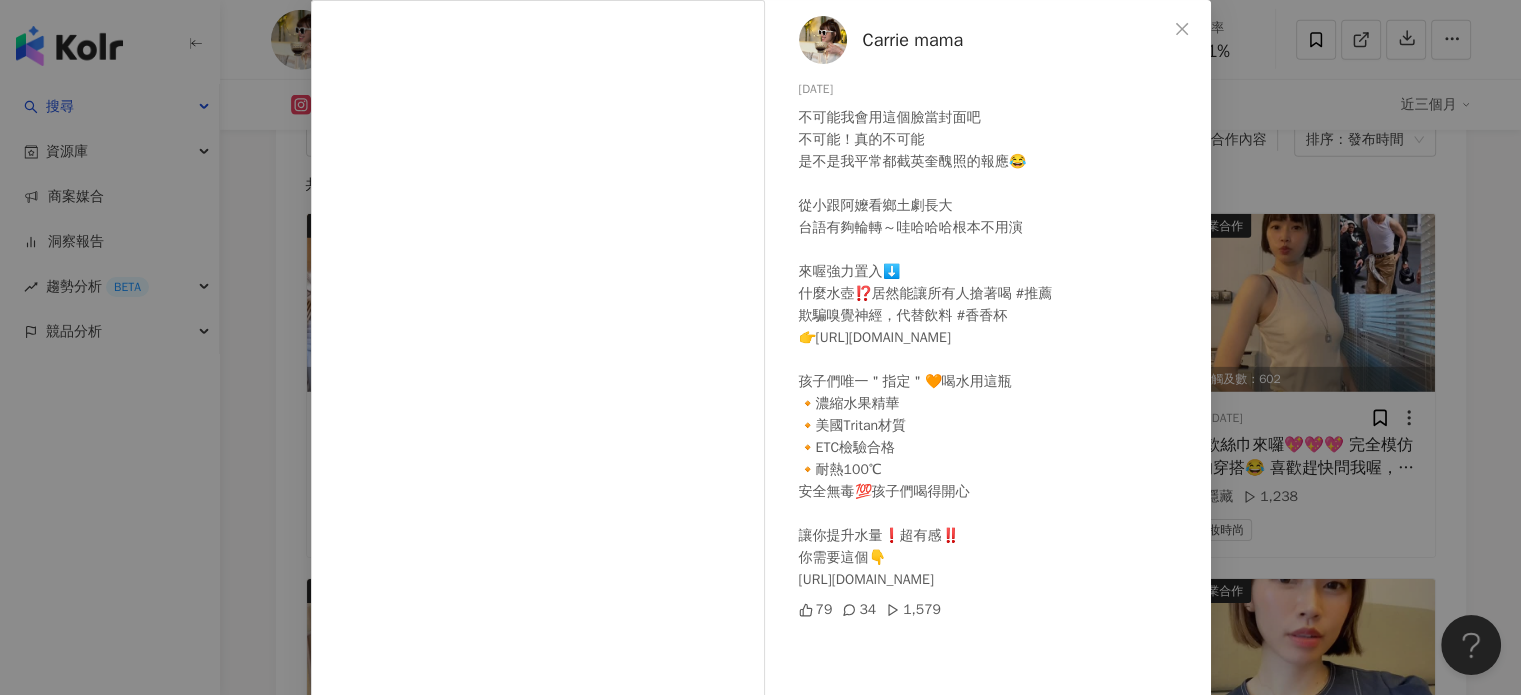 click on "Carrie mama 2025/7/15 不可能我會用這個臉當封面吧
不可能！真的不可能
是不是我平常都截英奎醜照的報應😂
從小跟阿嬤看鄉土劇長大
台語有夠輪轉～哇哈哈哈根本不用演
來喔強力置入⬇️
什麼水壺⁉️居然能讓所有人搶著喝 #推薦
欺騙嗅覺神經，代替飲料 #香香杯
👉https://luckymeet.youbuy.tw/3RQQM?rid=29IGM
孩子們唯一＂指定＂🧡喝水用這瓶
🔸濃縮水果精華
🔸美國Tritan材質
🔸ETC檢驗合格
🔸耐熱100℃
安全無毒💯孩子們喝得開心
讓你提升水量❗超有感‼️
你需要這個👇
https://luckymeet.youbuy.tw/3RQQM?rid=29IGM 79 34 1,579 查看原始貼文" at bounding box center [760, 347] 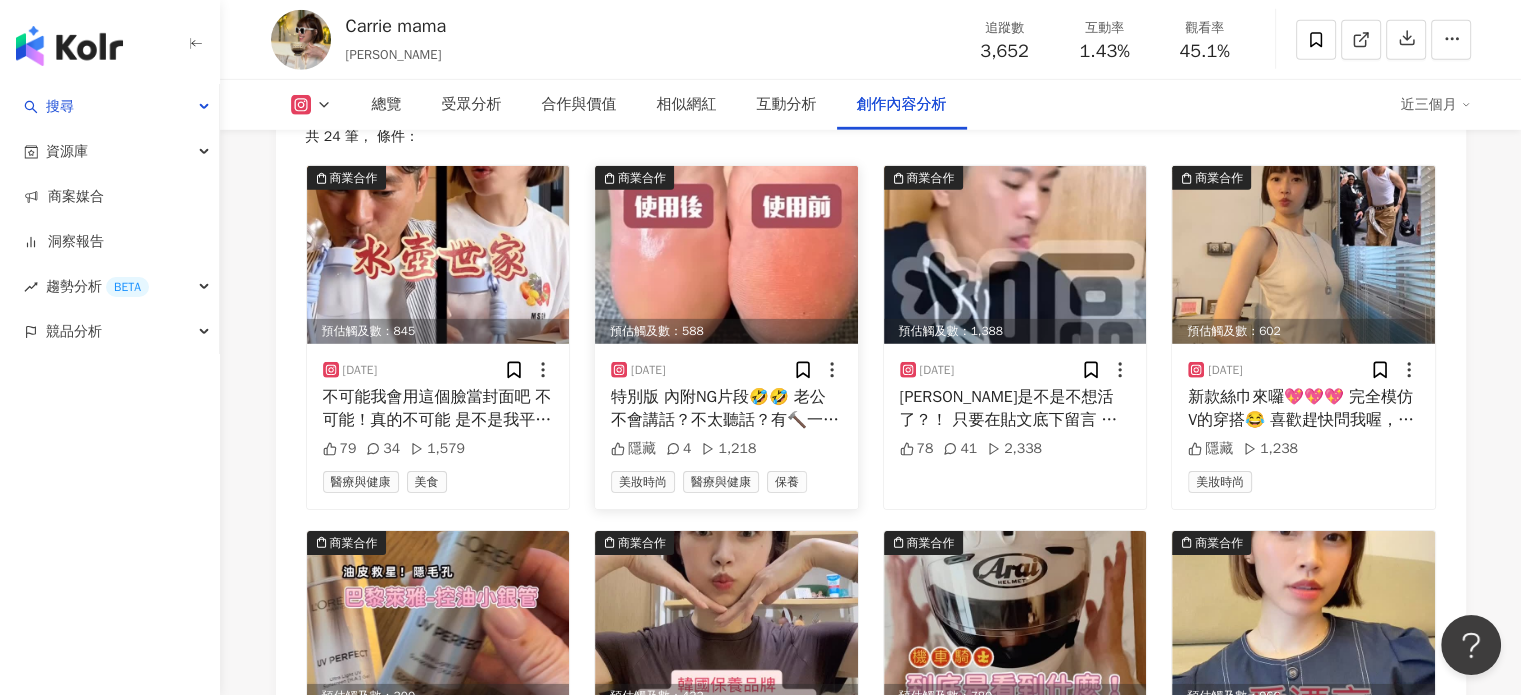 scroll, scrollTop: 6197, scrollLeft: 0, axis: vertical 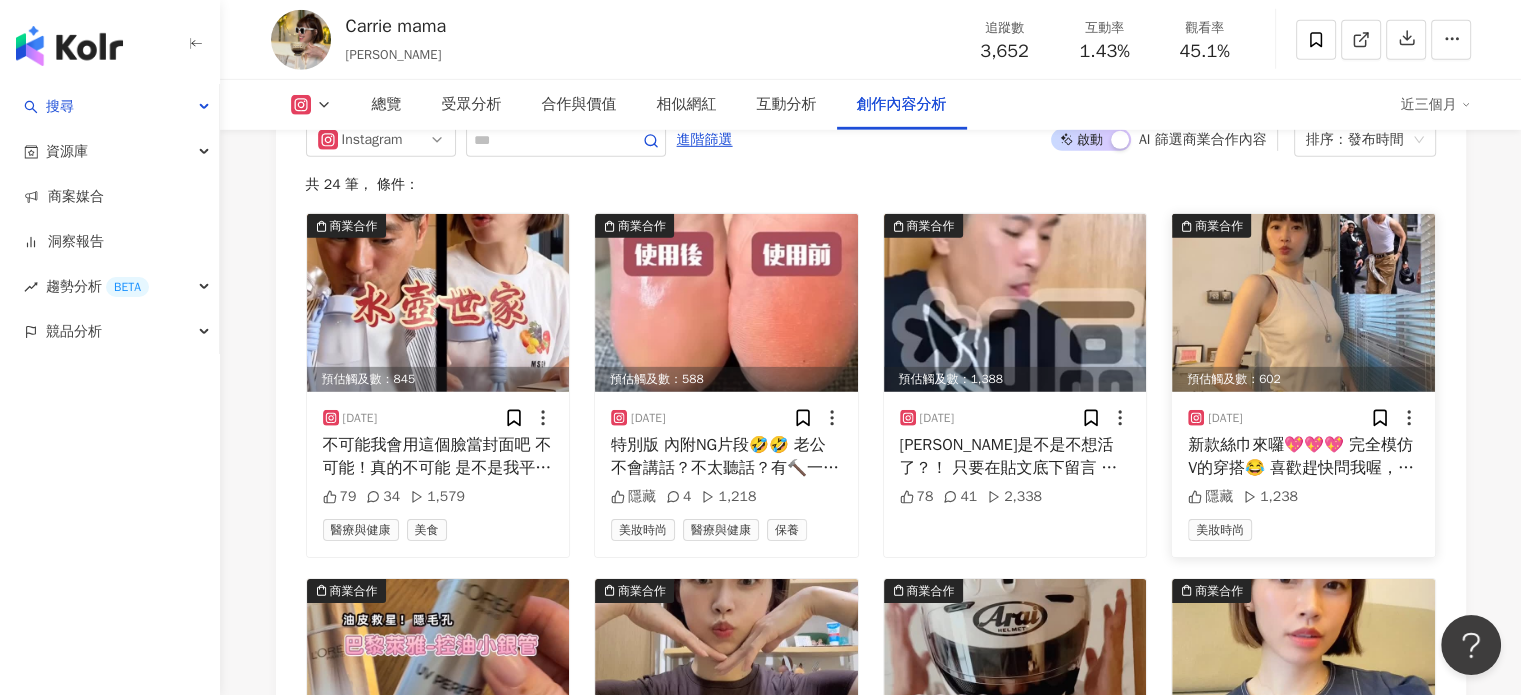 click at bounding box center (1303, 303) 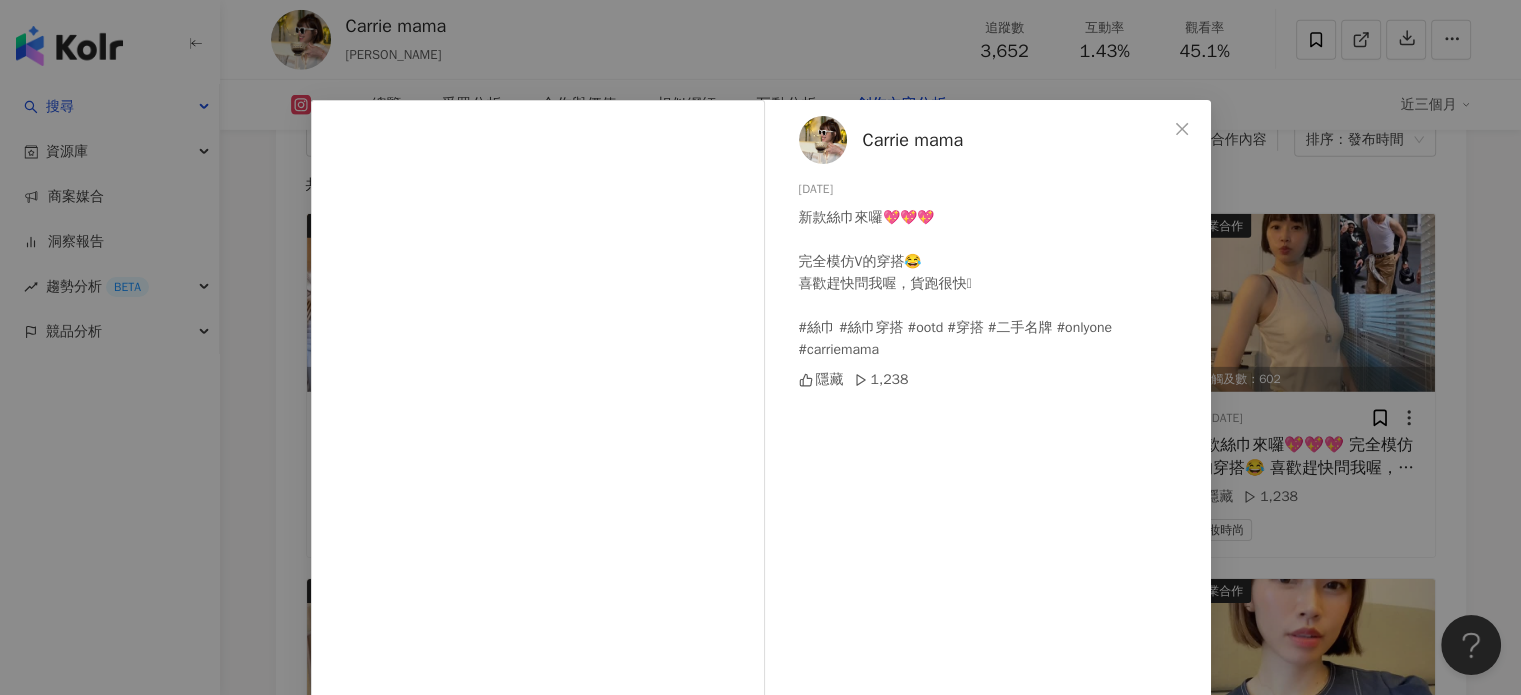 click on "Carrie mama 2025/7/8 新款絲巾來囉💖💖💖
完全模仿V的穿搭😂
喜歡趕快問我喔，貨跑很快🫶
#絲巾 #絲巾穿搭 #ootd #穿搭 #二手名牌 #onlyone #carriemama 隱藏 1,238 查看原始貼文" at bounding box center [760, 347] 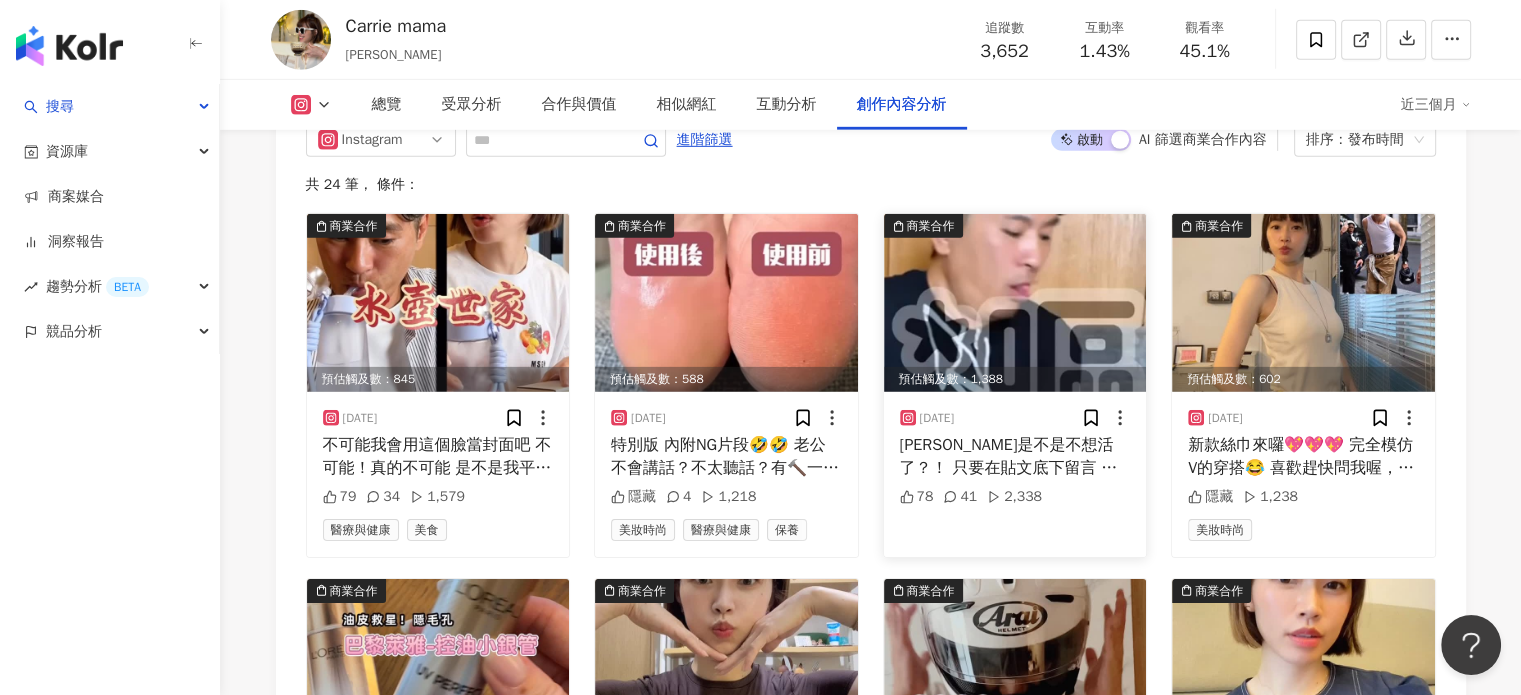 click at bounding box center [1015, 303] 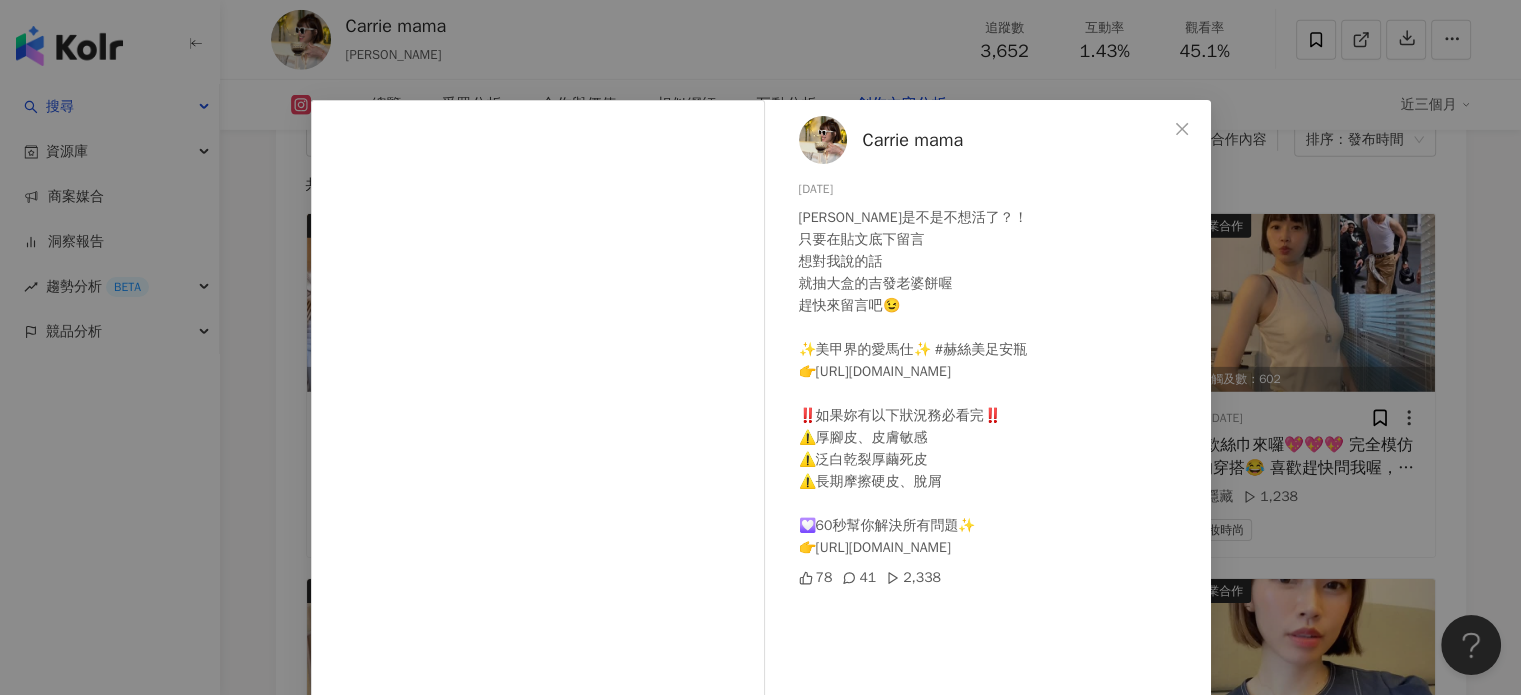 click on "Carrie mama 2025/7/11 英奎是不是不想活了？！
只要在貼文底下留言
想對我說的話
就抽大盒的吉發老婆餅喔
趕快來留言吧😉
✨美甲界的愛馬仕✨ #赫絲美足安瓶
👉https://hersnailyuan.youbuy.tw/GNRBN?rid=29IGM
‼️如果妳有以下狀況務必看完‼️
⚠️厚腳皮、皮膚敏感
⚠️泛白乾裂厚繭死皮
⚠️長期摩擦硬皮、脫屑
💟60秒幫你解決所有問題✨
👉https://hersnailyuan.youbuy.tw/GNRBN?rid=29IGM 78 41 2,338 查看原始貼文" at bounding box center [760, 347] 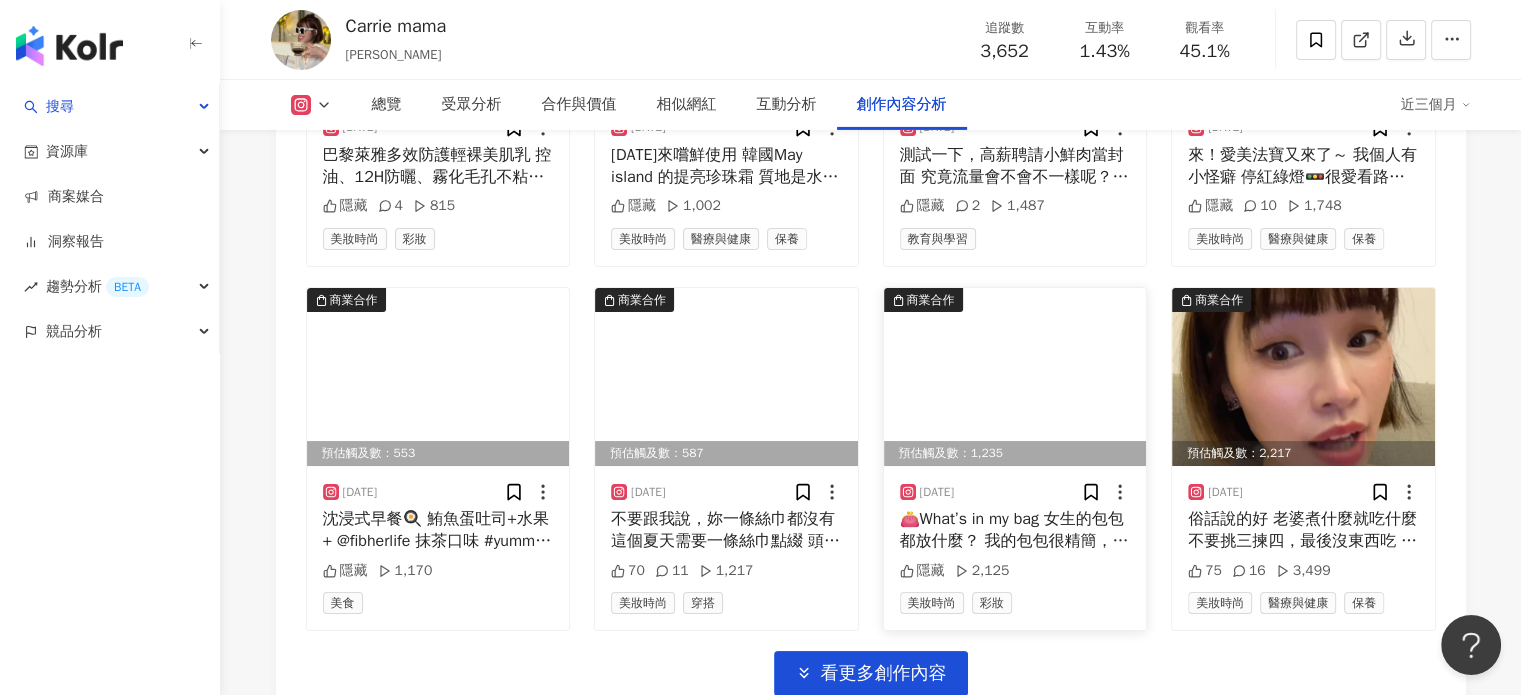 scroll, scrollTop: 6897, scrollLeft: 0, axis: vertical 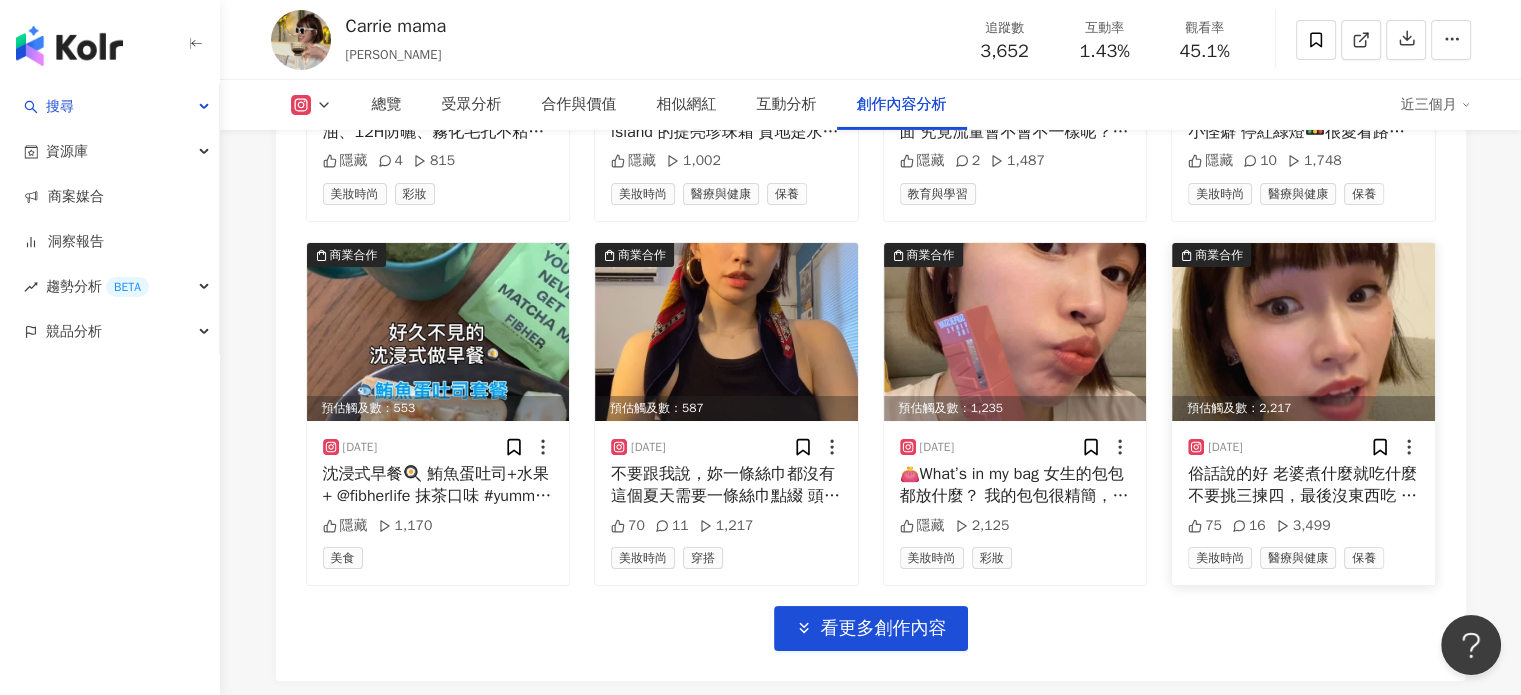 click at bounding box center [1303, 332] 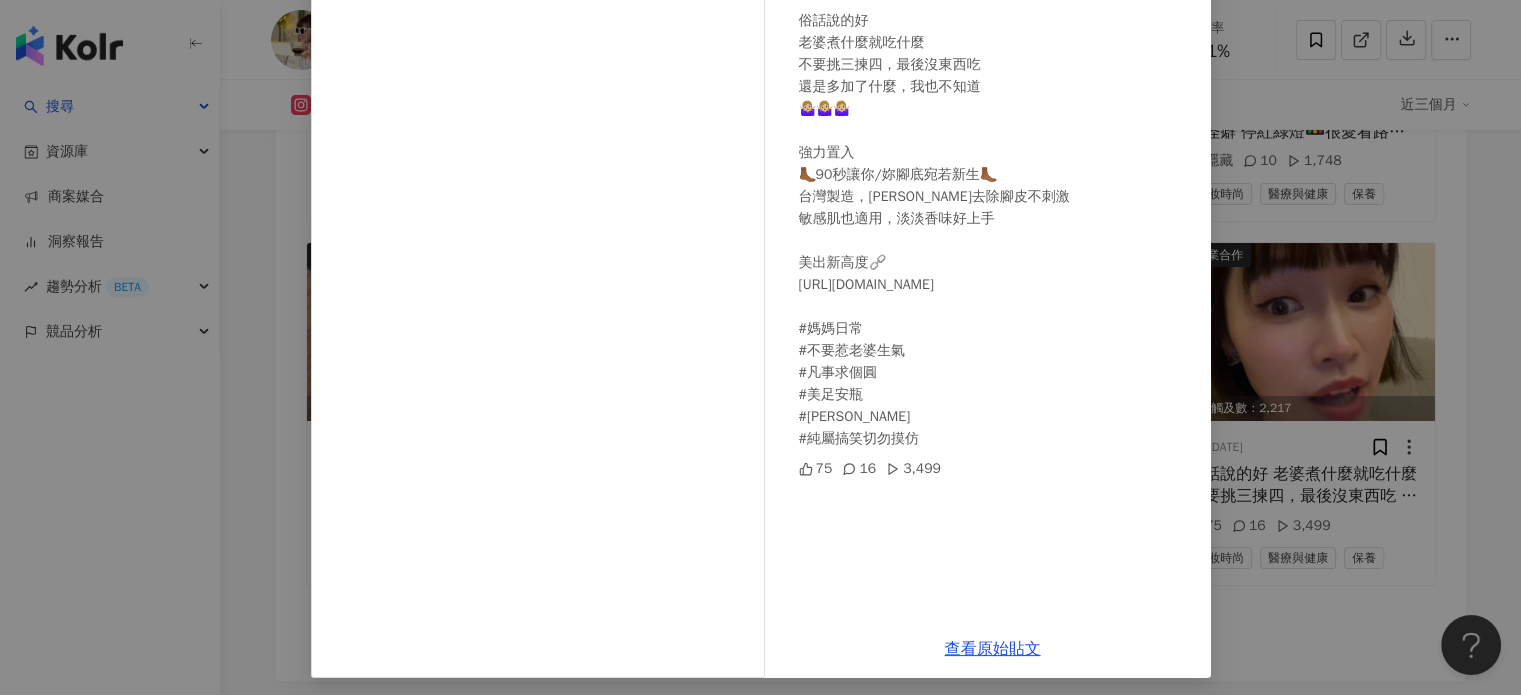 scroll, scrollTop: 204, scrollLeft: 0, axis: vertical 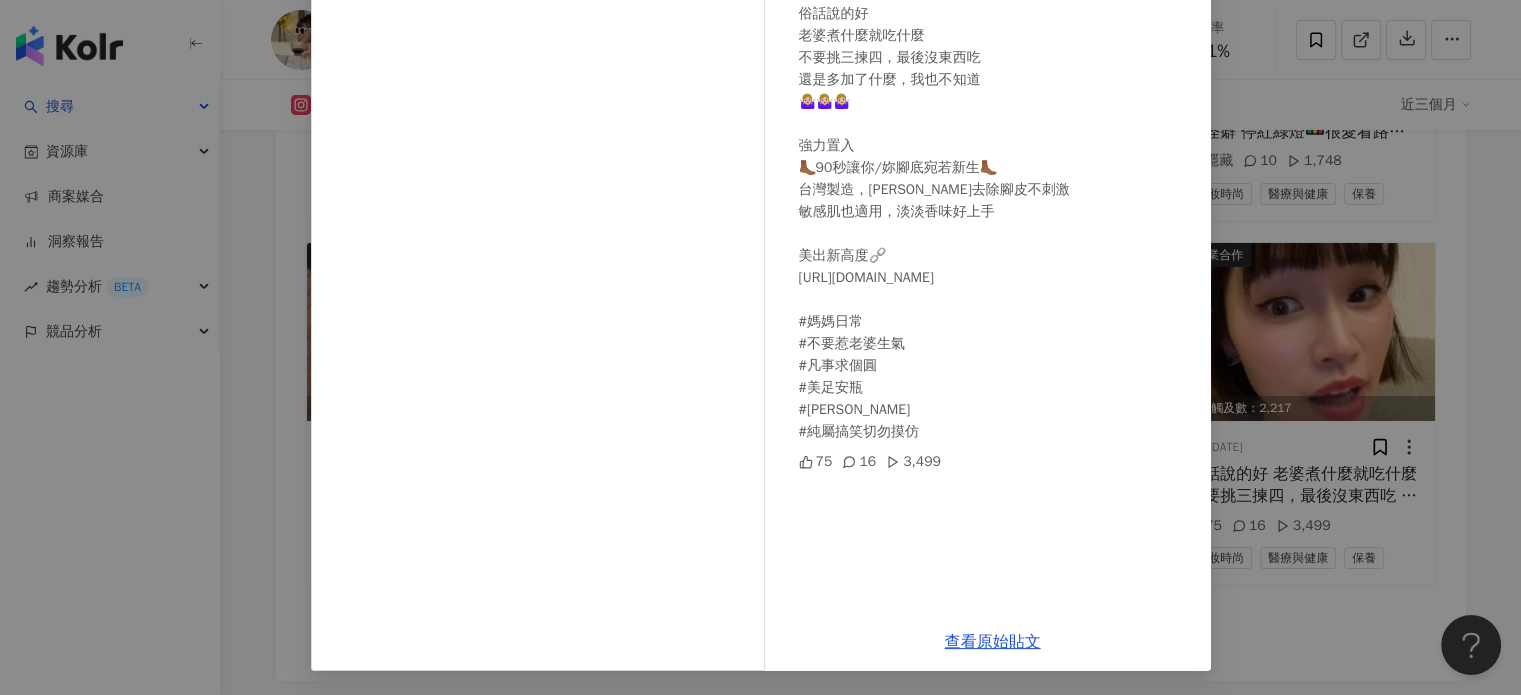 click on "Carrie mama 2025/6/4 俗話說的好
老婆煮什麼就吃什麼
不要挑三揀四，最後沒東西吃
還是多加了什麼，我也不知道
🤷🏼‍♀️🤷🏼‍♀️🤷🏼‍♀️
強力置入
🦶🏾90秒讓你/妳腳底宛若新生🦶🏾
台灣製造，溫和去除腳皮不刺激
敏感肌也適用，淡淡香味好上手
美出新高度🔗
https://hersnailyuan.youbuy.tw/VLSYR29IGM?rid=29IGM
#媽媽日常
#不要惹老婆生氣
#凡事求個圓
#美足安瓶
#赫絲
#純屬搞笑切勿摸仿 75 16 3,499 查看原始貼文" at bounding box center [760, 347] 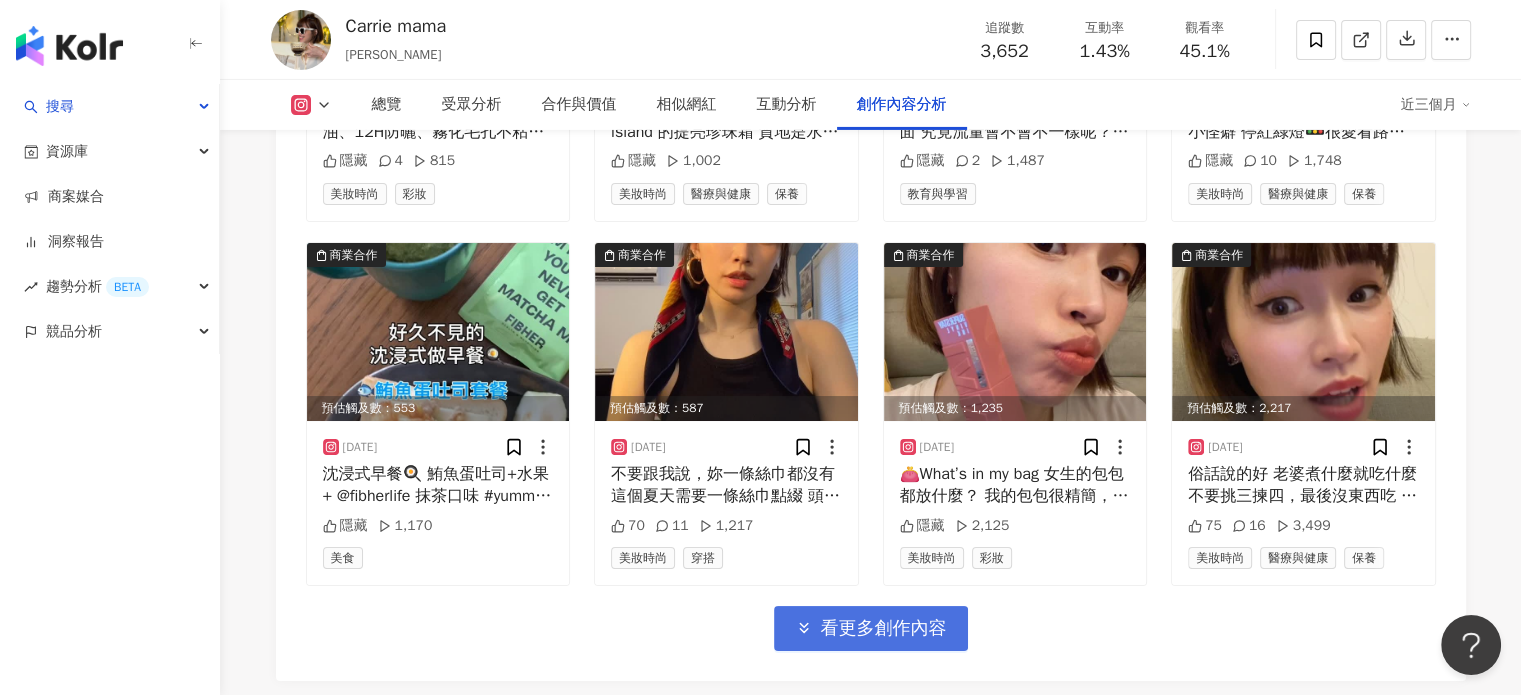 click on "看更多創作內容" at bounding box center (884, 629) 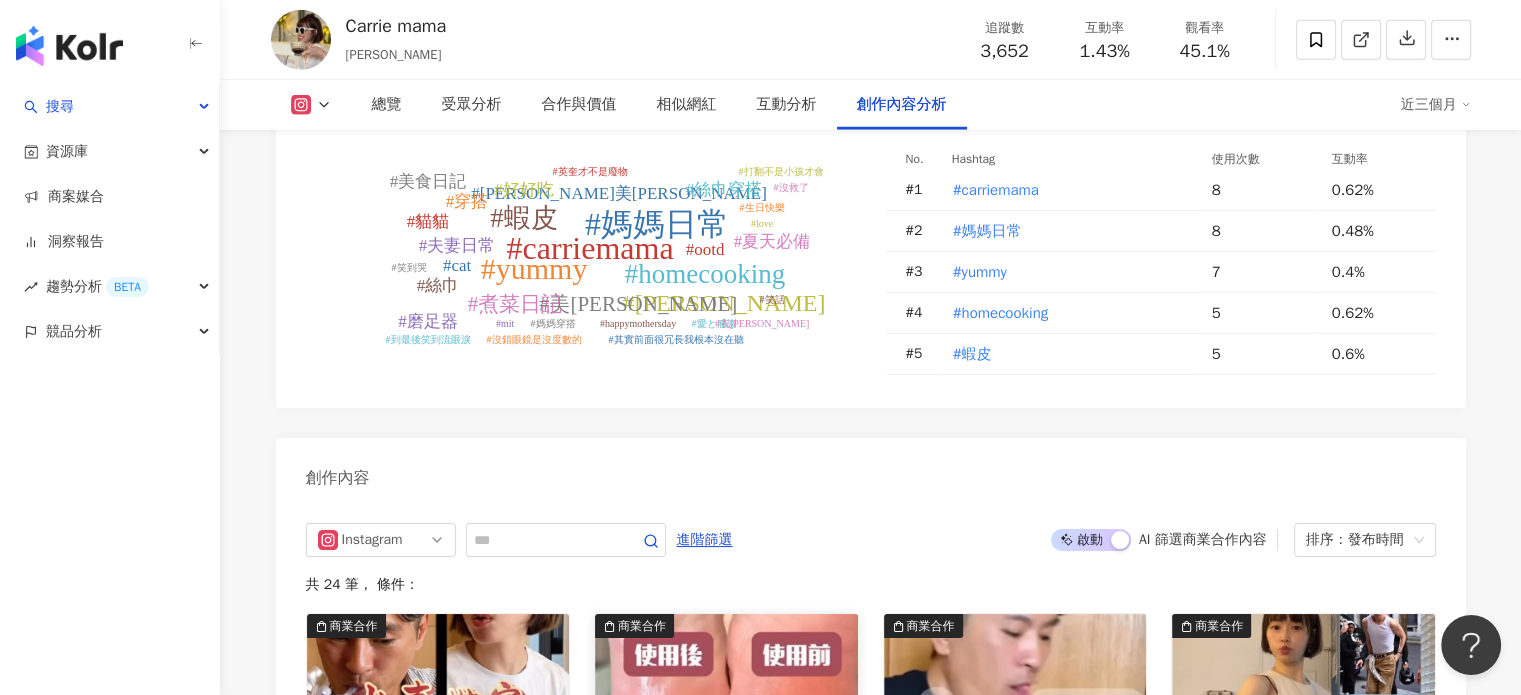 scroll, scrollTop: 6097, scrollLeft: 0, axis: vertical 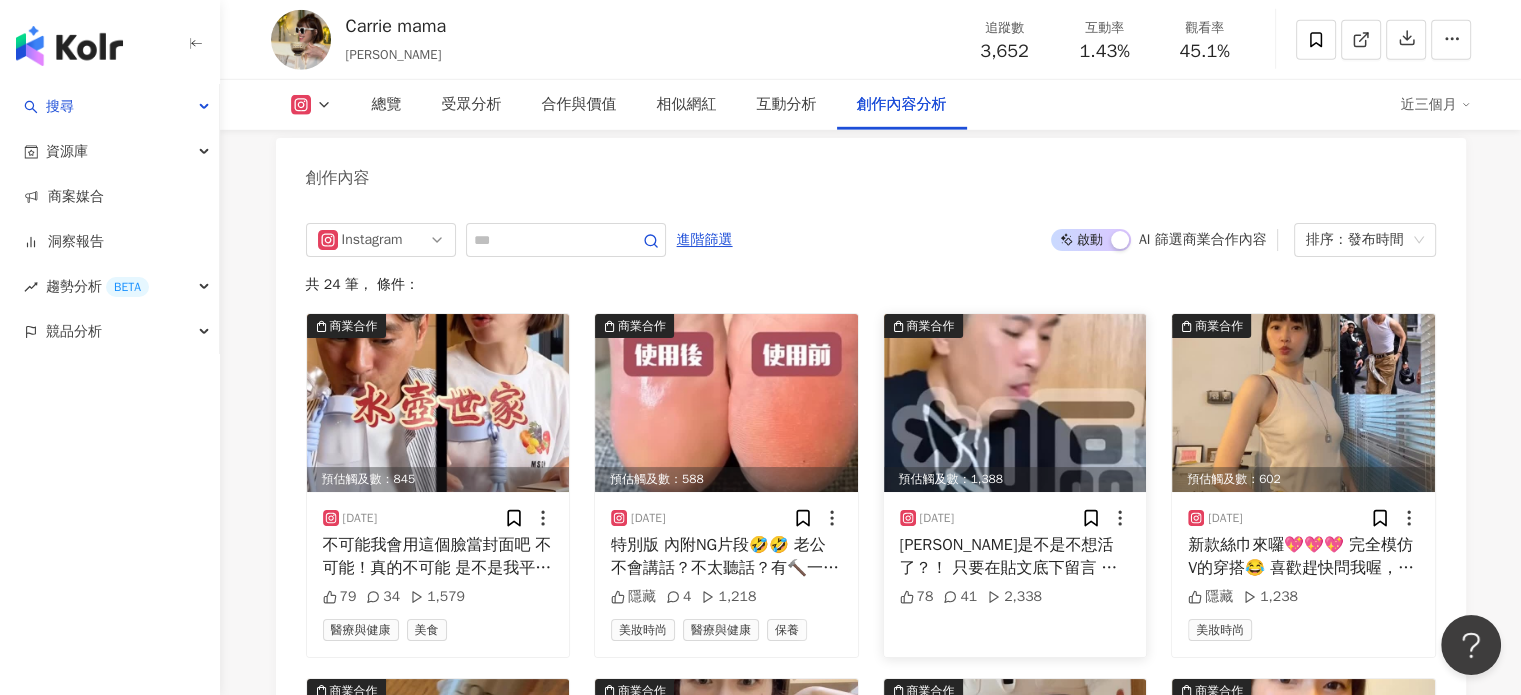 click at bounding box center (1015, 403) 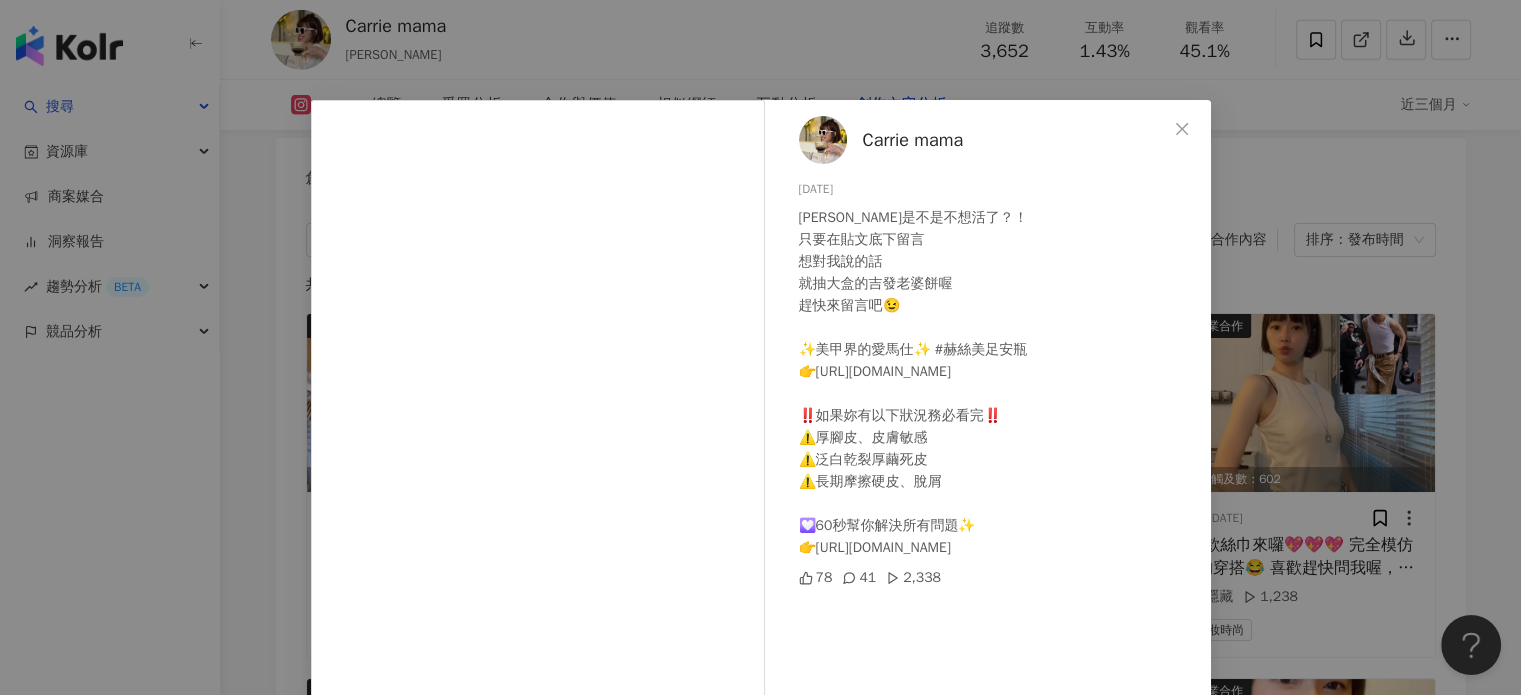 click on "Carrie mama 2025/7/11 英奎是不是不想活了？！
只要在貼文底下留言
想對我說的話
就抽大盒的吉發老婆餅喔
趕快來留言吧😉
✨美甲界的愛馬仕✨ #赫絲美足安瓶
👉https://hersnailyuan.youbuy.tw/GNRBN?rid=29IGM
‼️如果妳有以下狀況務必看完‼️
⚠️厚腳皮、皮膚敏感
⚠️泛白乾裂厚繭死皮
⚠️長期摩擦硬皮、脫屑
💟60秒幫你解決所有問題✨
👉https://hersnailyuan.youbuy.tw/GNRBN?rid=29IGM 78 41 2,338 查看原始貼文" at bounding box center [760, 347] 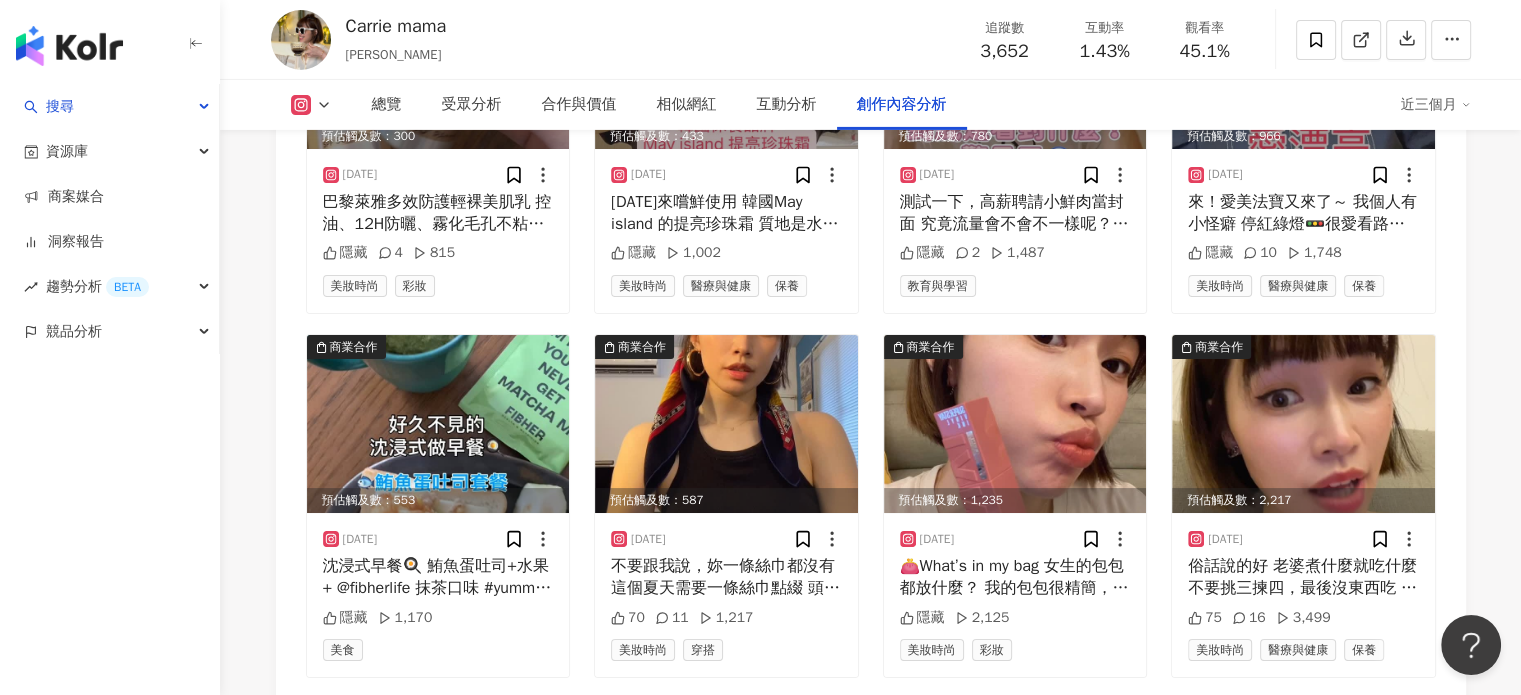 scroll, scrollTop: 6897, scrollLeft: 0, axis: vertical 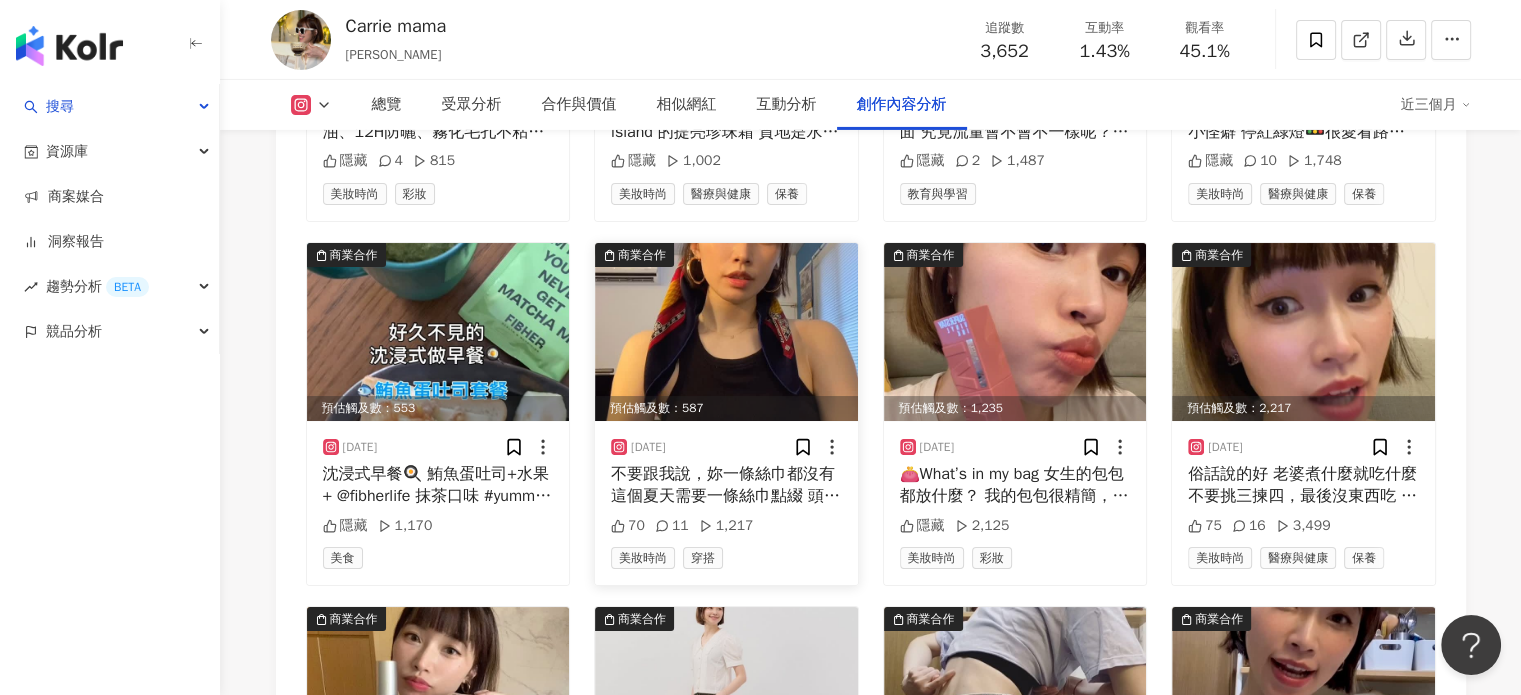 click at bounding box center (726, 332) 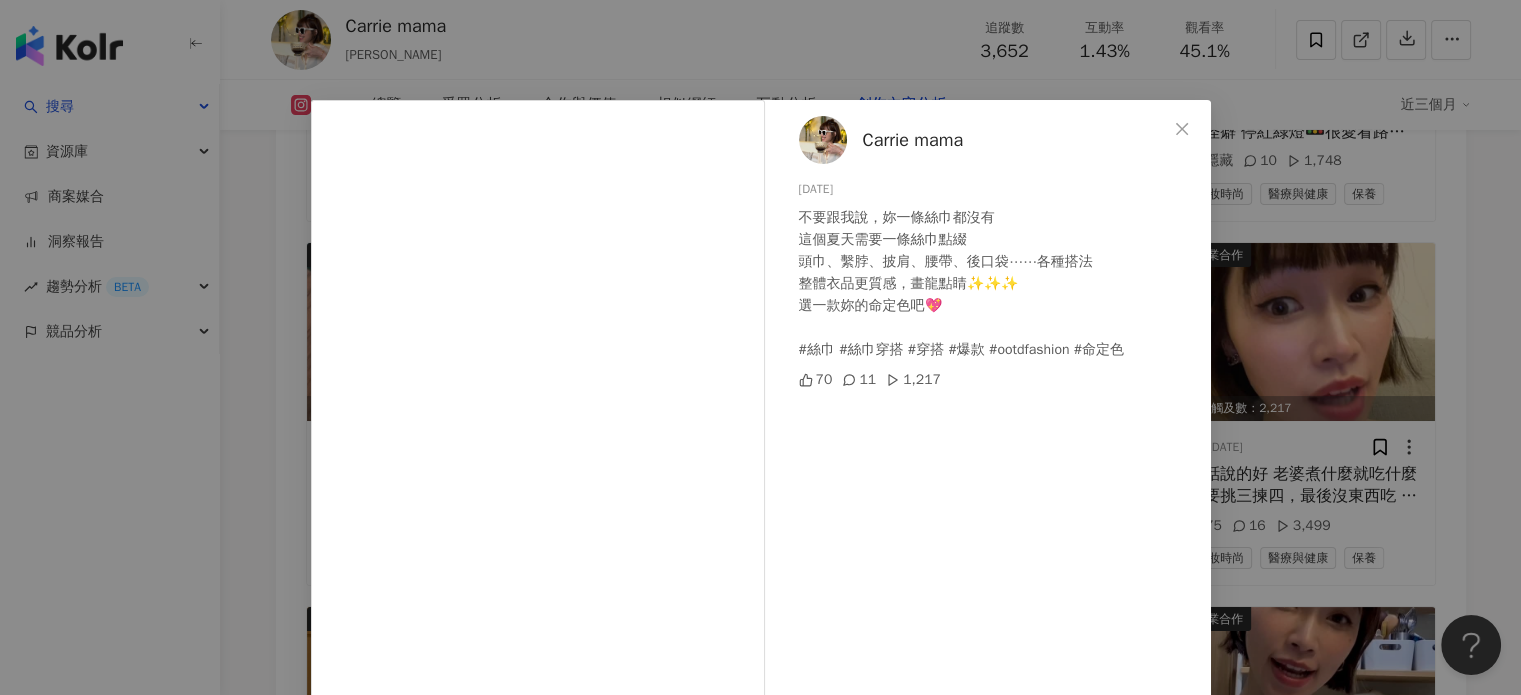 click on "Carrie mama 2025/6/16 不要跟我說，妳一條絲巾都沒有
這個夏天需要一條絲巾點綴
頭巾、繫脖、披肩、腰帶、後口袋⋯⋯各種搭法
整體衣品更質感，畫龍點睛✨✨✨
選一款妳的命定色吧💖
#絲巾 #絲巾穿搭 #穿搭 #爆款 #ootdfashion #命定色 70 11 1,217 查看原始貼文" at bounding box center (760, 347) 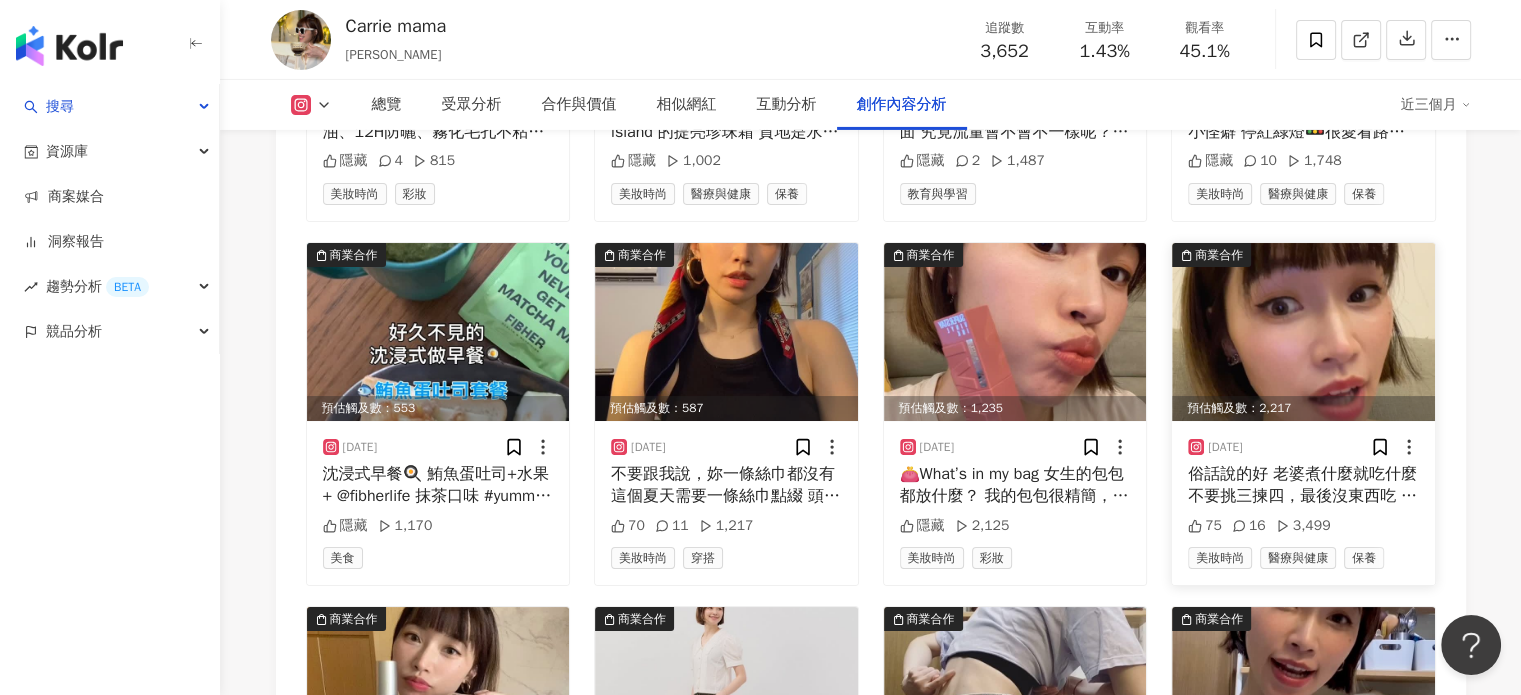 click at bounding box center (1303, 332) 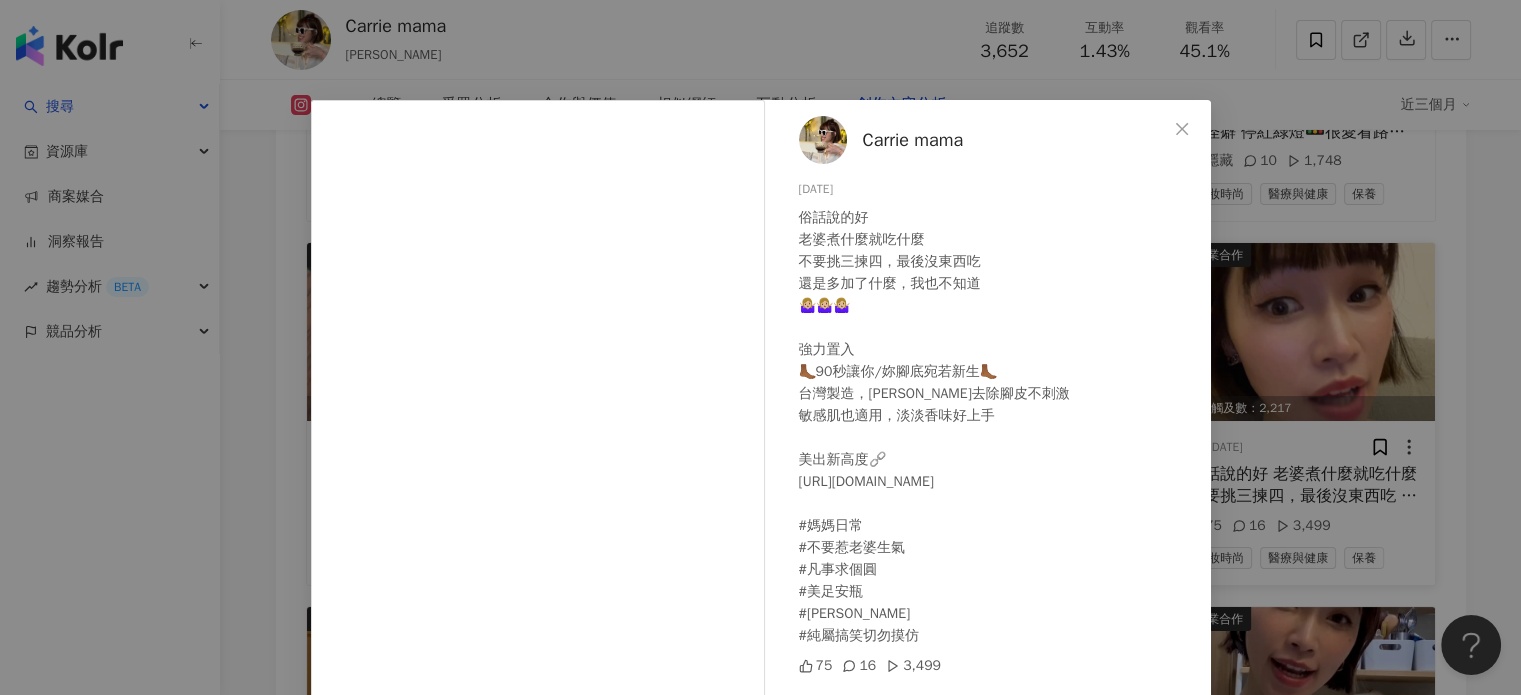 click on "Carrie mama 2025/6/4 俗話說的好
老婆煮什麼就吃什麼
不要挑三揀四，最後沒東西吃
還是多加了什麼，我也不知道
🤷🏼‍♀️🤷🏼‍♀️🤷🏼‍♀️
強力置入
🦶🏾90秒讓你/妳腳底宛若新生🦶🏾
台灣製造，溫和去除腳皮不刺激
敏感肌也適用，淡淡香味好上手
美出新高度🔗
https://hersnailyuan.youbuy.tw/VLSYR29IGM?rid=29IGM
#媽媽日常
#不要惹老婆生氣
#凡事求個圓
#美足安瓶
#赫絲
#純屬搞笑切勿摸仿 75 16 3,499 查看原始貼文" at bounding box center [760, 347] 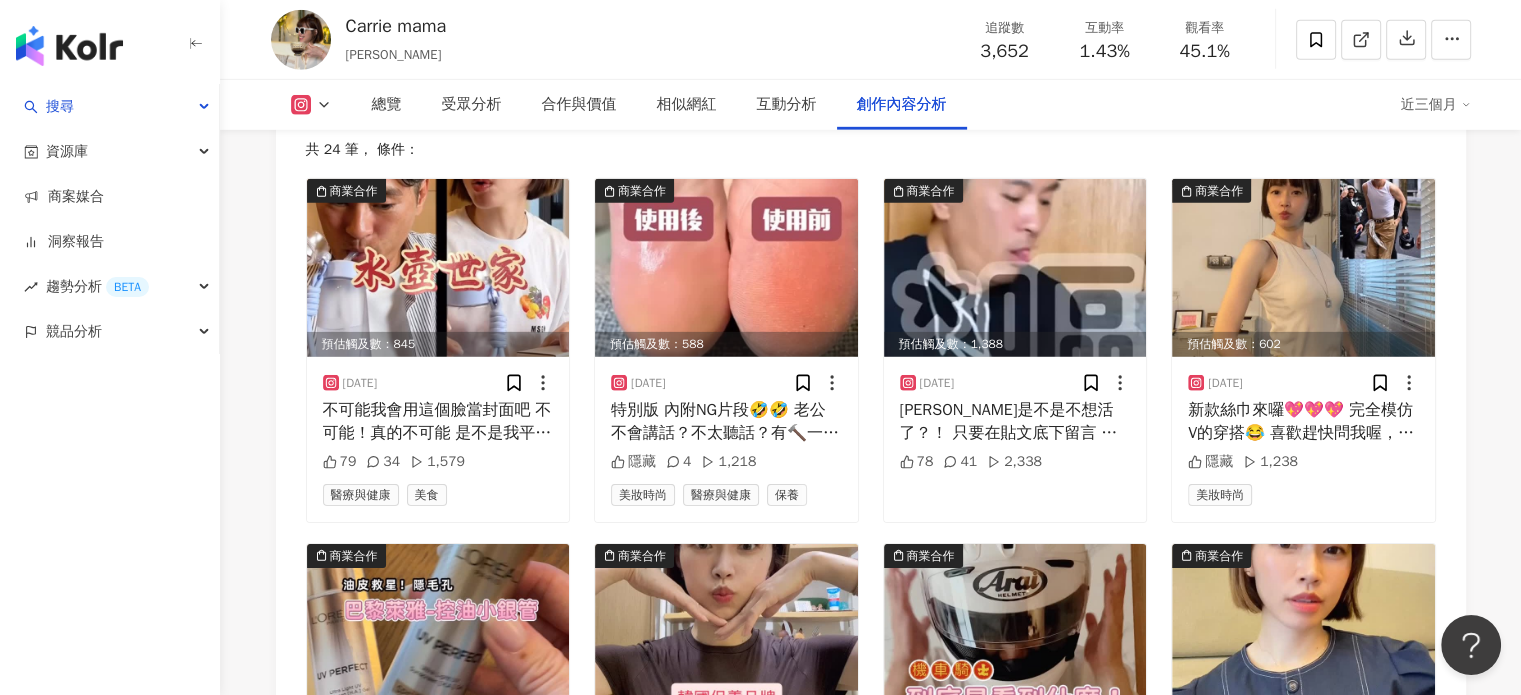 scroll, scrollTop: 6197, scrollLeft: 0, axis: vertical 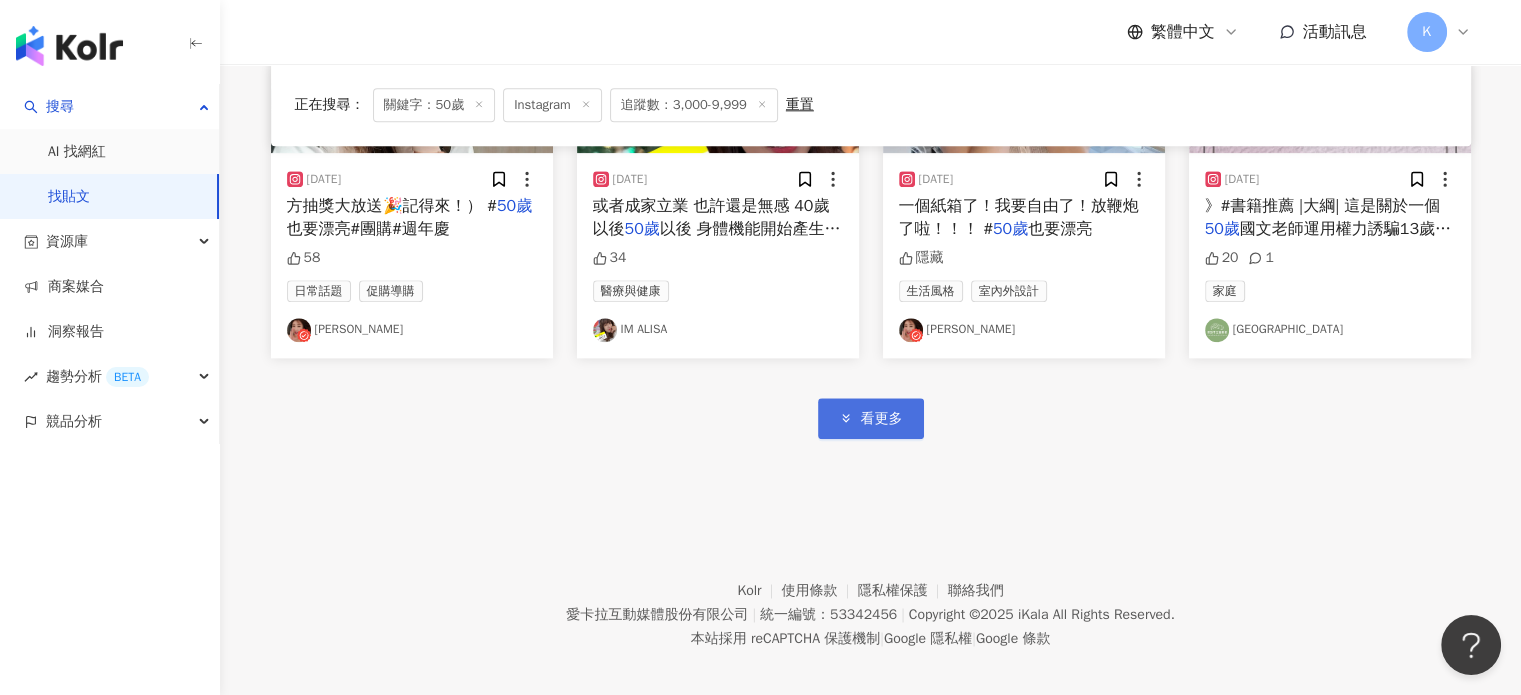 click on "看更多" at bounding box center [871, 418] 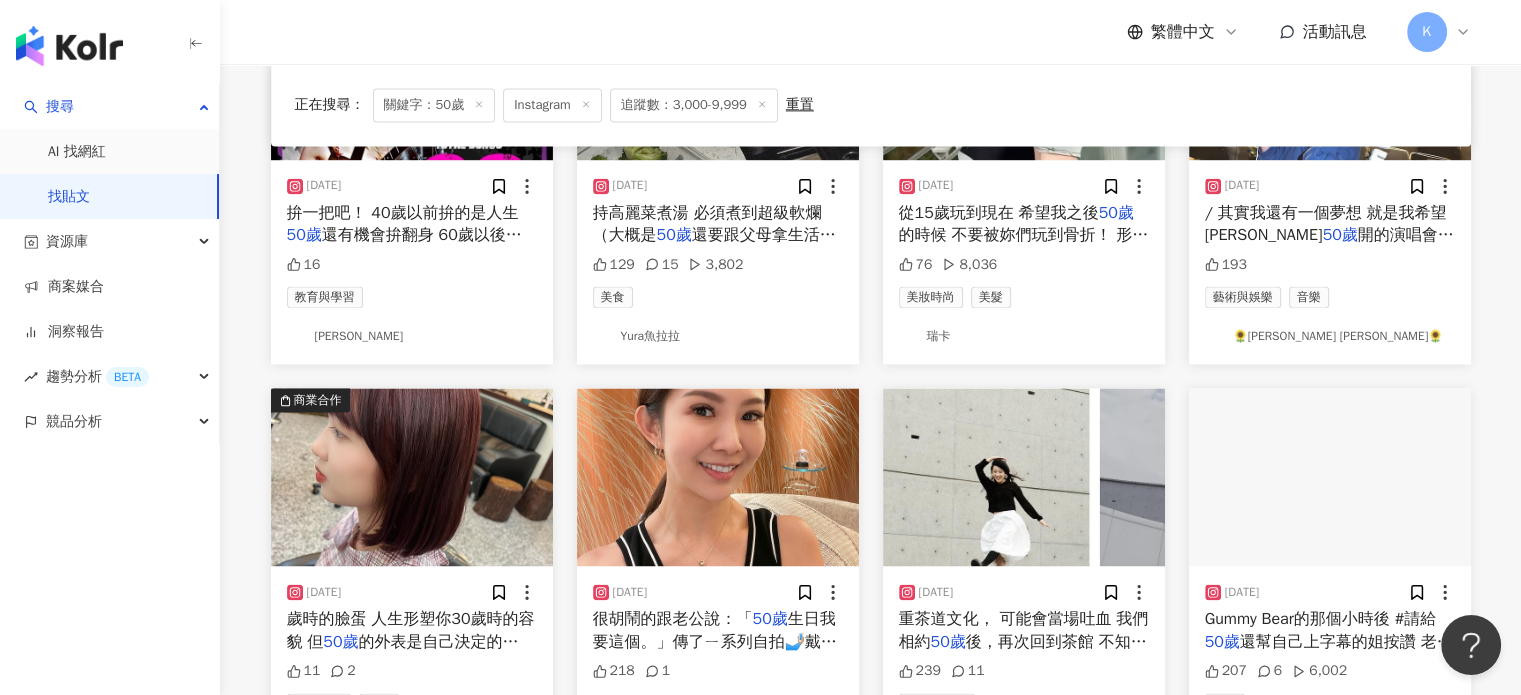 scroll, scrollTop: 2900, scrollLeft: 0, axis: vertical 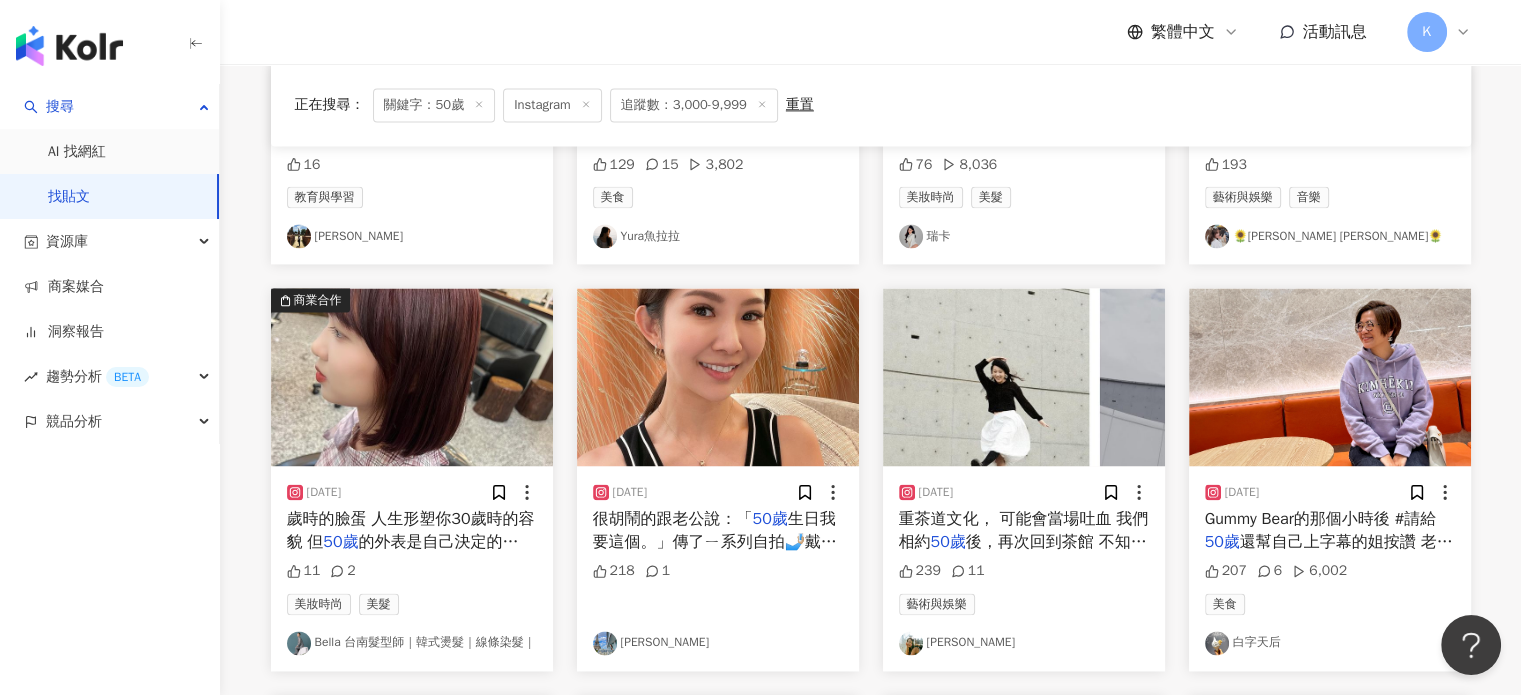 click at bounding box center (718, 377) 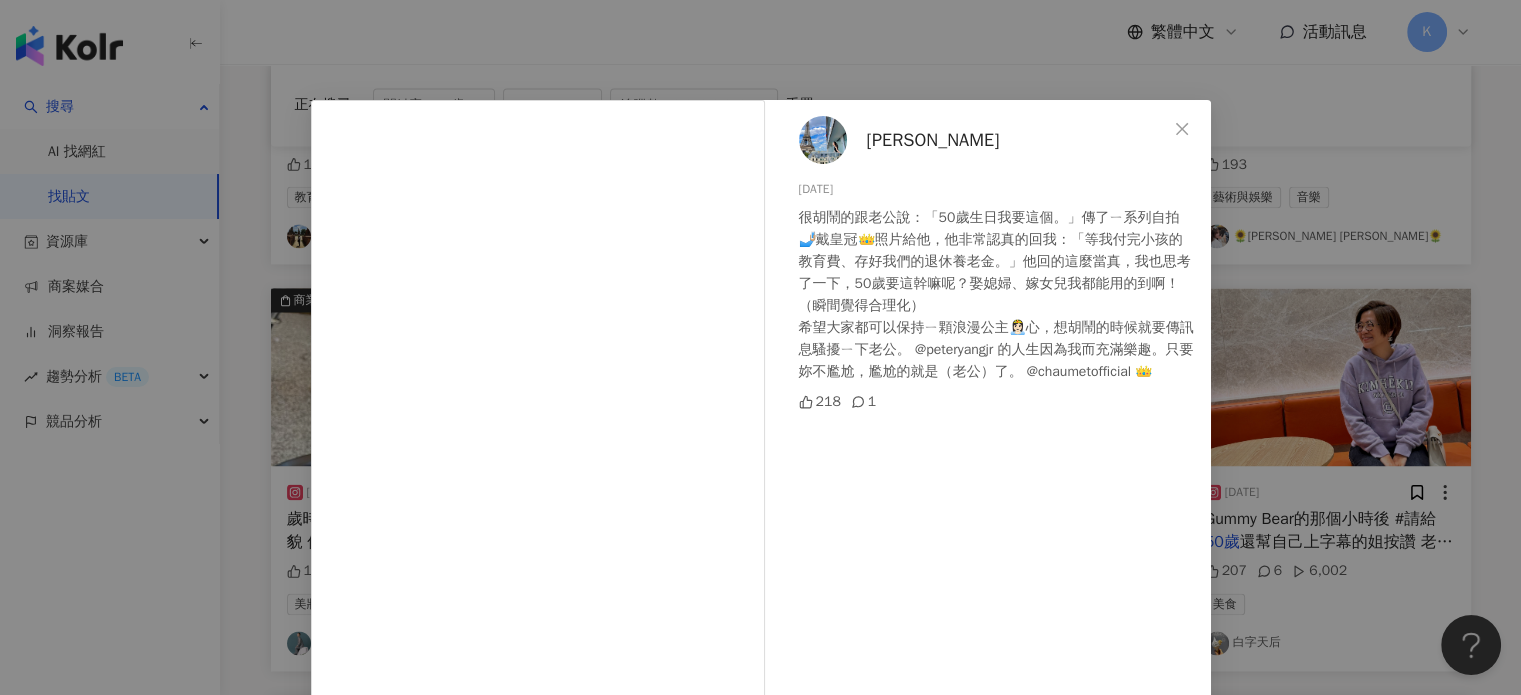 click on "Rita Hsieh 2023/10/11 很胡鬧的跟老公說：「50歲生日我要這個。」傳了ㄧ系列自拍🤳🏼戴皇冠👑照片給他，他非常認真的回我：「等我付完小孩的教育費、存好我們的退休養老金。」他回的這麼當真，我也思考了一下，50歲要這幹嘛呢？娶媳婦、嫁女兒我都能用的到啊！（瞬間覺得合理化）
希望大家都可以保持ㄧ顆浪漫公主👸🏻心，想胡鬧的時候就要傳訊息騷擾ㄧ下老公。 @peteryangjr 的人生因為我而充滿樂趣。只要妳不尷尬，尷尬的就是（老公）了。 @chaumetofficial 👑 218 1 查看原始貼文" at bounding box center (760, 347) 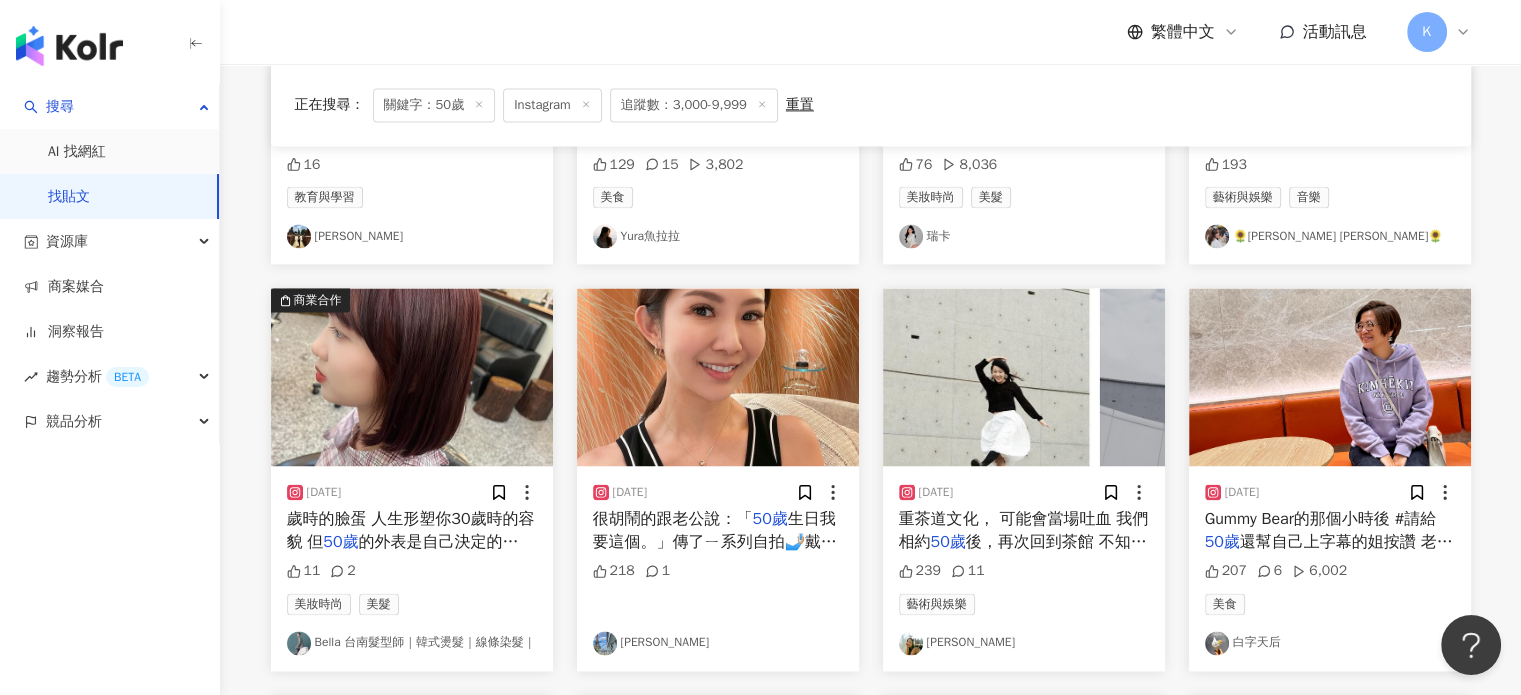 click at bounding box center [1330, 377] 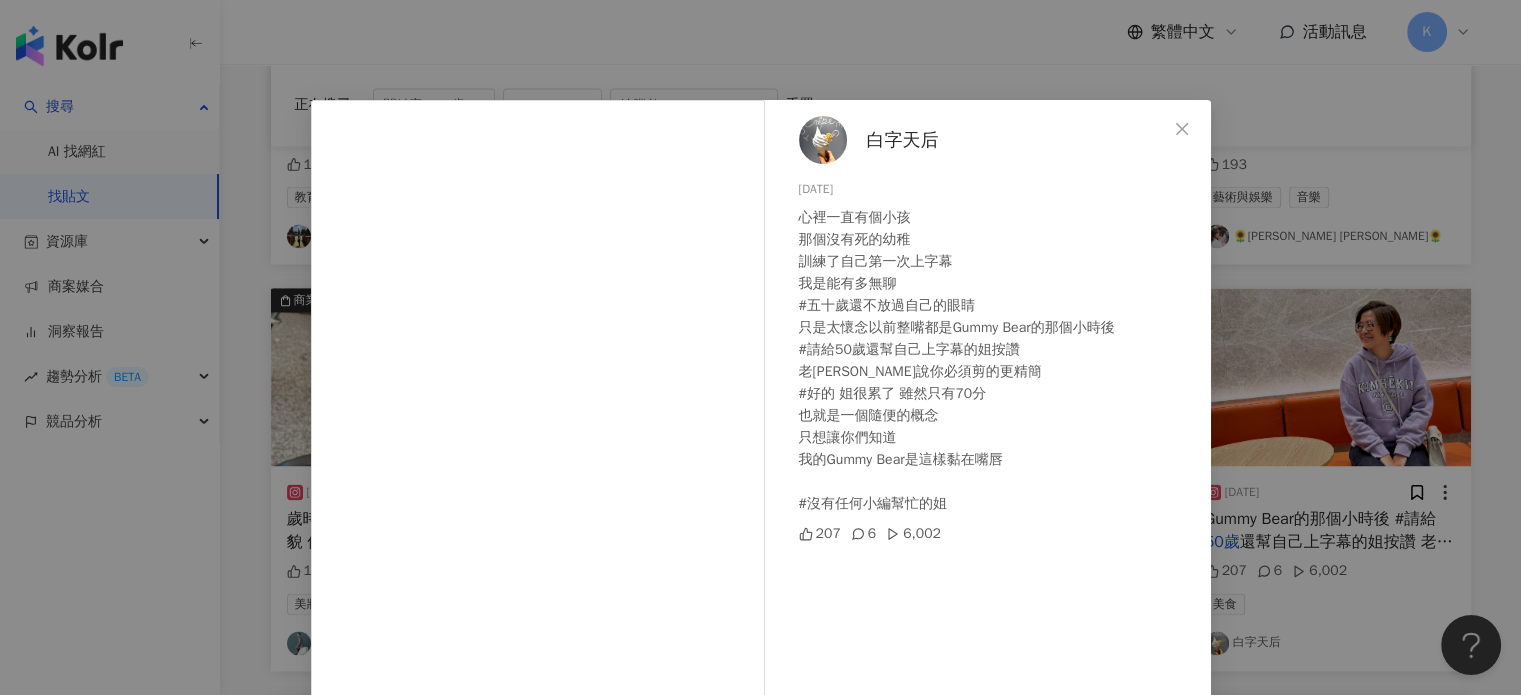 click on "白字天后 2023/10/22 心裡一直有個小孩
那個沒有死的幼稚
訓練了自己第一次上字幕
我是能有多無聊
#五十歲還不放過自己的眼睛
只是太懷念以前整嘴都是Gummy Bear的那個小時後
#請給50歲還幫自己上字幕的姐按讚
老陳說你必須剪的更精簡
#好的 姐很累了 雖然只有70分
也就是一個隨便的概念
只想讓你們知道
我的Gummy Bear是這樣黏在嘴唇
#沒有任何小編幫忙的姐 207 6 6,002 查看原始貼文" at bounding box center (760, 347) 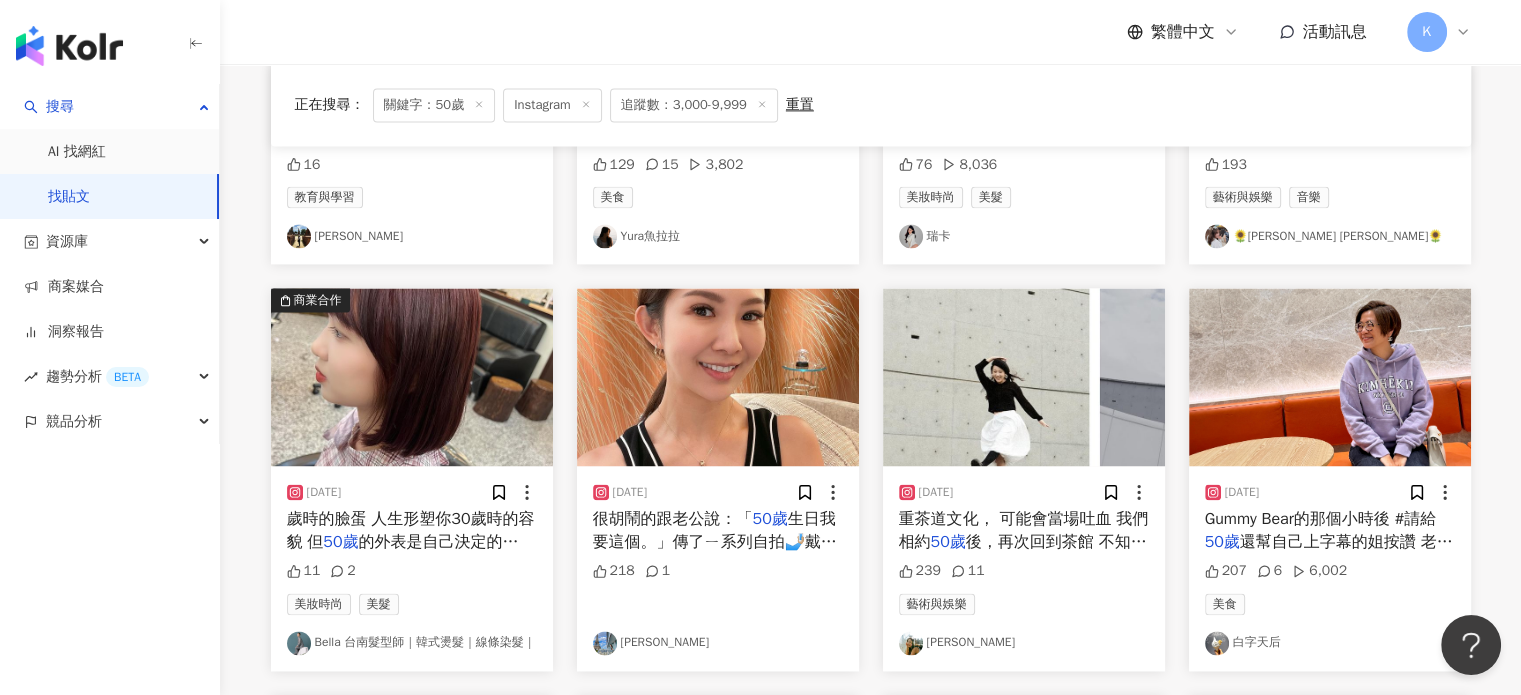 click at bounding box center [1024, 377] 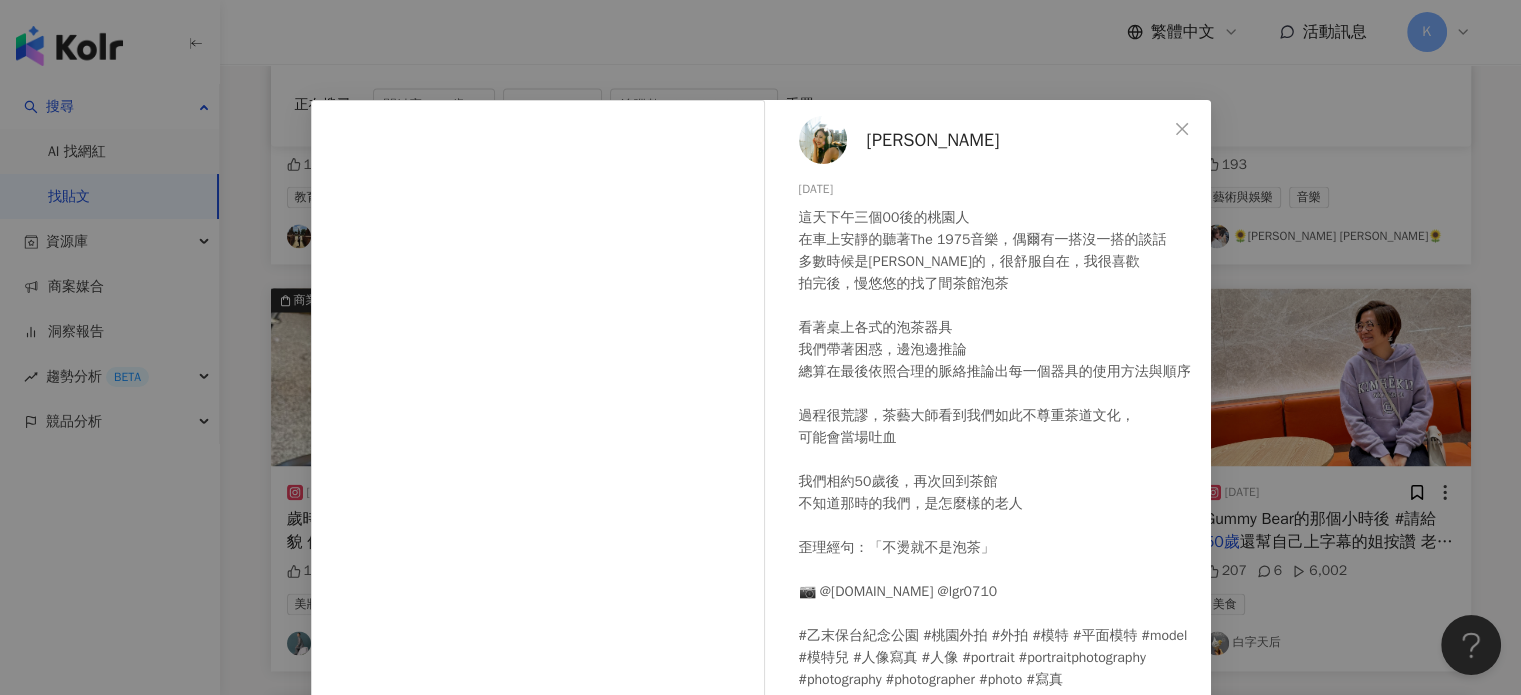 click on "久安娜 2024/11/27 這天下午三個00後的桃園人
在車上安靜的聽著The 1975音樂，偶爾有一搭沒一搭的談話
多數時候是沈默的，很舒服自在，我很喜歡
拍完後，慢悠悠的找了間茶館泡茶
看著桌上各式的泡茶器具
我們帶著困惑，邊泡邊推論
總算在最後依照合理的脈絡推論出每一個器具的使用方法與順序
過程很荒謬，茶藝大師看到我們如此不尊重茶道文化，
可能會當場吐血
我們相約50歲後，再次回到茶館
不知道那時的我們，是怎麼樣的老人
歪理經句：「不燙就不是泡茶」
📷 @gawe.ee @lgr0710
#乙末保台紀念公園 #桃園外拍 #外拍 #模特 #平面模特 #model #模特兒 #人像寫真 #人像 #portrait #portraitphotography #photography #photographer #photo #寫真 239 11 查看原始貼文" at bounding box center [760, 347] 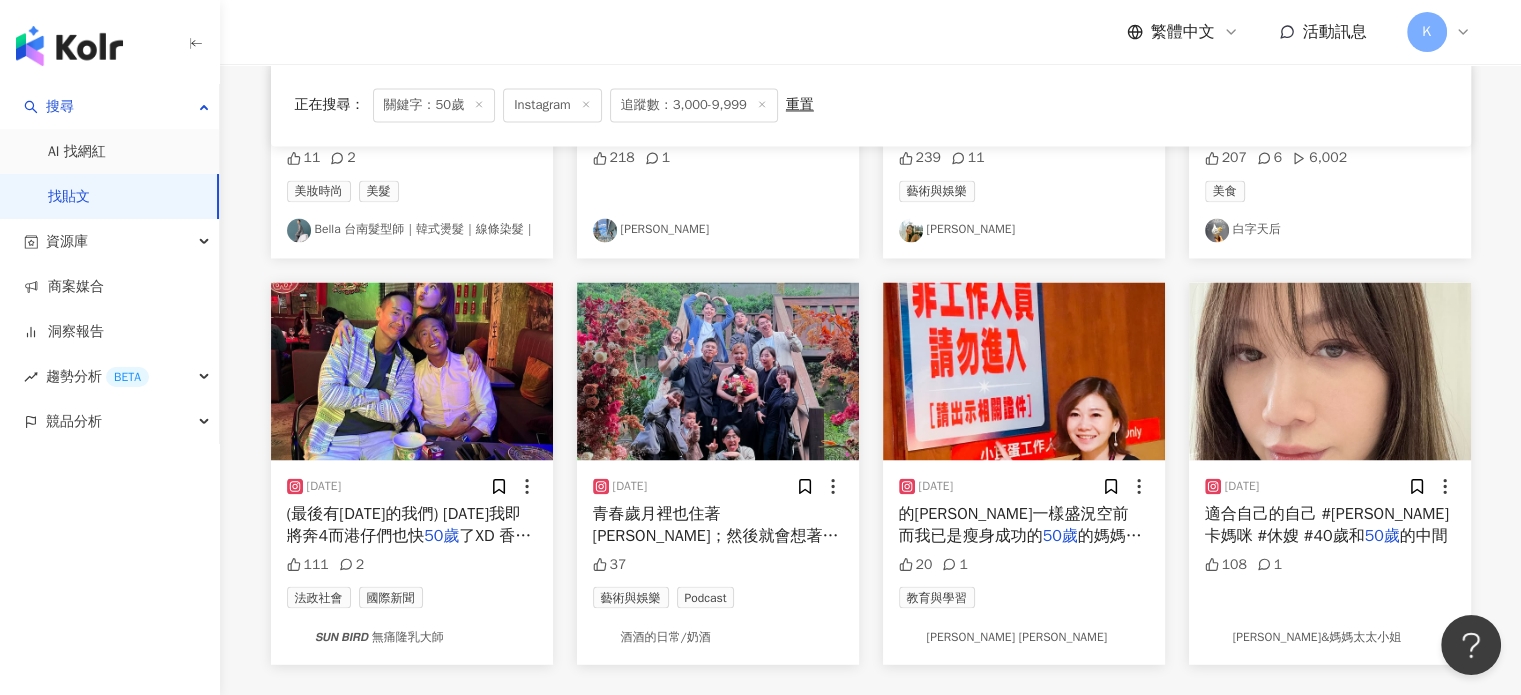 scroll, scrollTop: 3400, scrollLeft: 0, axis: vertical 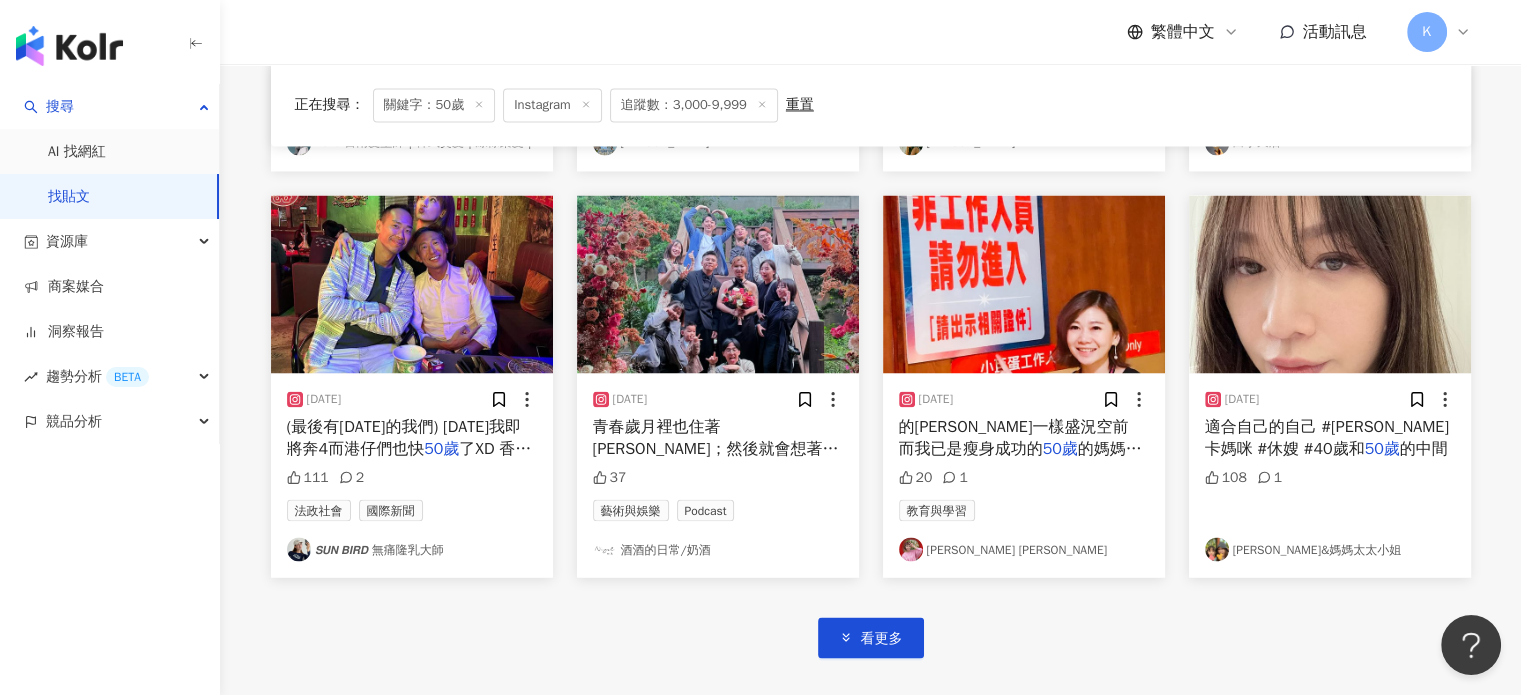 click at bounding box center [1330, 284] 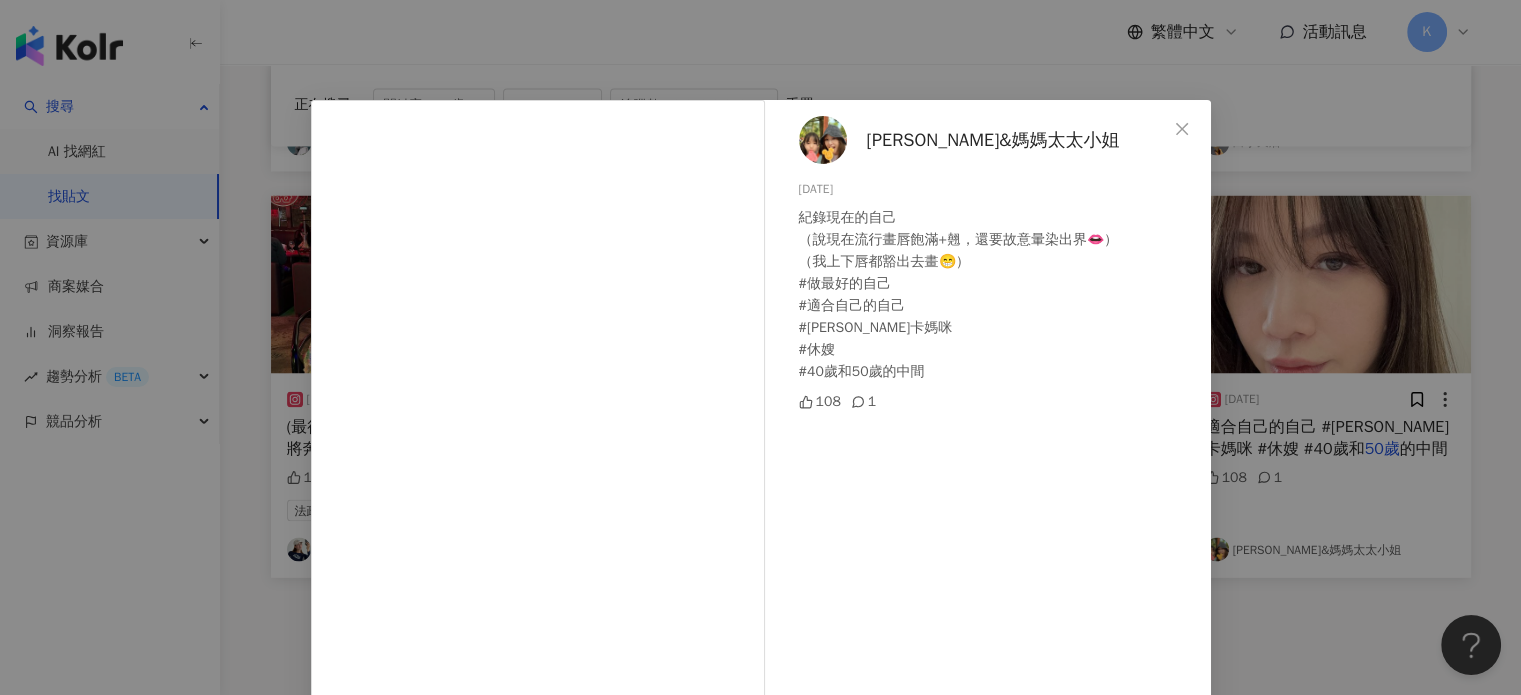 click on "李小妹&媽媽太太小姐 2024/9/2 紀錄現在的自己
（說現在流行畫唇飽滿+翹，還要故意暈染出界👄）
（我上下唇都豁出去畫😁）
#做最好的自己
#適合自己的自己
#潔西卡媽咪
#休嫂
#40歲和50歲的中間 108 1 查看原始貼文" at bounding box center (760, 347) 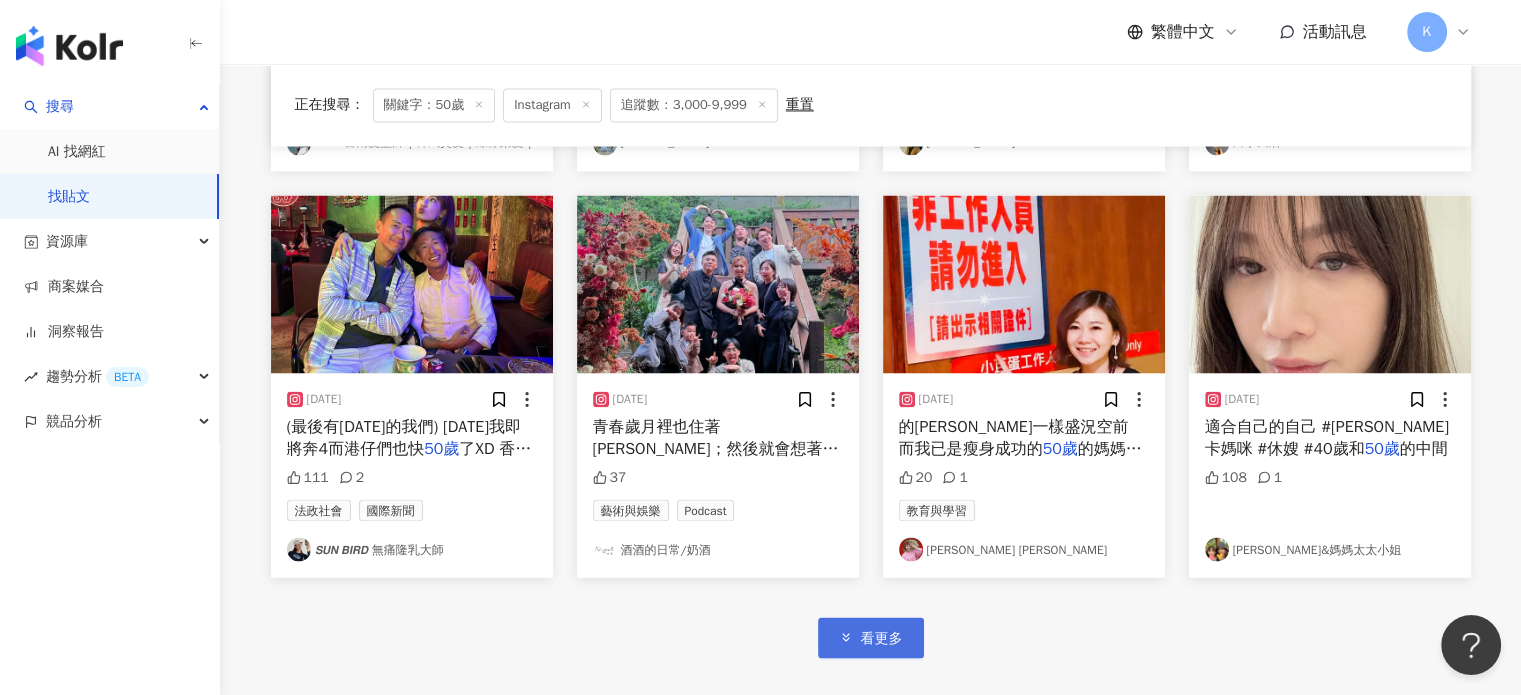 click on "看更多" at bounding box center (882, 638) 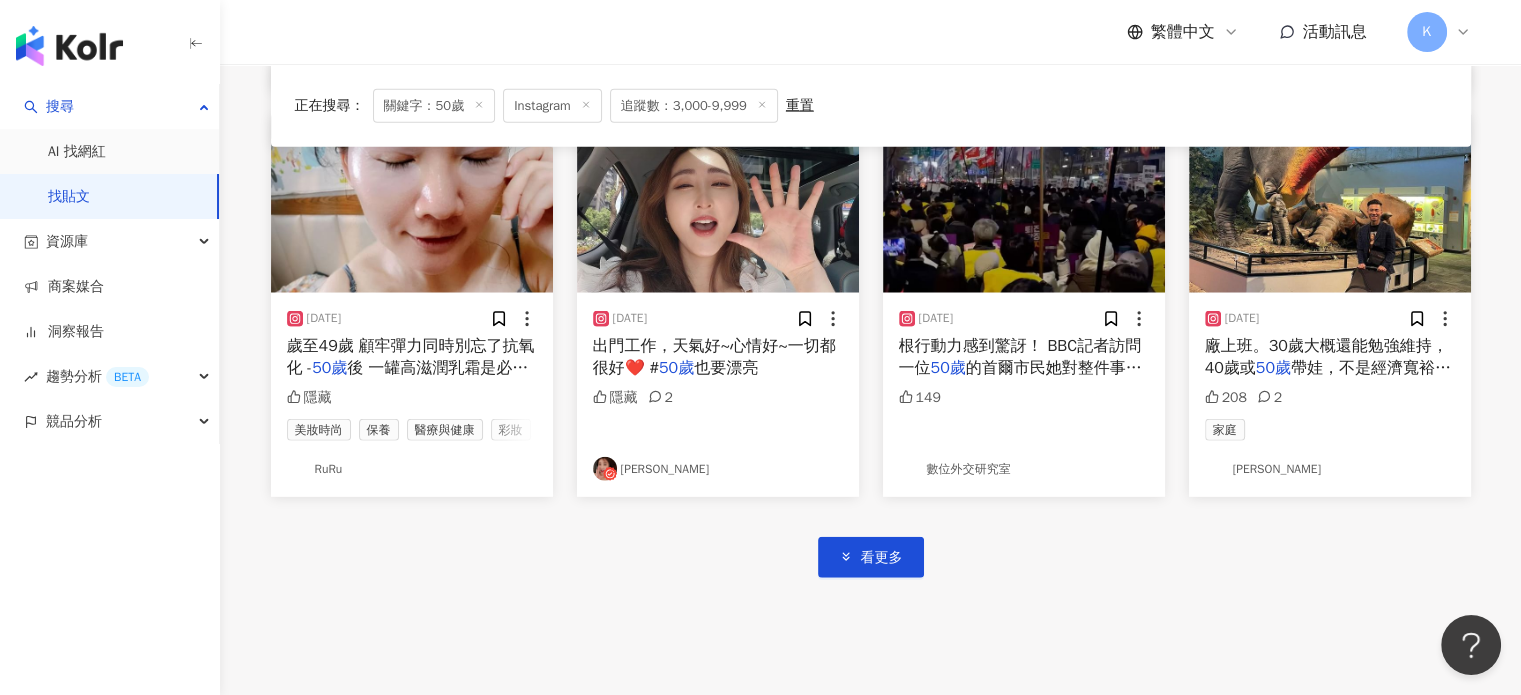 scroll, scrollTop: 4700, scrollLeft: 0, axis: vertical 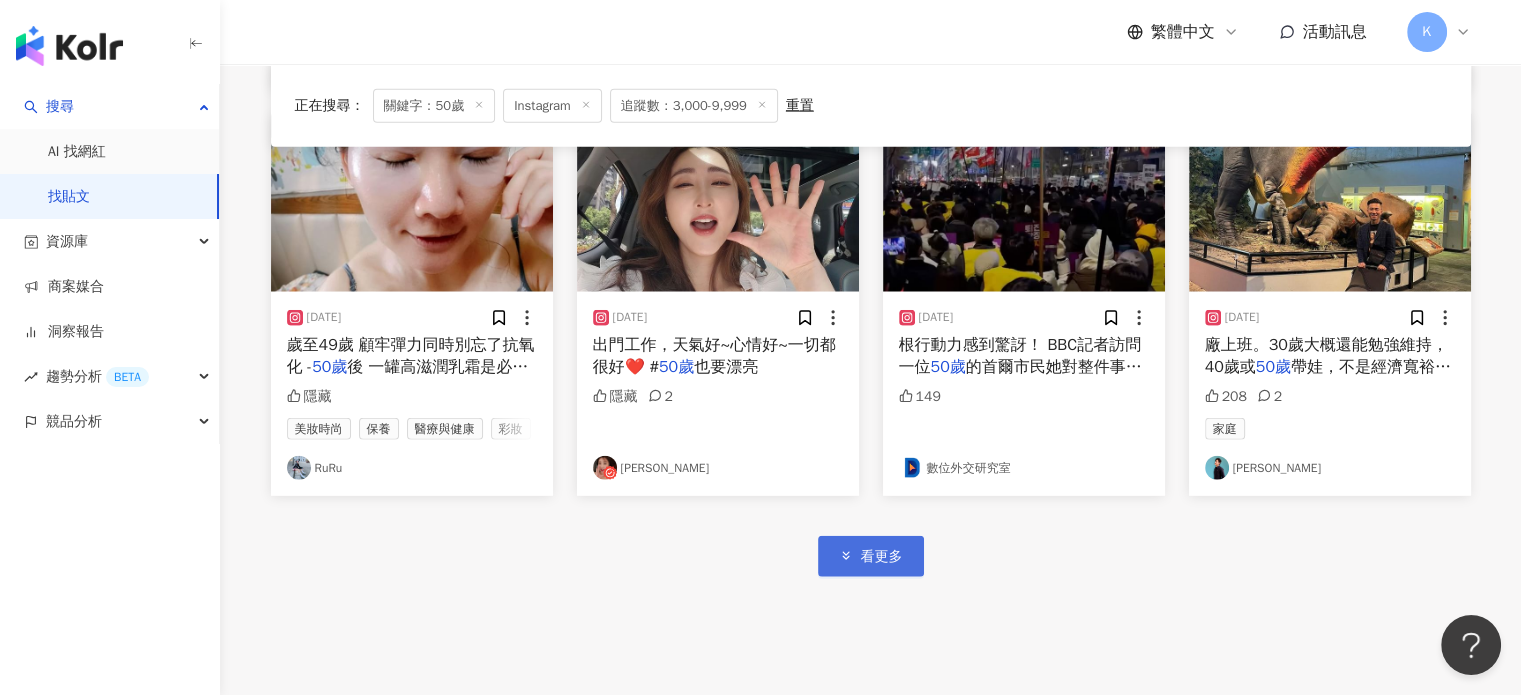 click on "看更多" at bounding box center (882, 557) 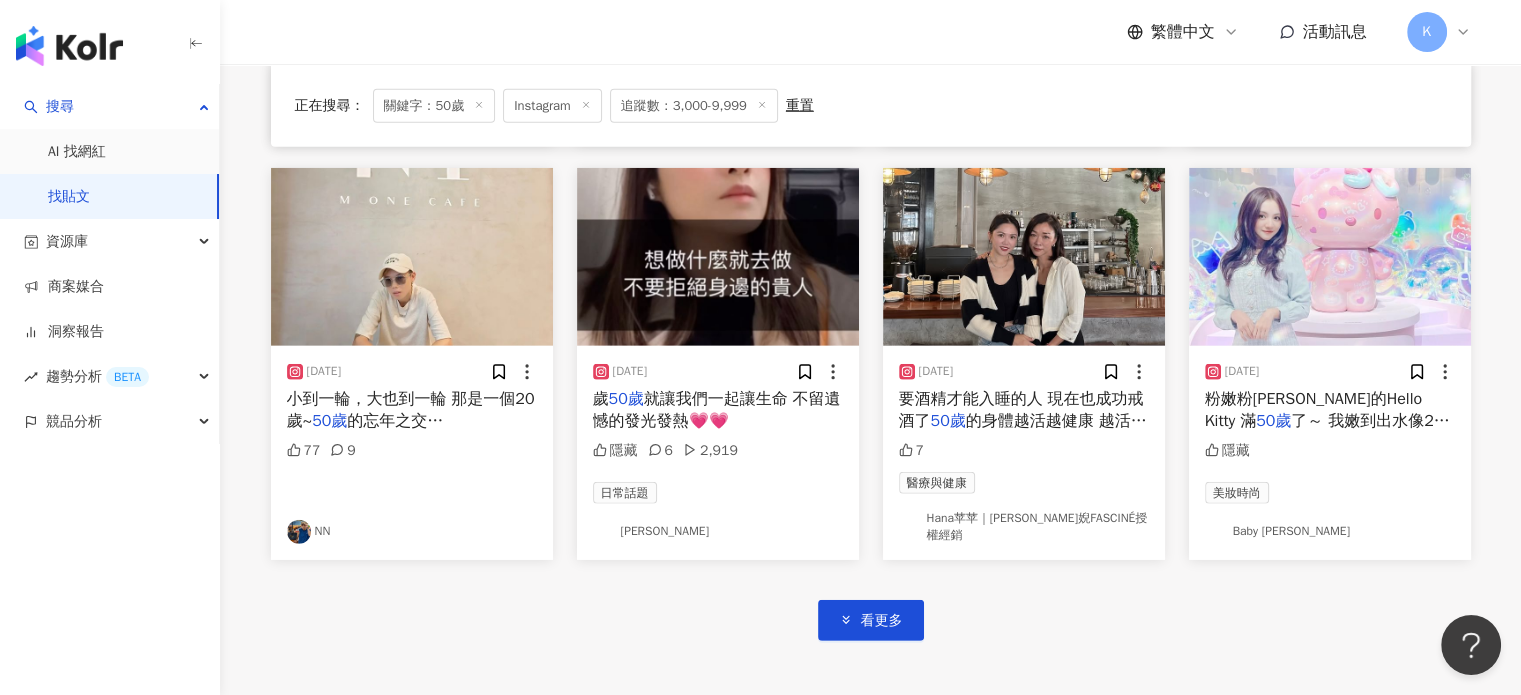 scroll, scrollTop: 5900, scrollLeft: 0, axis: vertical 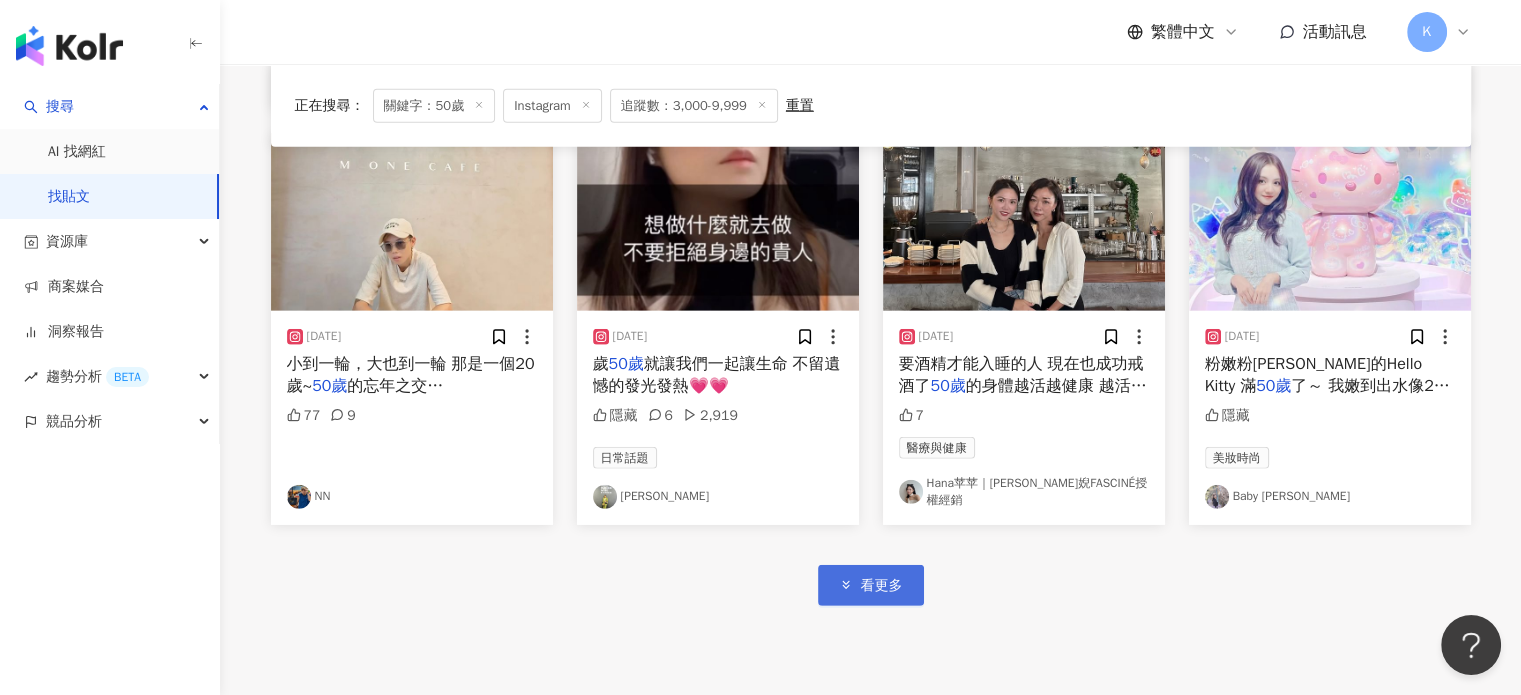 click on "看更多" at bounding box center [871, 585] 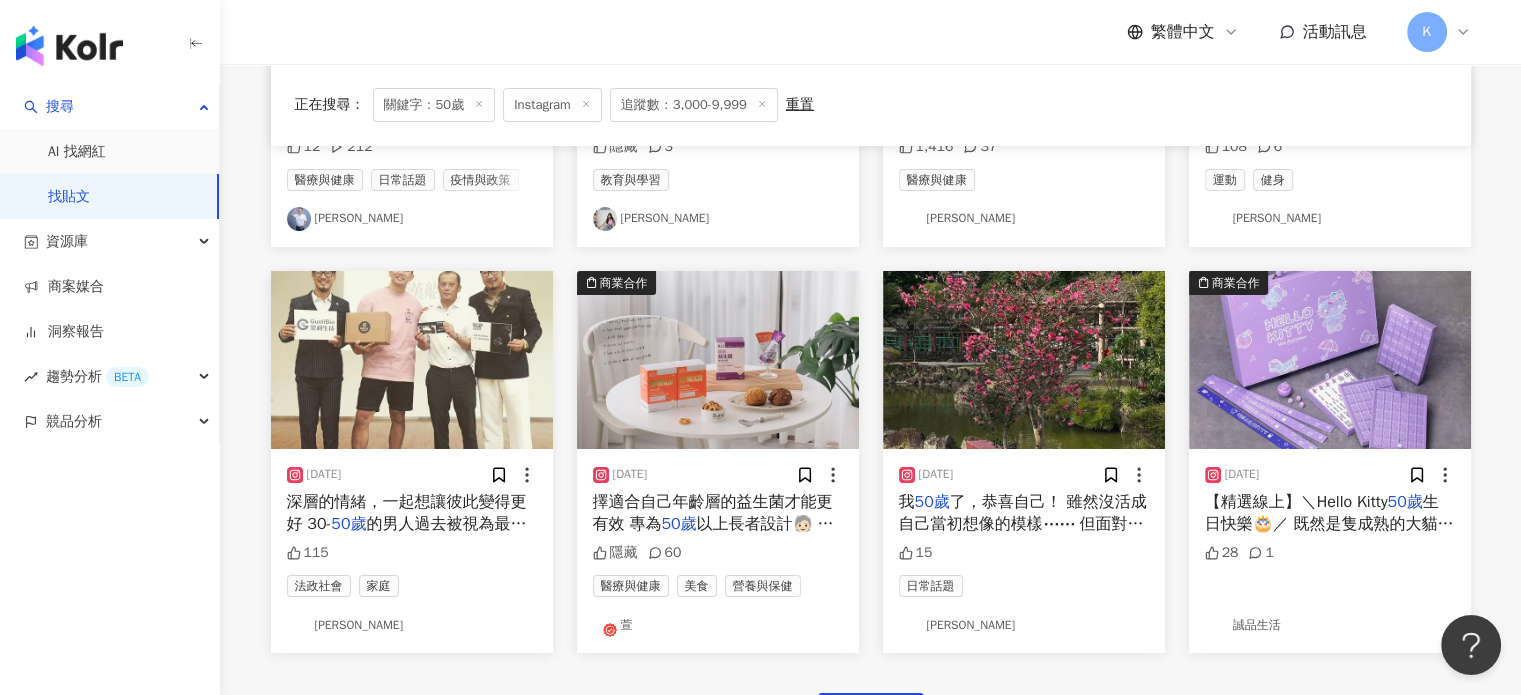scroll, scrollTop: 7100, scrollLeft: 0, axis: vertical 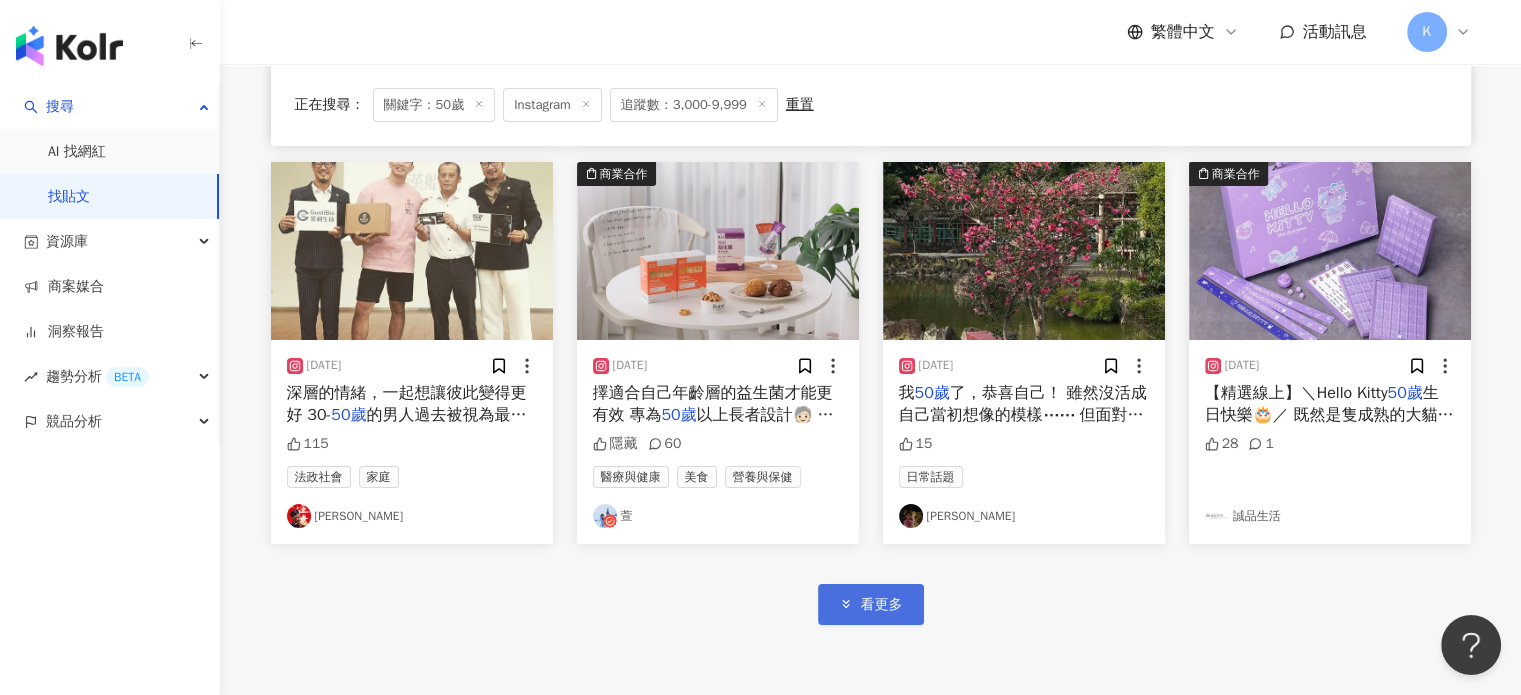 click on "看更多" at bounding box center [871, 604] 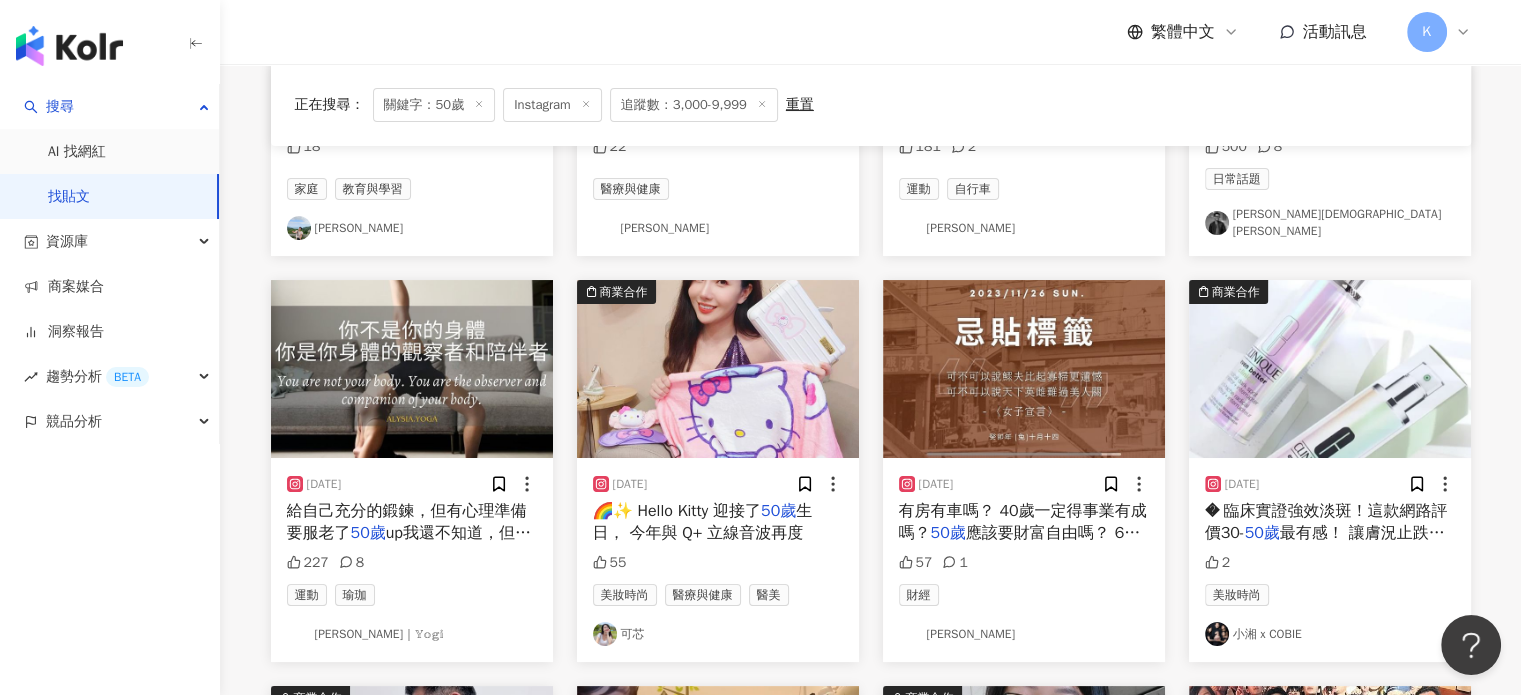 scroll, scrollTop: 7800, scrollLeft: 0, axis: vertical 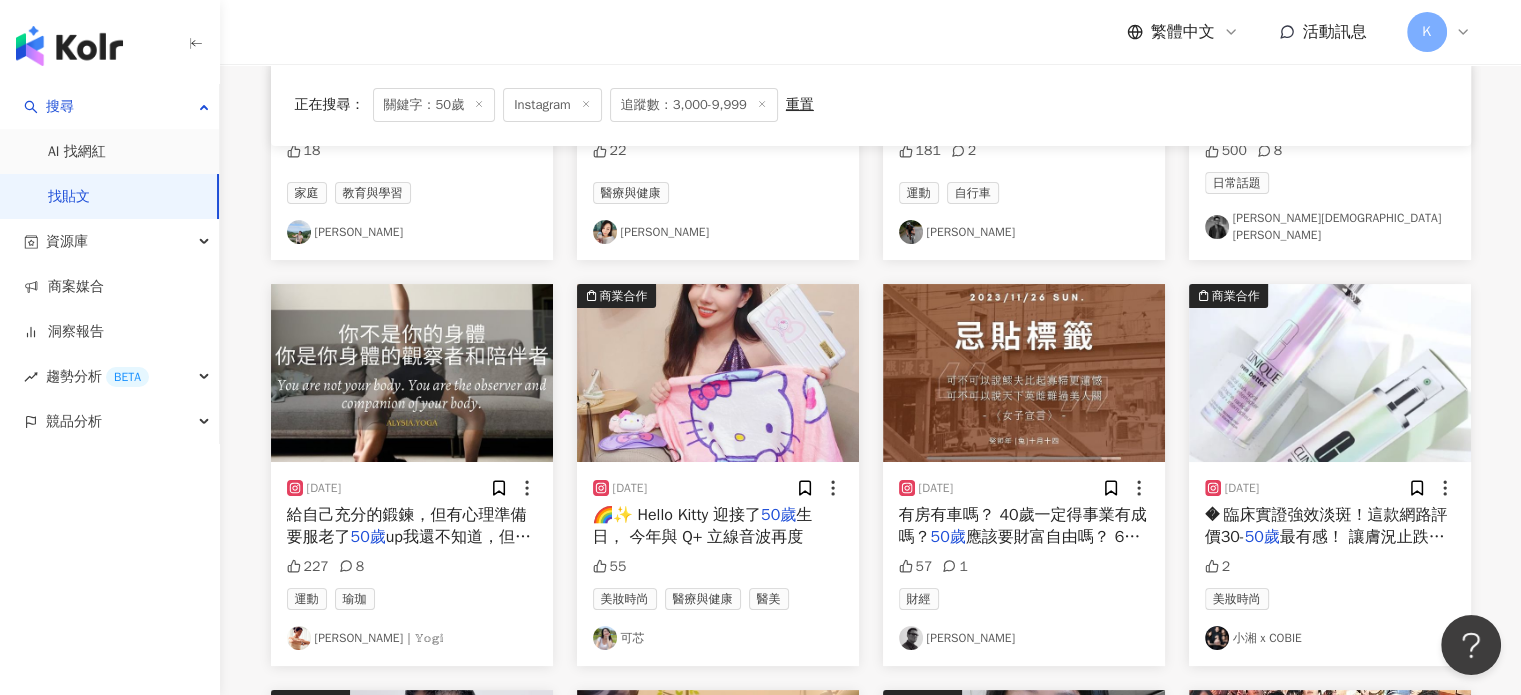 click at bounding box center [718, 373] 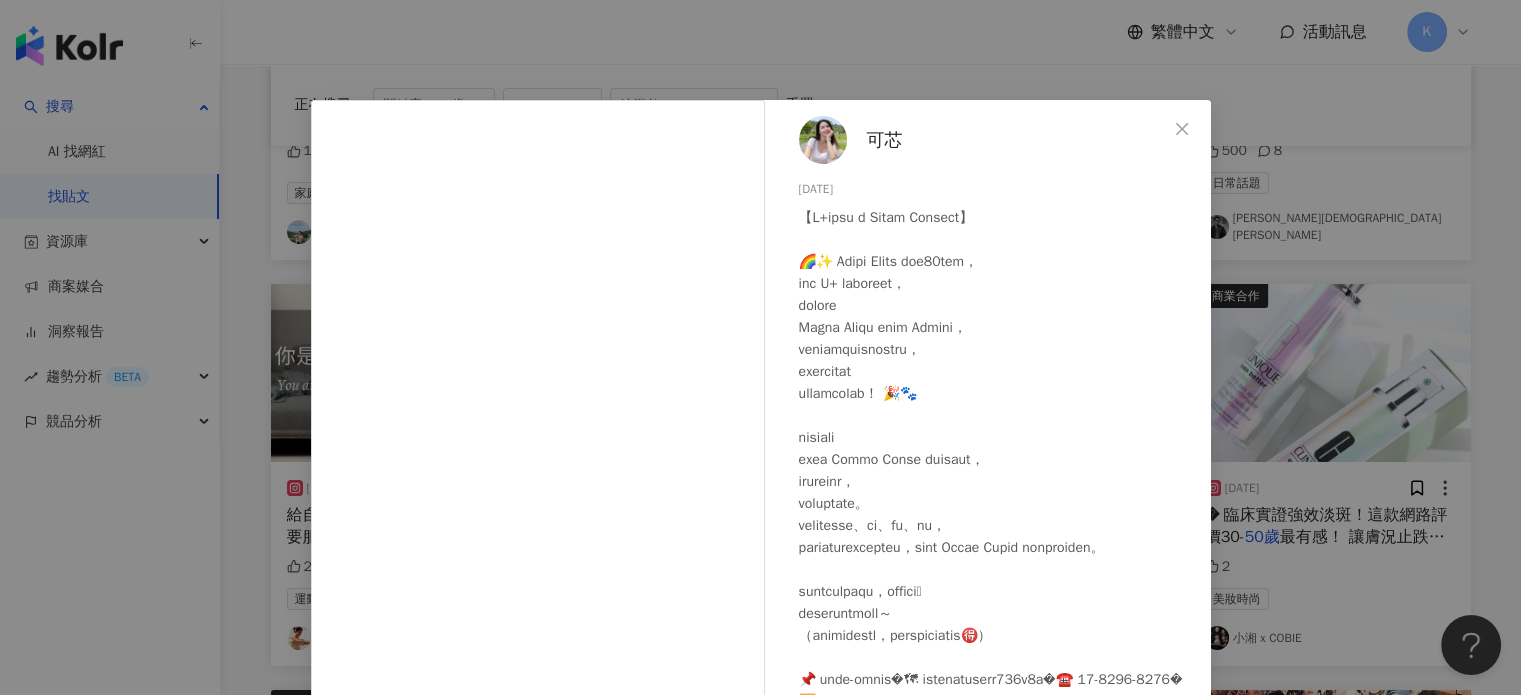 click on "可芯 2024/1/29 55 查看原始貼文" at bounding box center [760, 347] 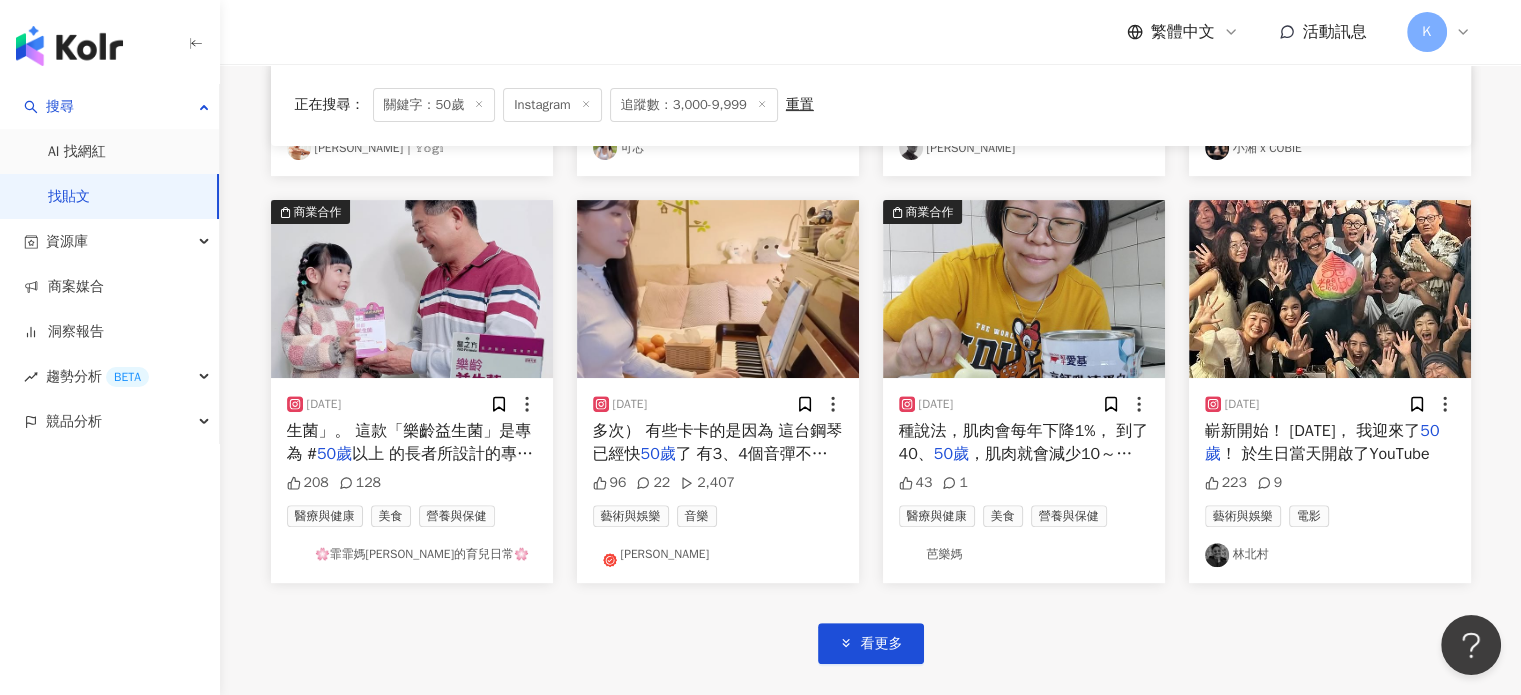 scroll, scrollTop: 8300, scrollLeft: 0, axis: vertical 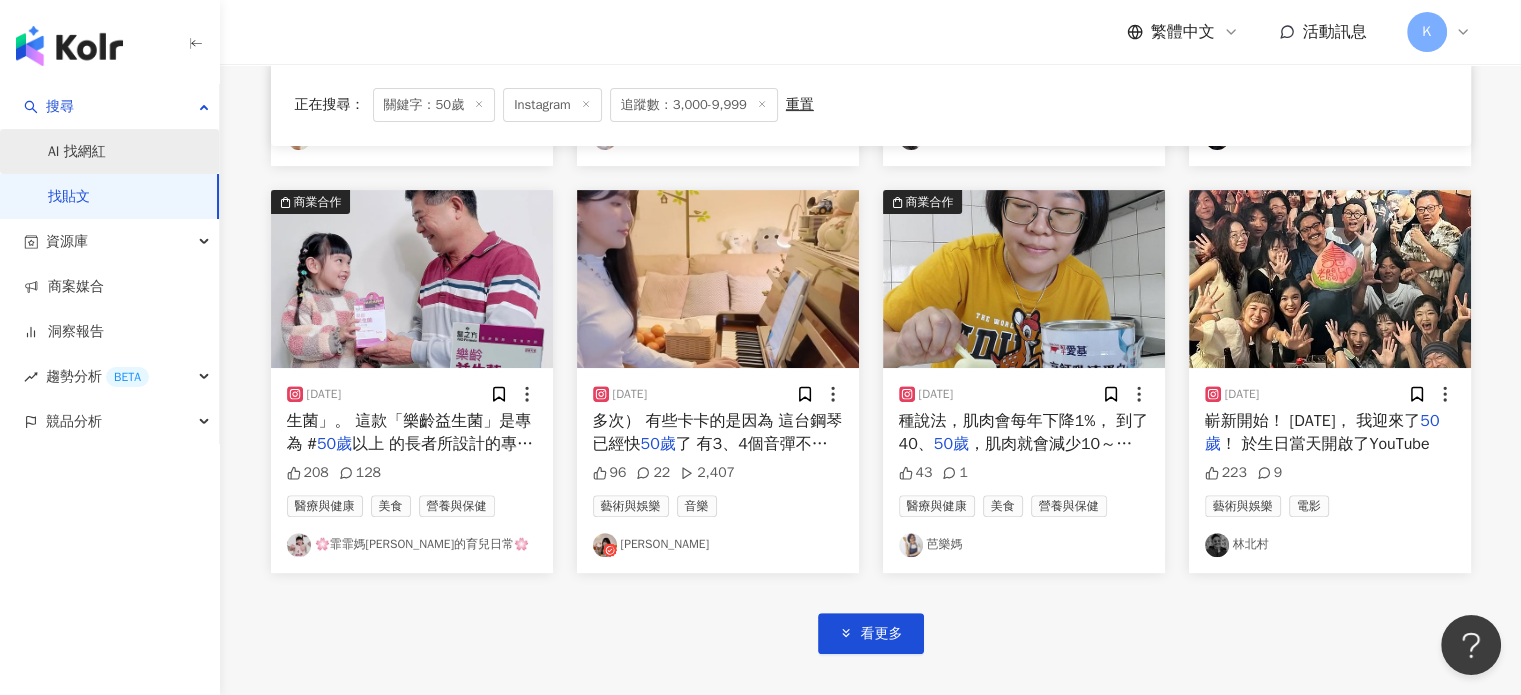 click on "AI 找網紅" at bounding box center (77, 152) 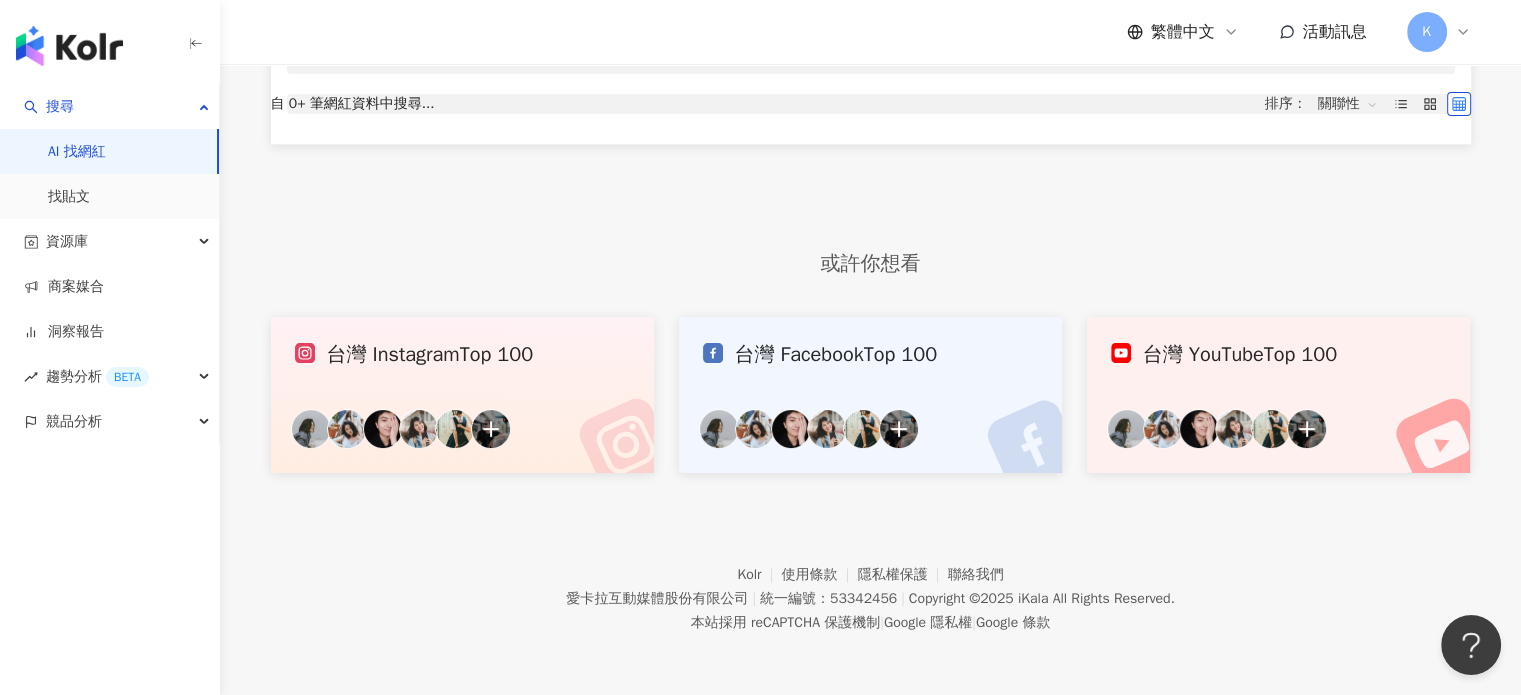 scroll, scrollTop: 0, scrollLeft: 0, axis: both 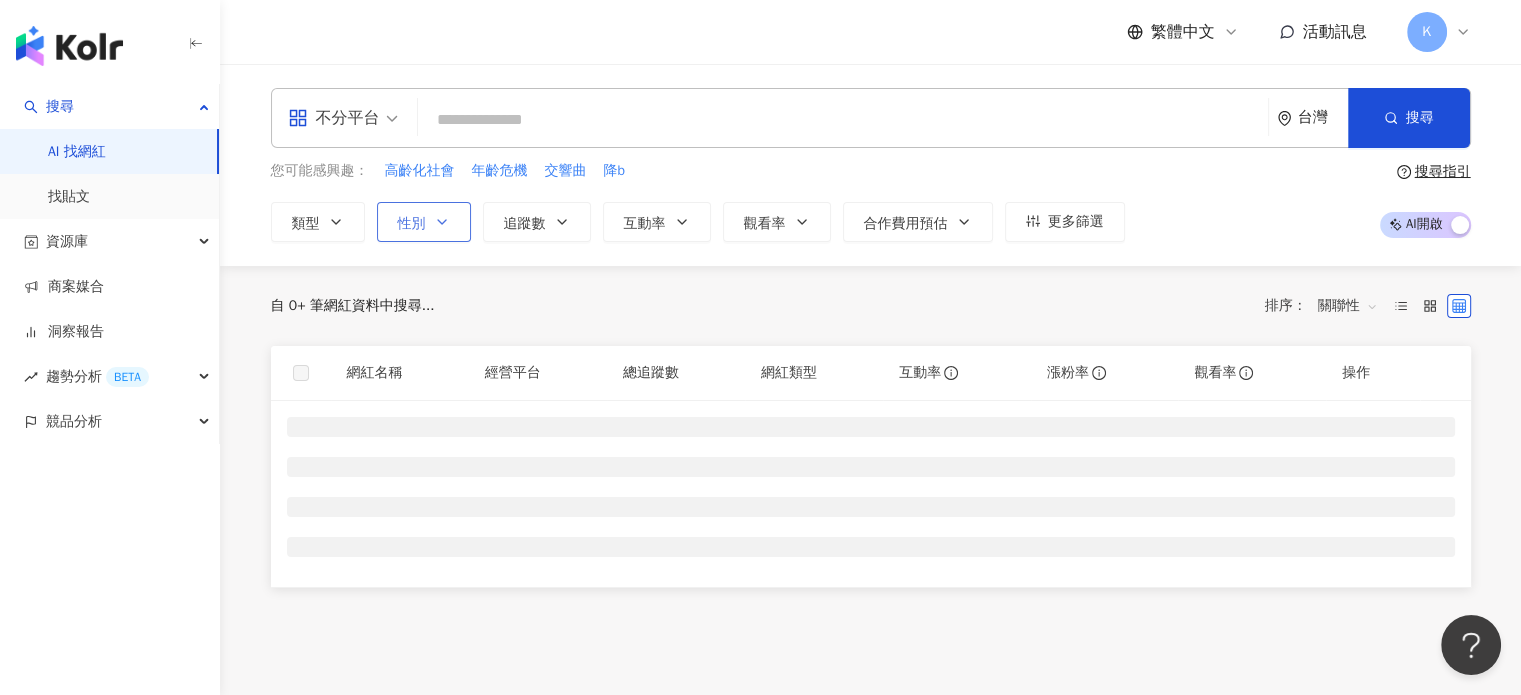click 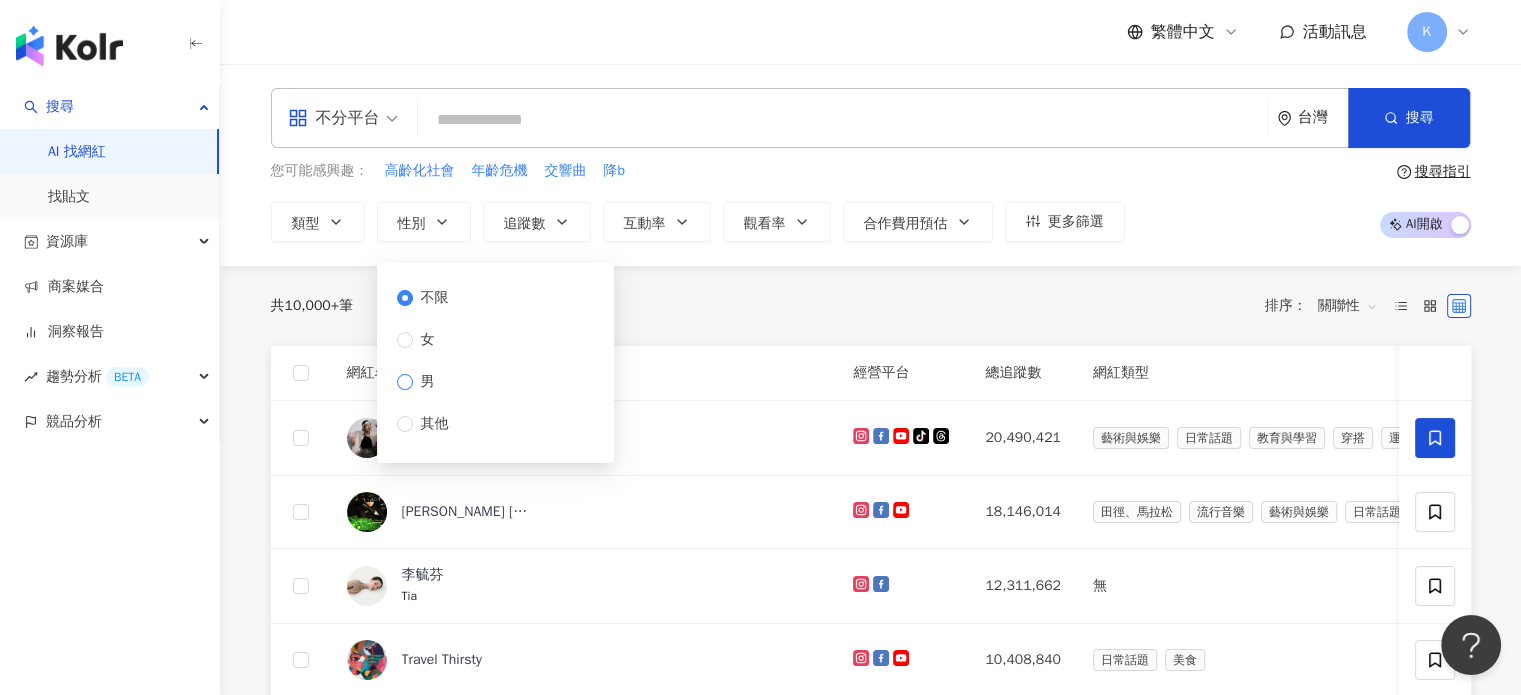 click on "男" at bounding box center (428, 382) 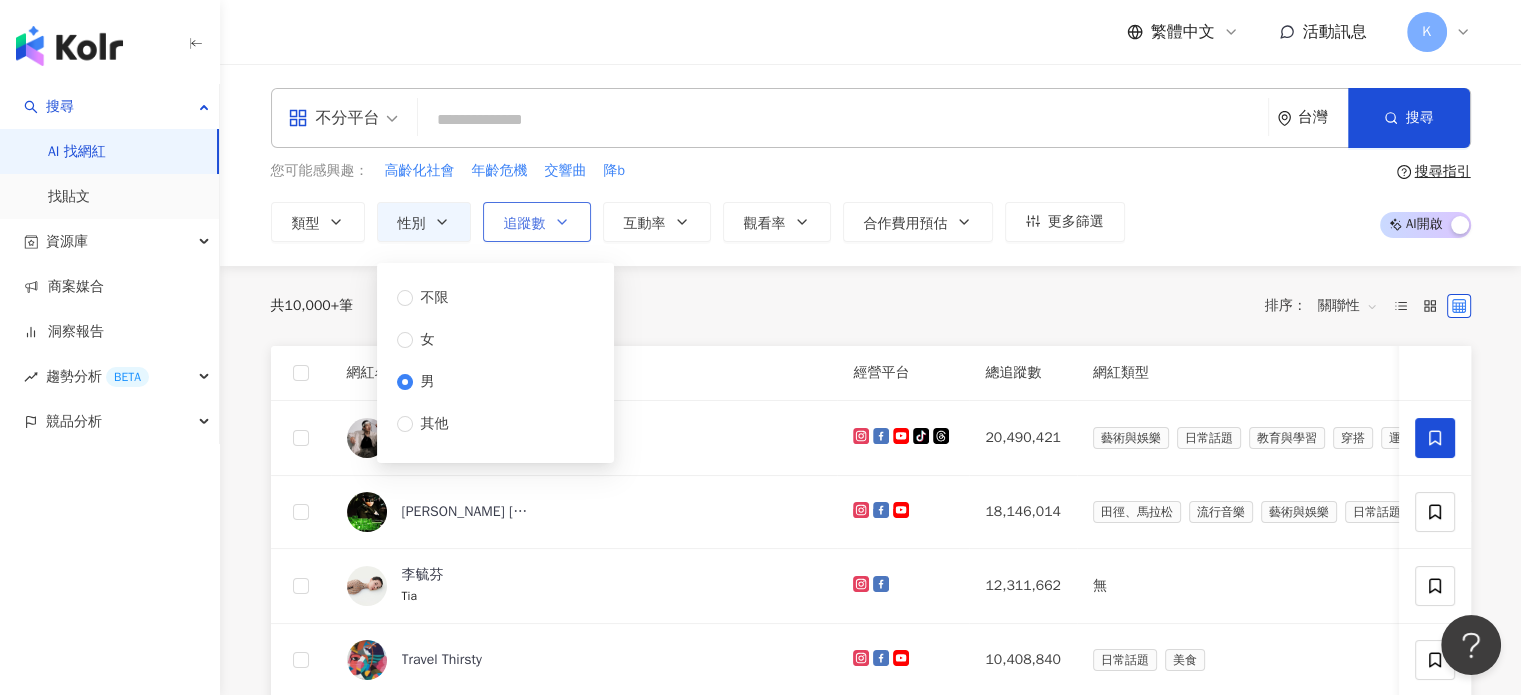 click on "追蹤數" at bounding box center [525, 224] 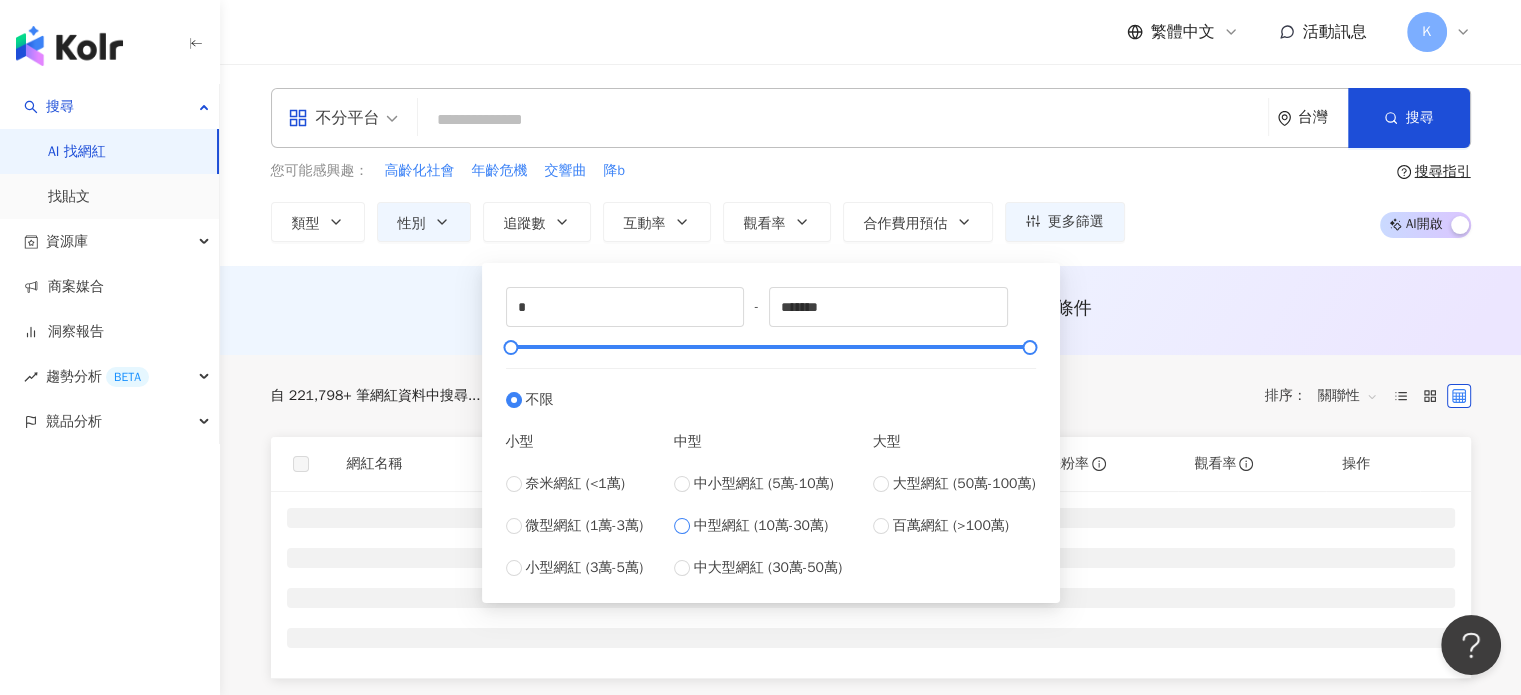 click on "中型網紅 (10萬-30萬)" at bounding box center (761, 526) 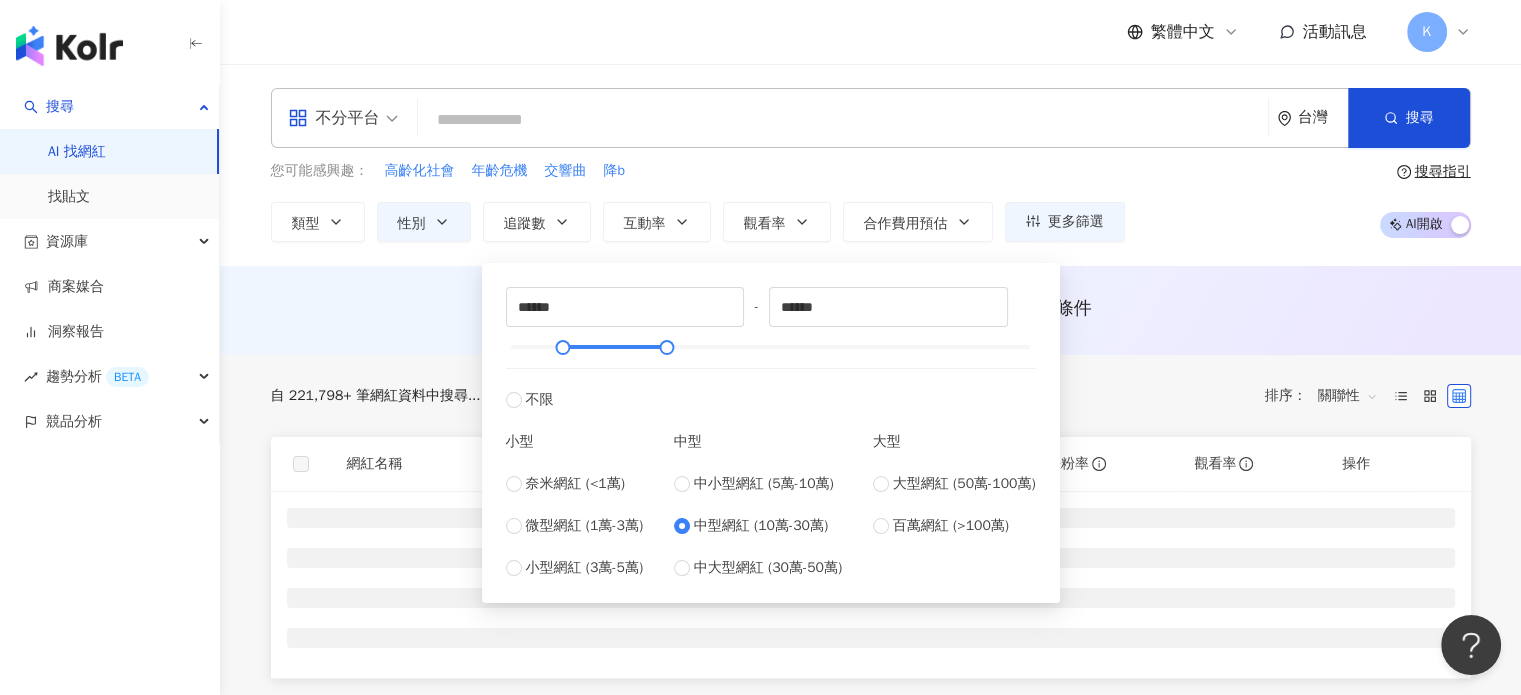 click on "AI 推薦 ： 無結果，請嘗試搜尋其他語言關鍵字或條件" at bounding box center (871, 308) 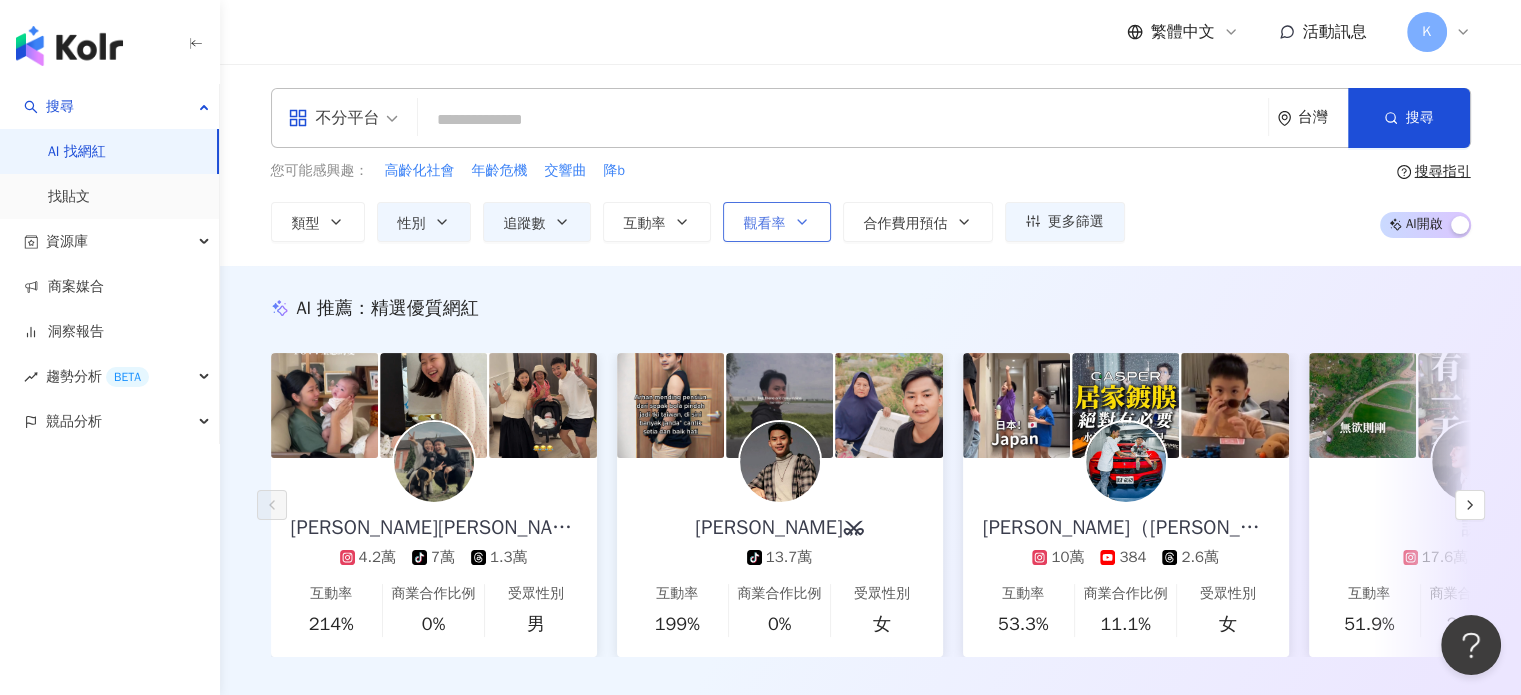 click on "觀看率" at bounding box center [765, 224] 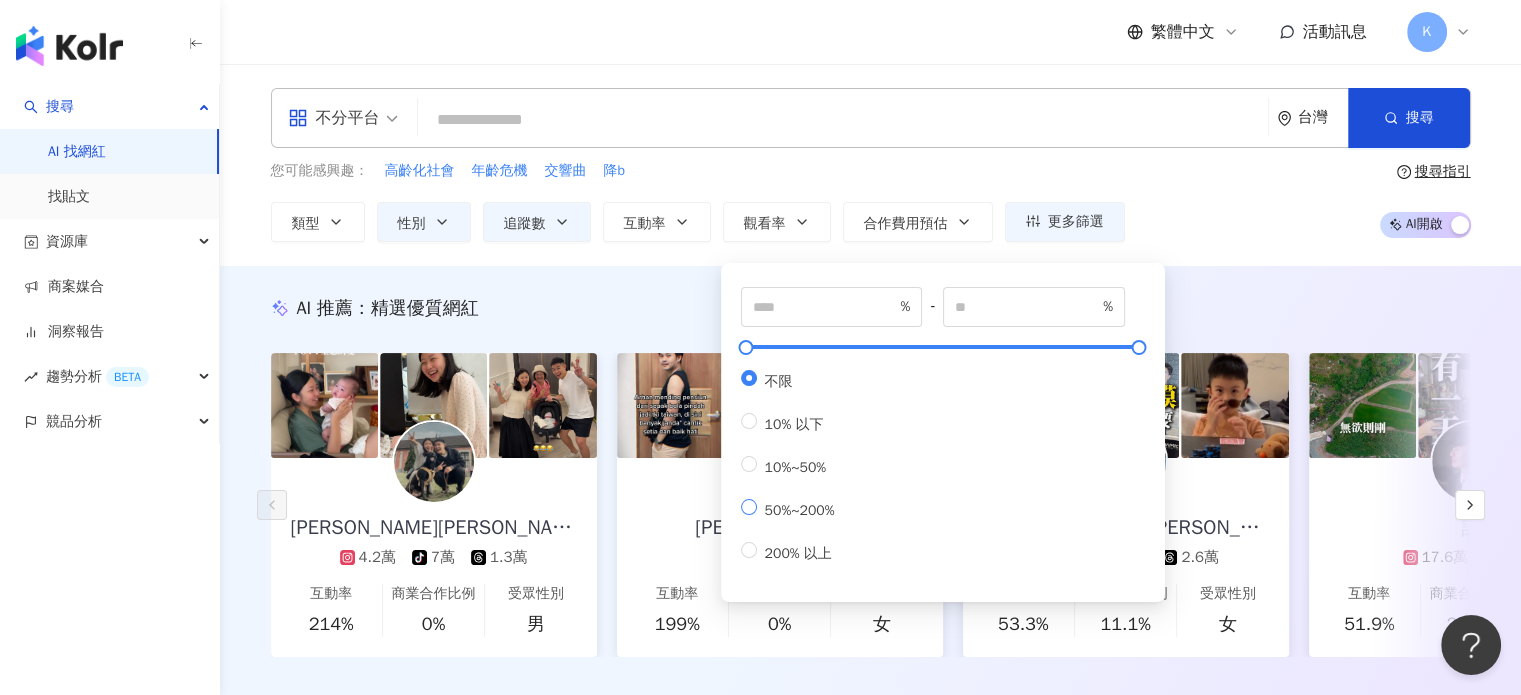 click on "50%~200%" at bounding box center (800, 510) 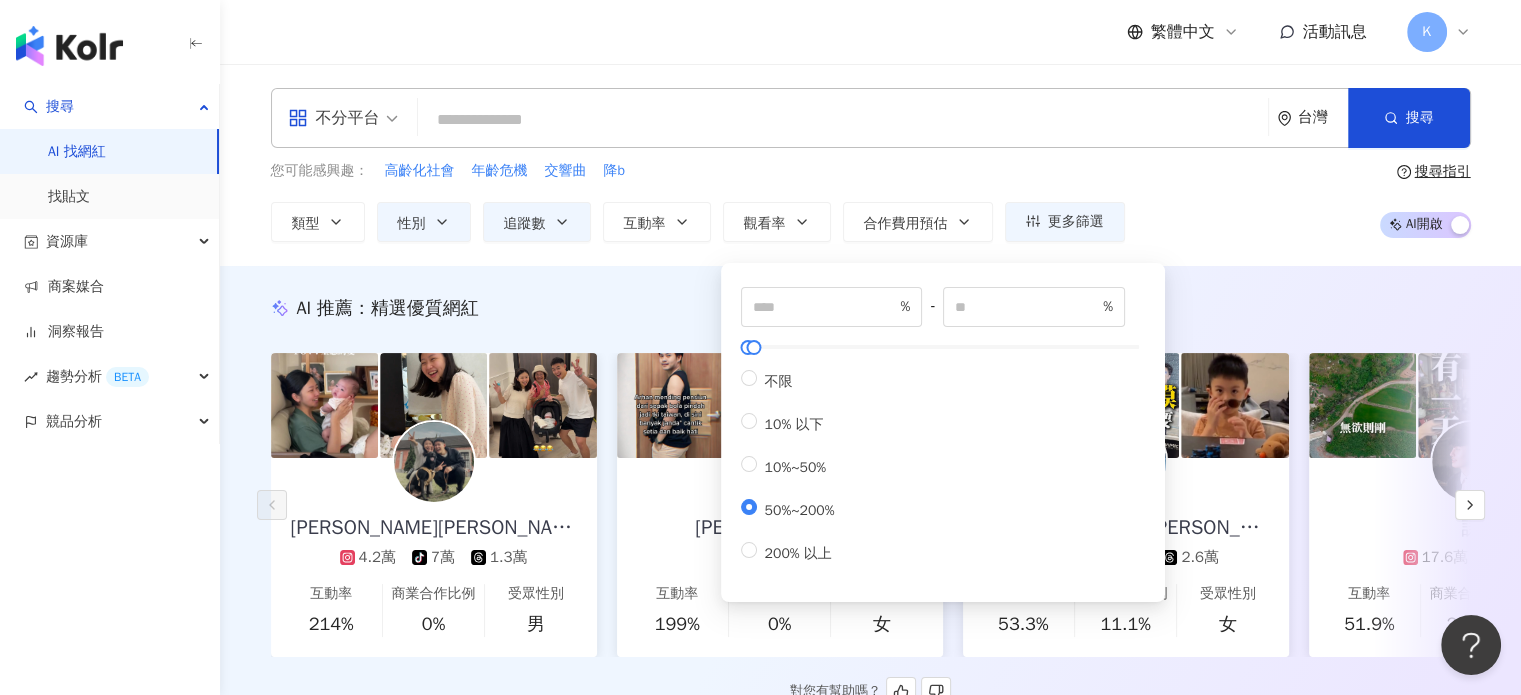 click on "AI 推薦 ： 精選優質網紅" at bounding box center (871, 308) 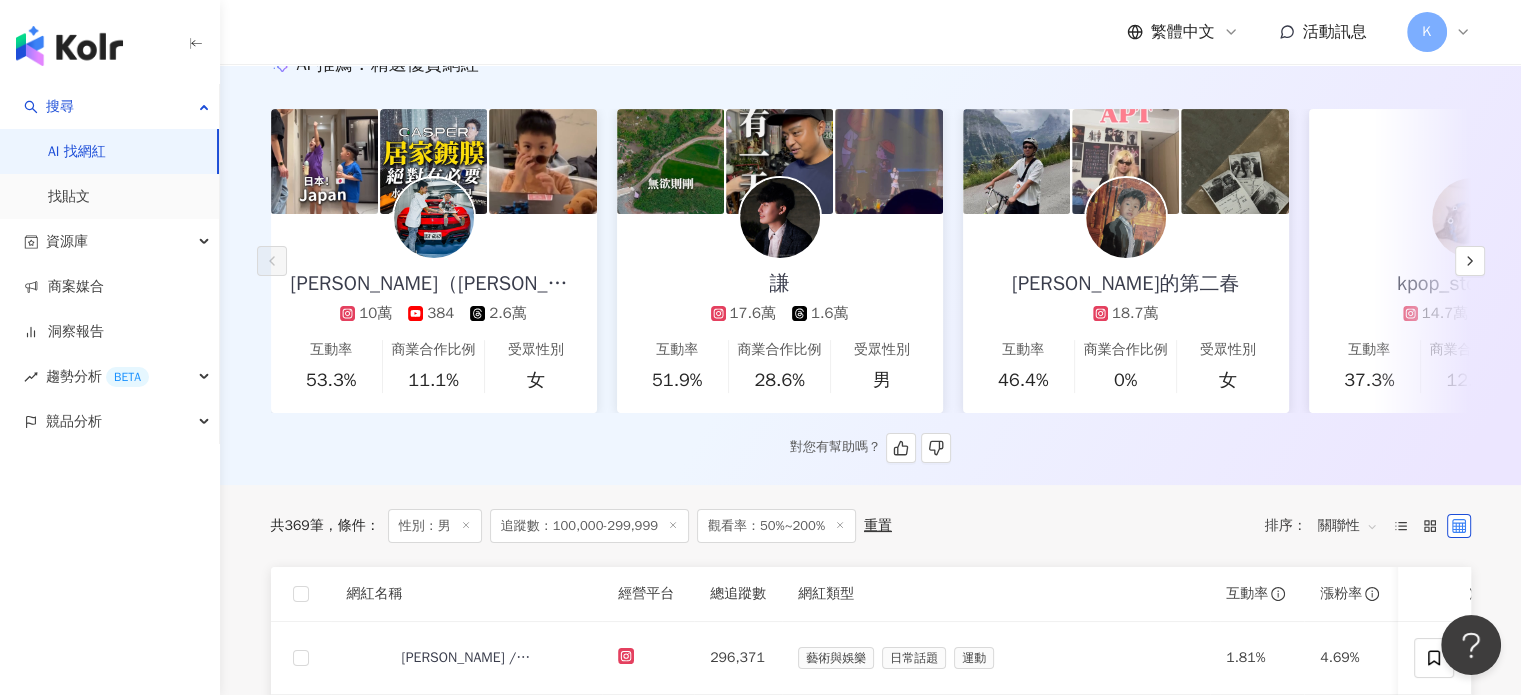 scroll, scrollTop: 200, scrollLeft: 0, axis: vertical 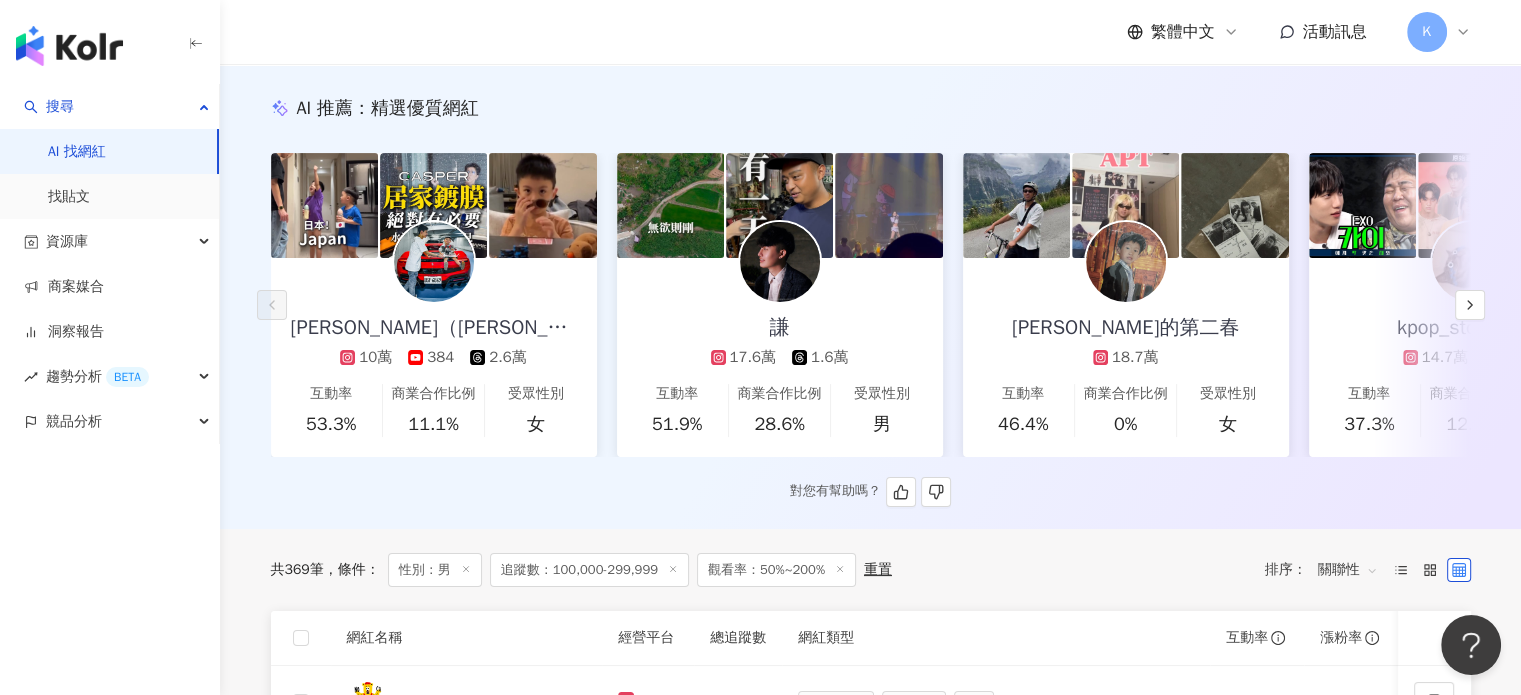 click on "kpop_store_story 14.7萬 3.9萬" at bounding box center [1471, 313] 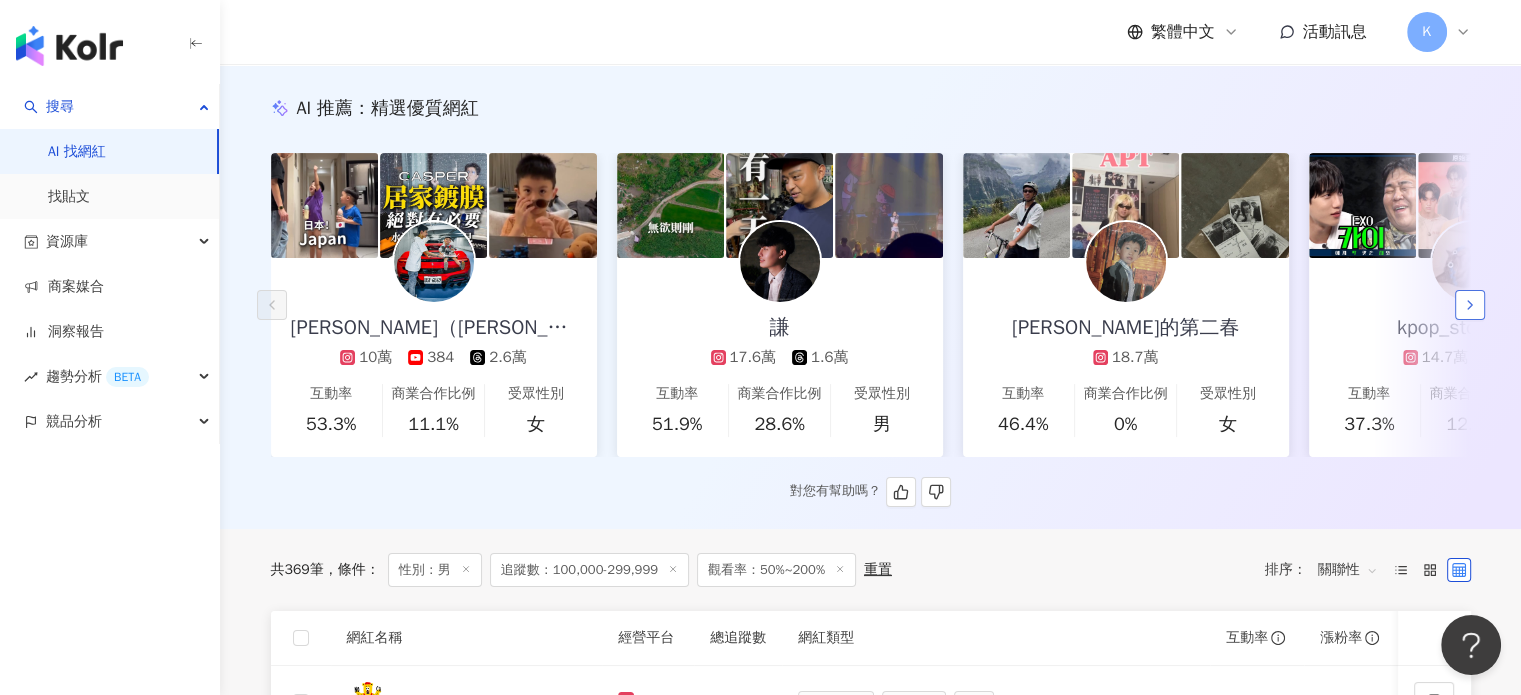 click 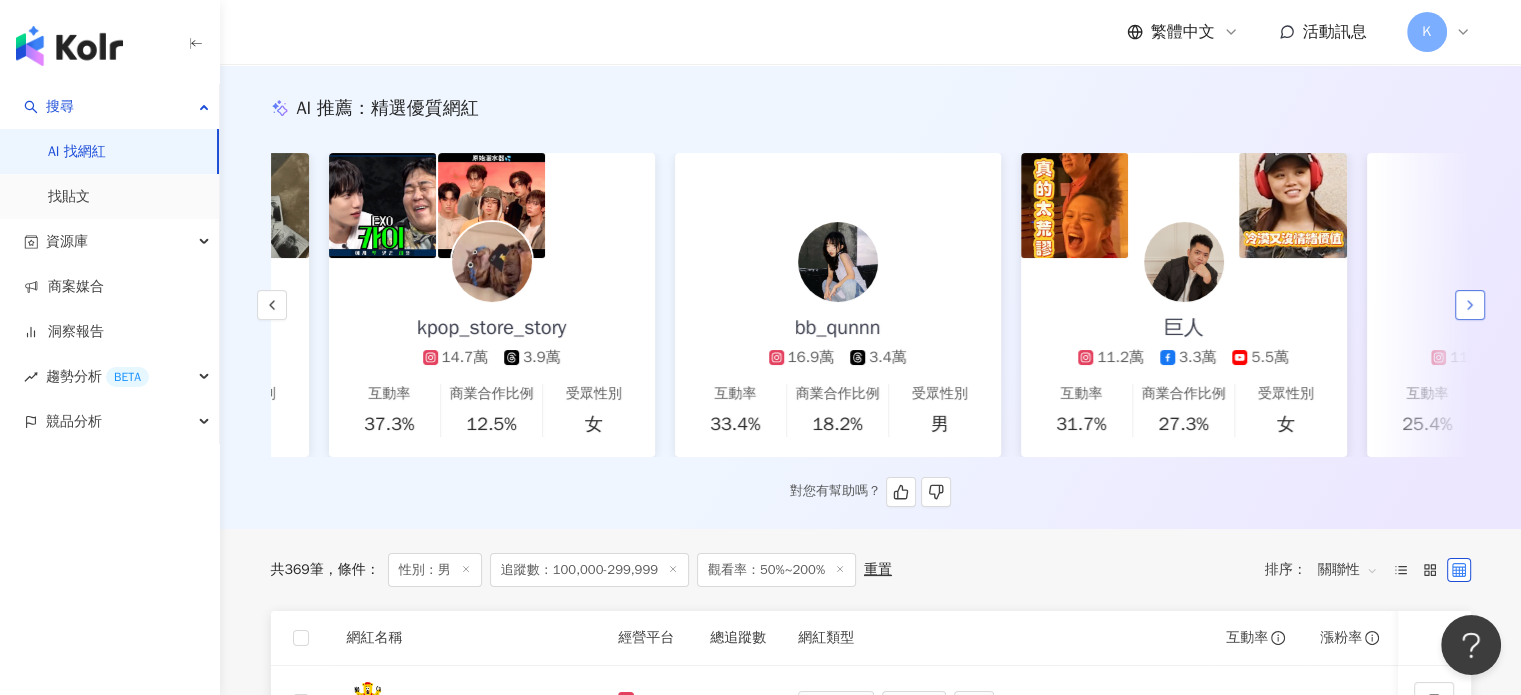 scroll, scrollTop: 0, scrollLeft: 1038, axis: horizontal 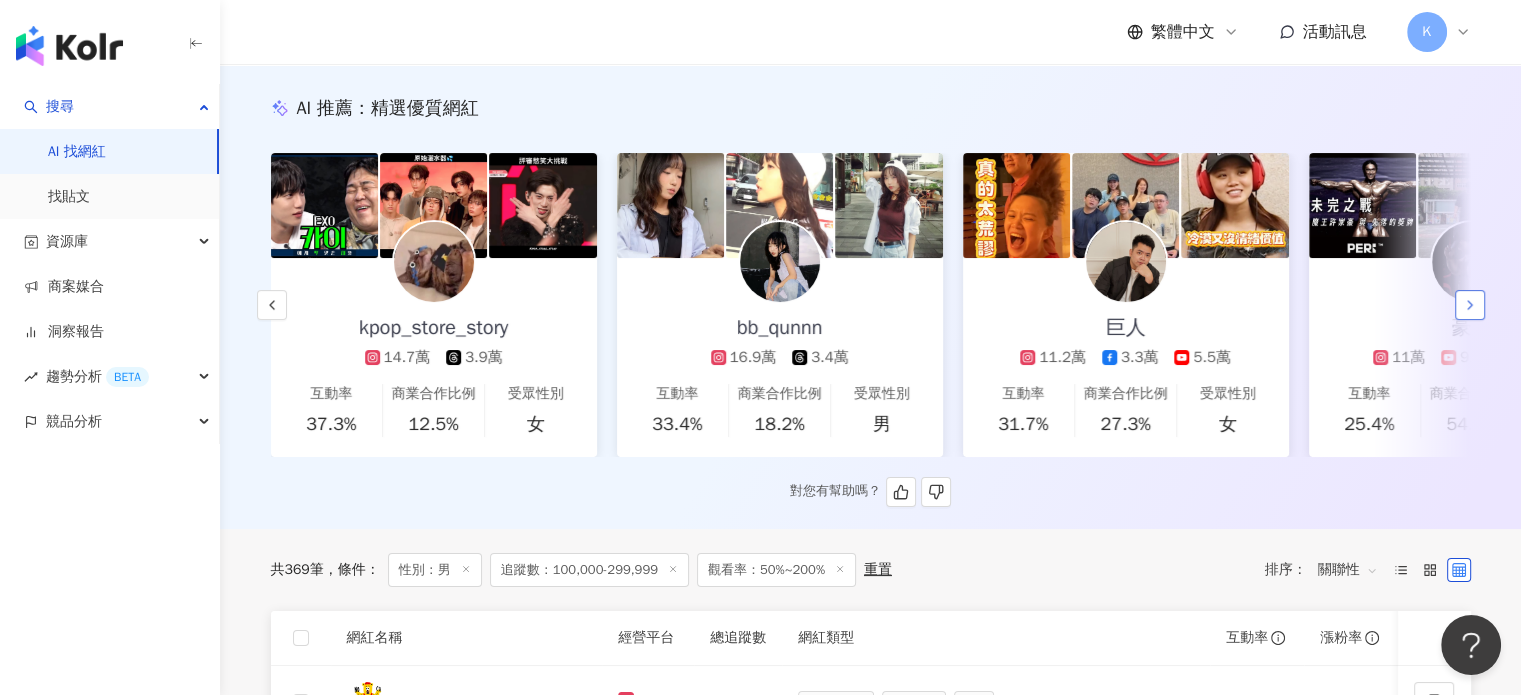 click 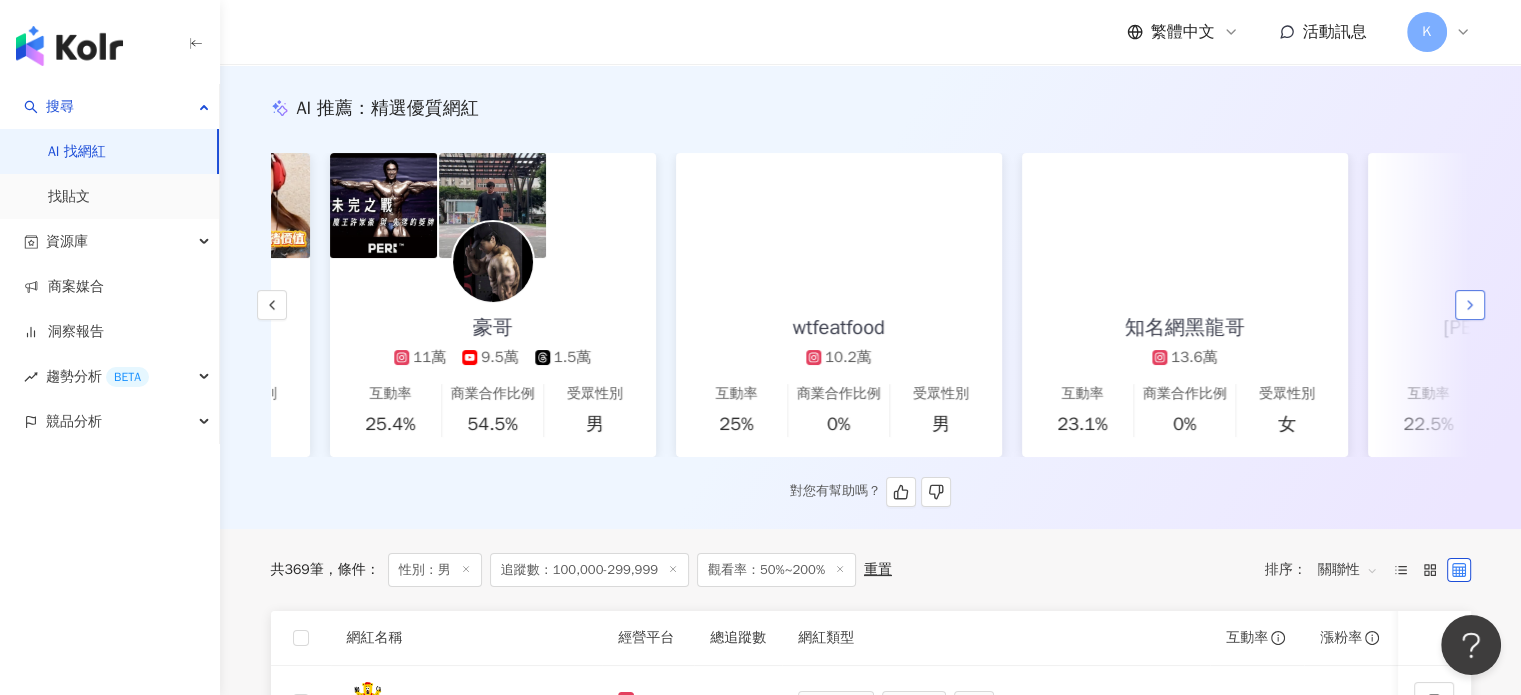 scroll, scrollTop: 0, scrollLeft: 2076, axis: horizontal 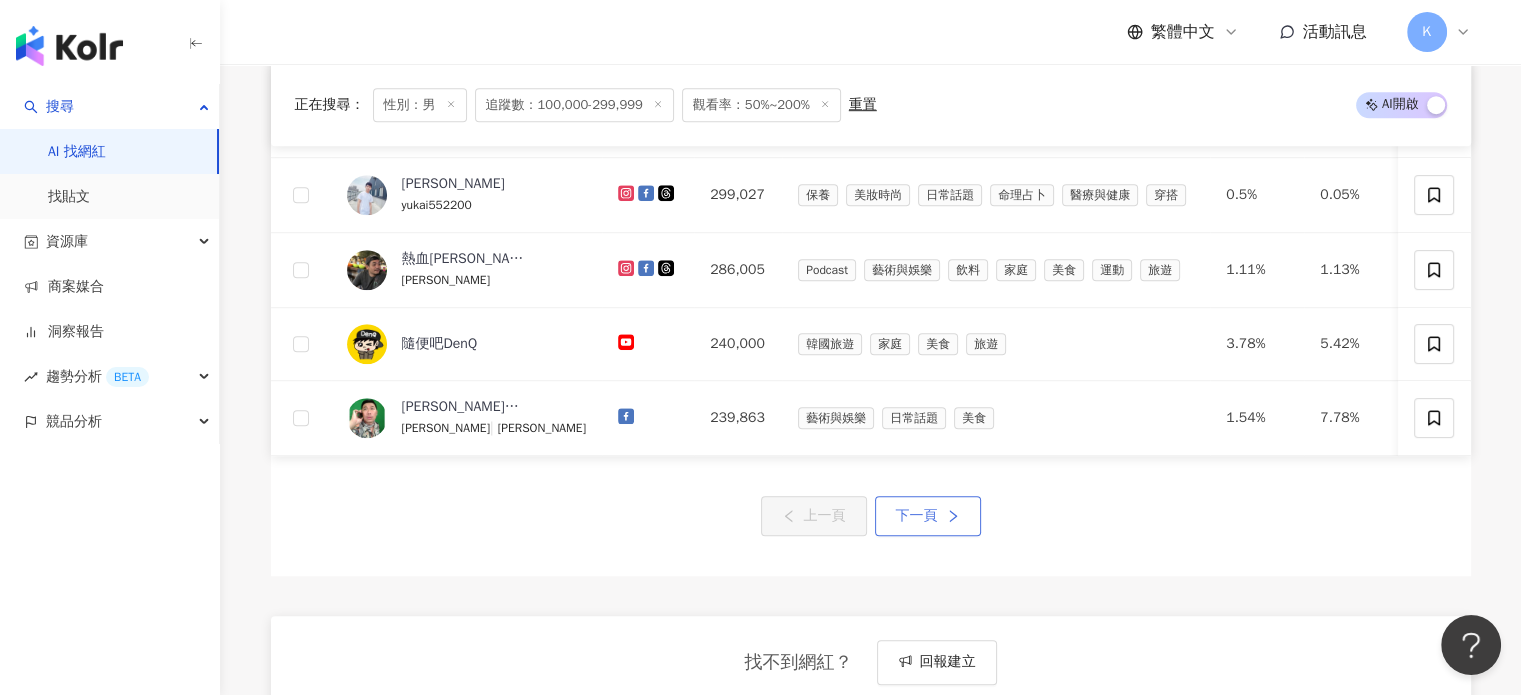 click on "下一頁" at bounding box center (917, 516) 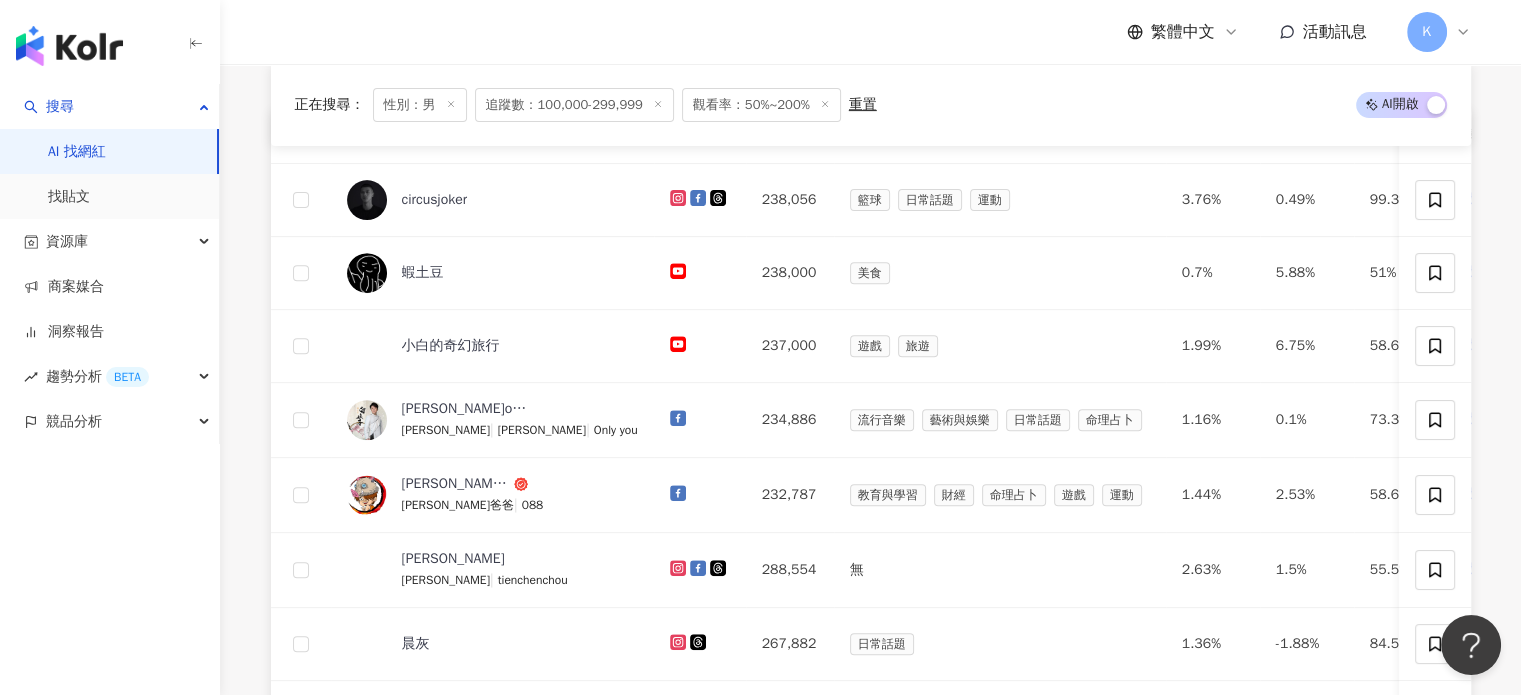 scroll, scrollTop: 700, scrollLeft: 0, axis: vertical 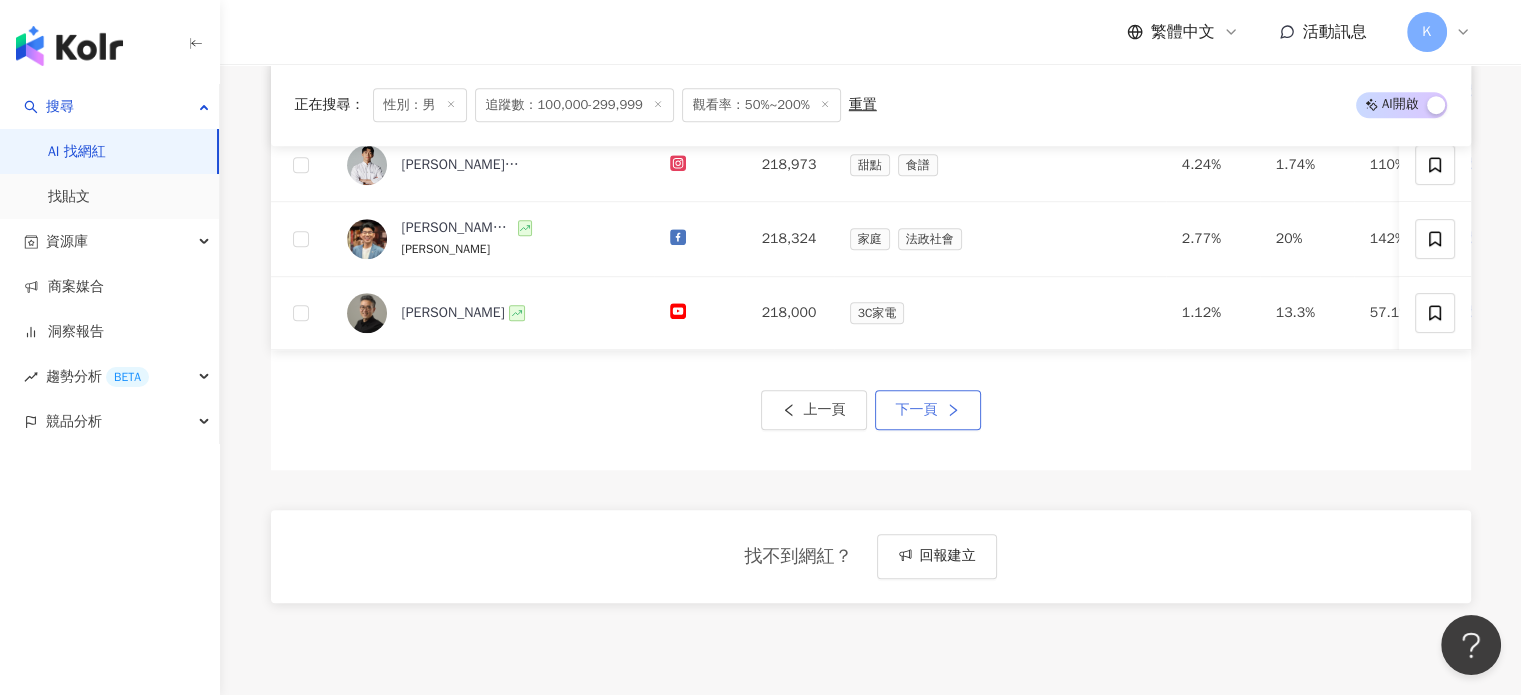 click on "下一頁" at bounding box center [928, 410] 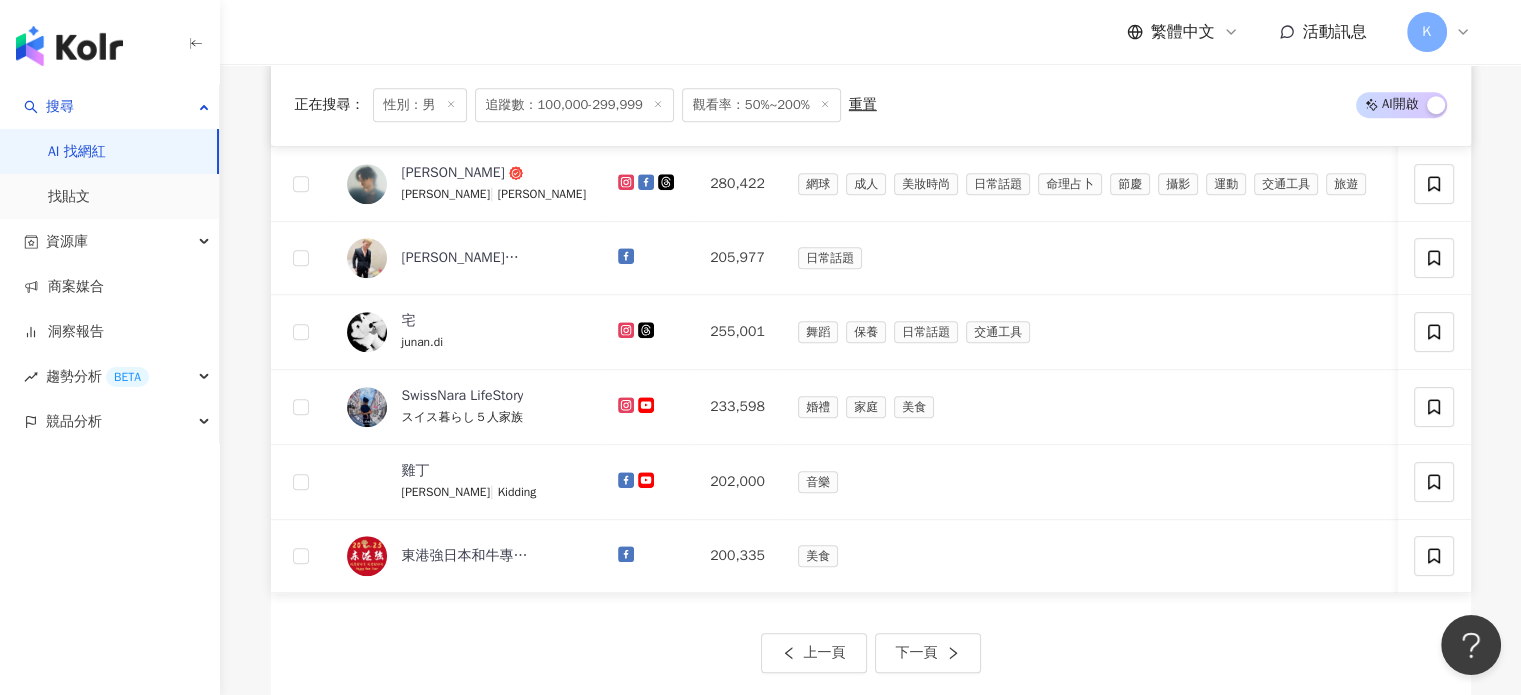 scroll, scrollTop: 1500, scrollLeft: 0, axis: vertical 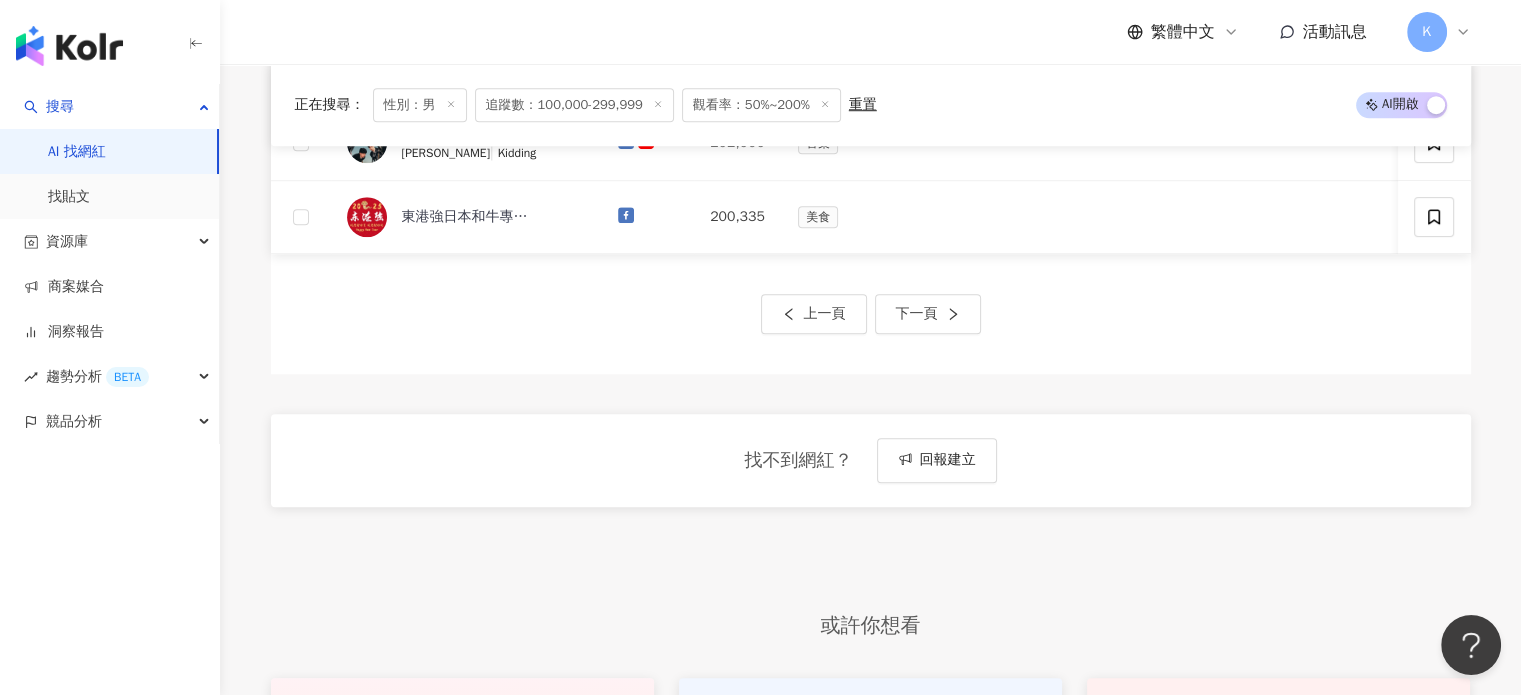 click on "上一頁 下一頁" at bounding box center [871, 314] 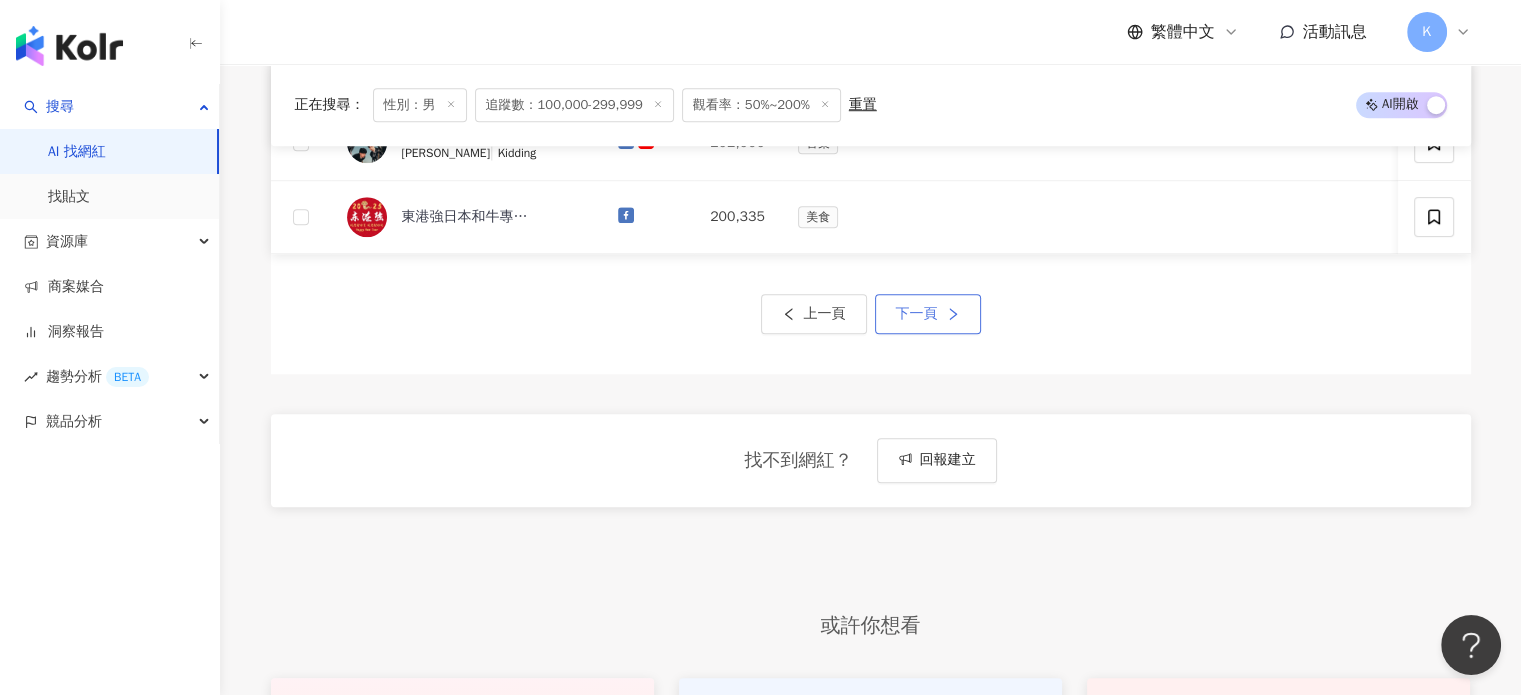click on "下一頁" at bounding box center [928, 314] 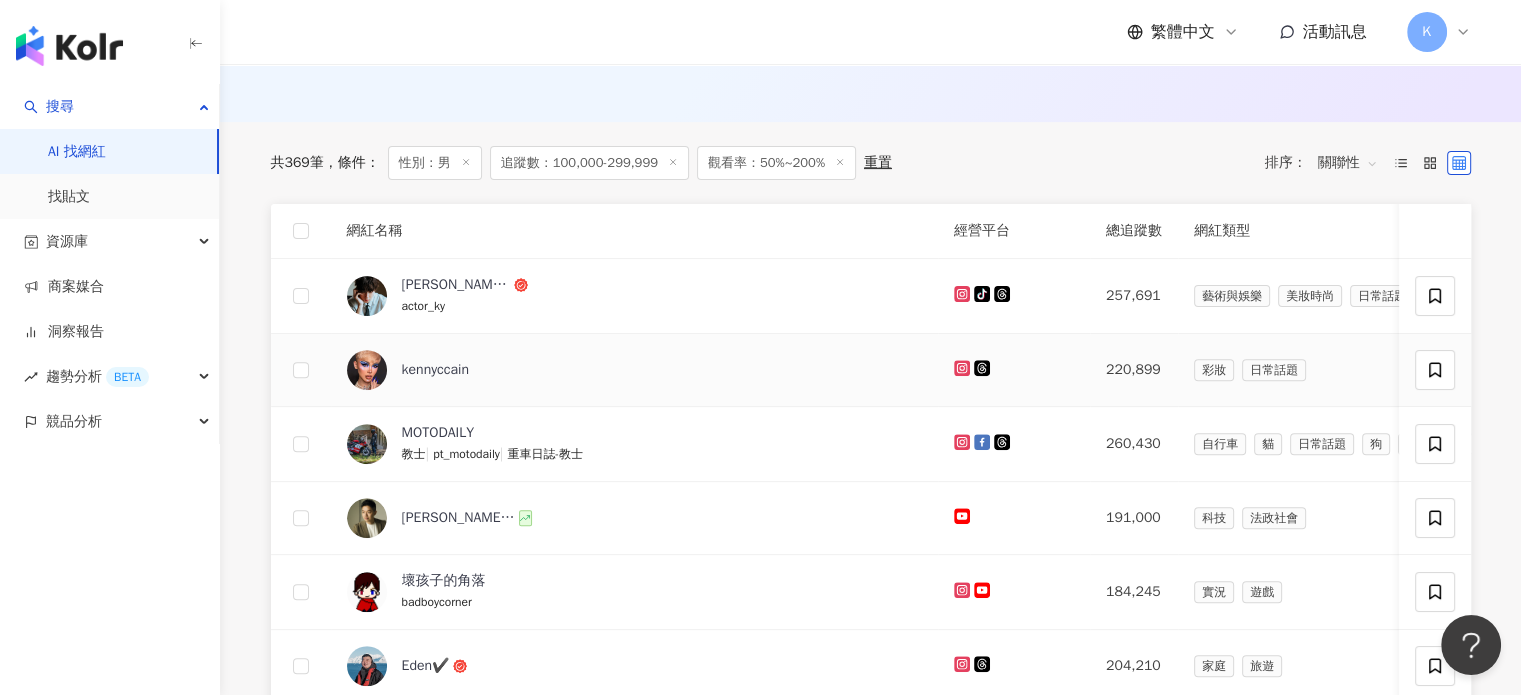 scroll, scrollTop: 600, scrollLeft: 0, axis: vertical 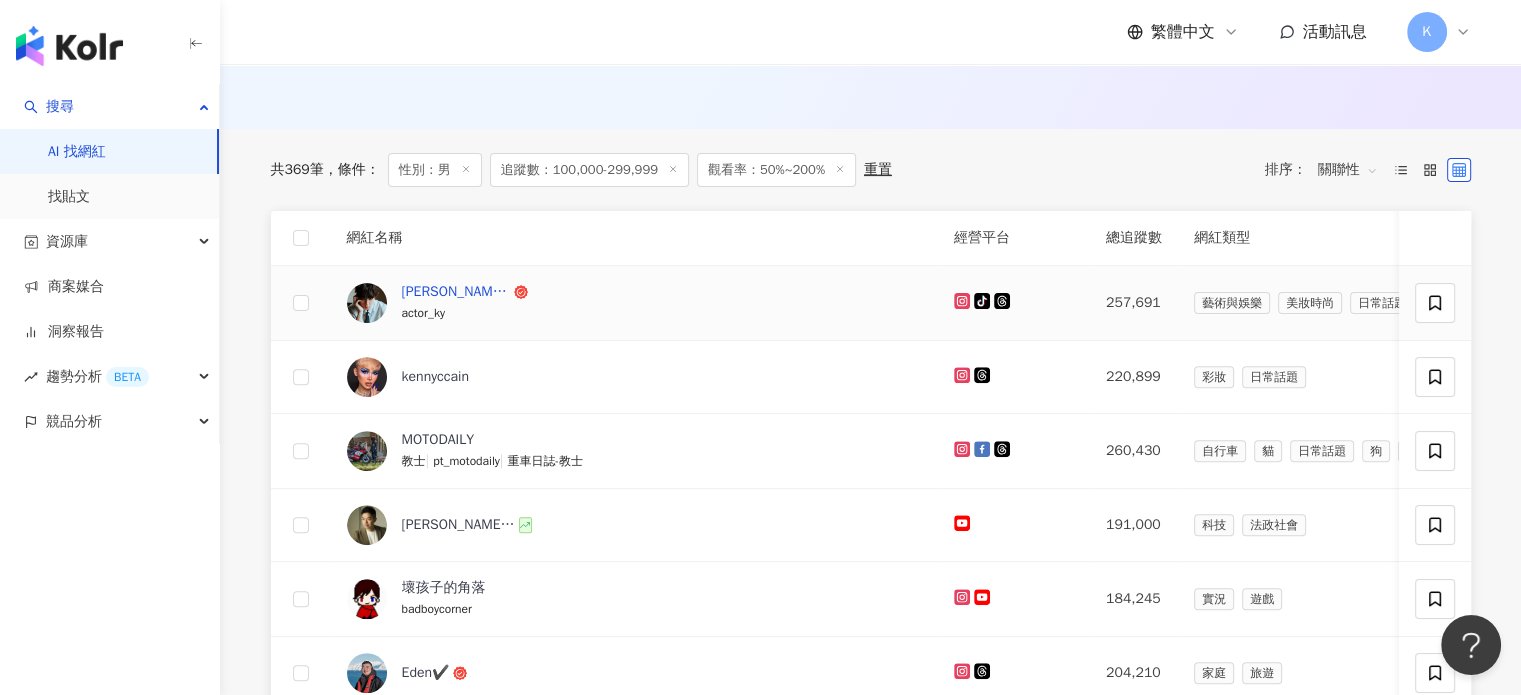 click on "金雲 / 김윤" at bounding box center [456, 292] 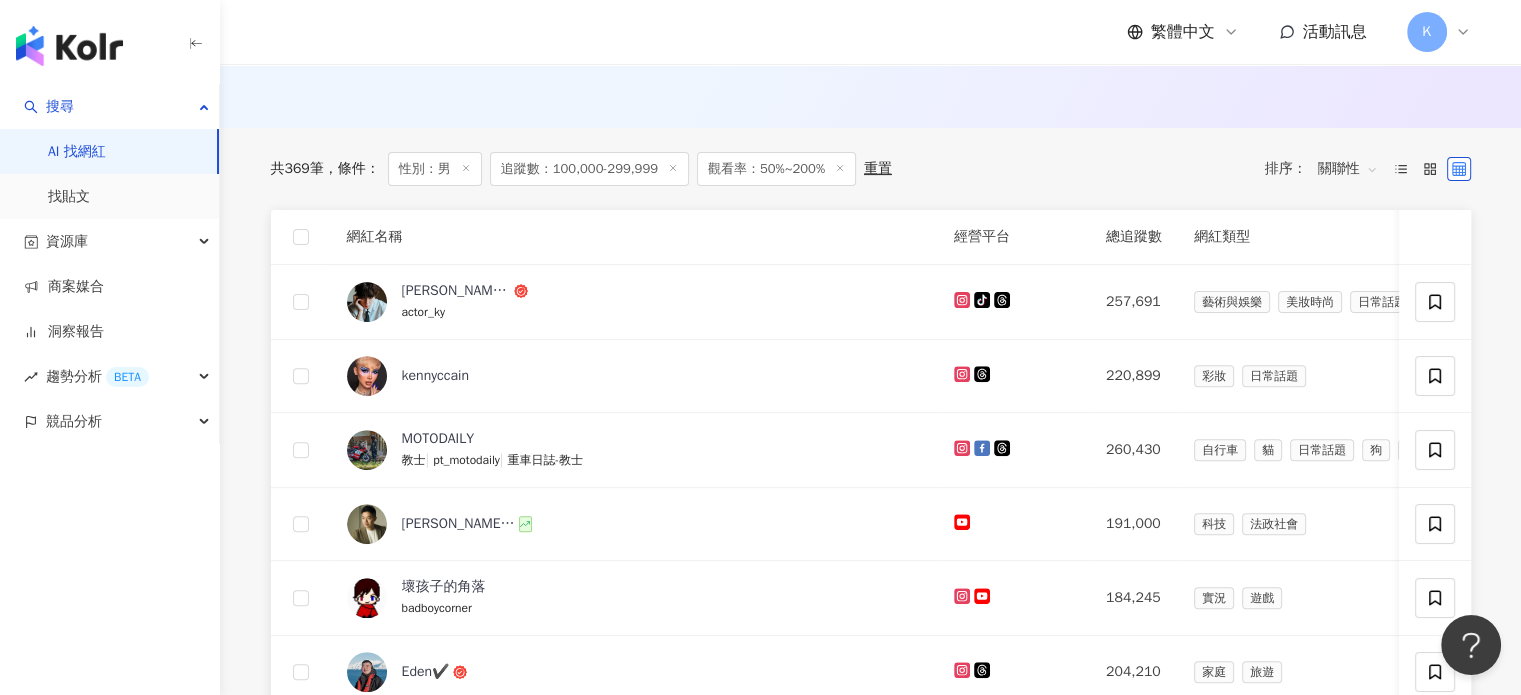 scroll, scrollTop: 1200, scrollLeft: 0, axis: vertical 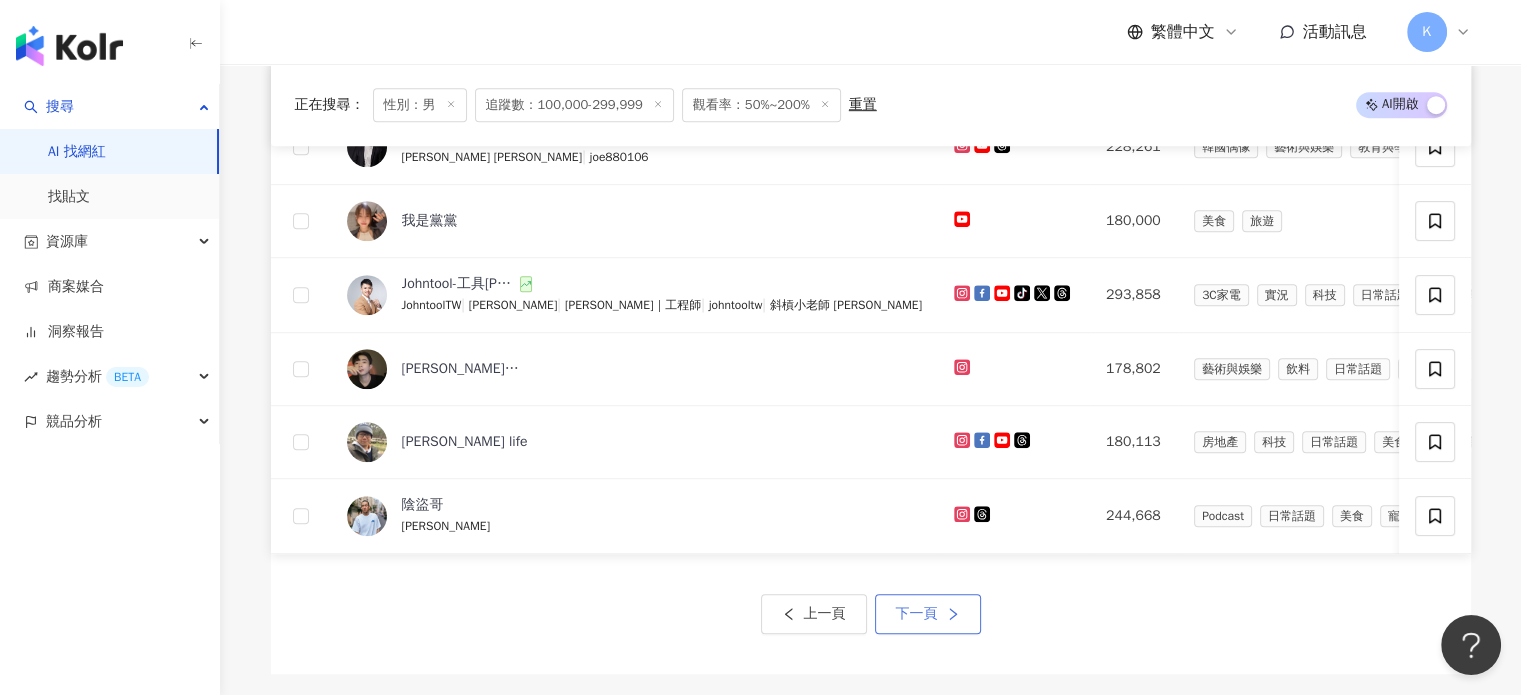 click on "下一頁" at bounding box center [917, 614] 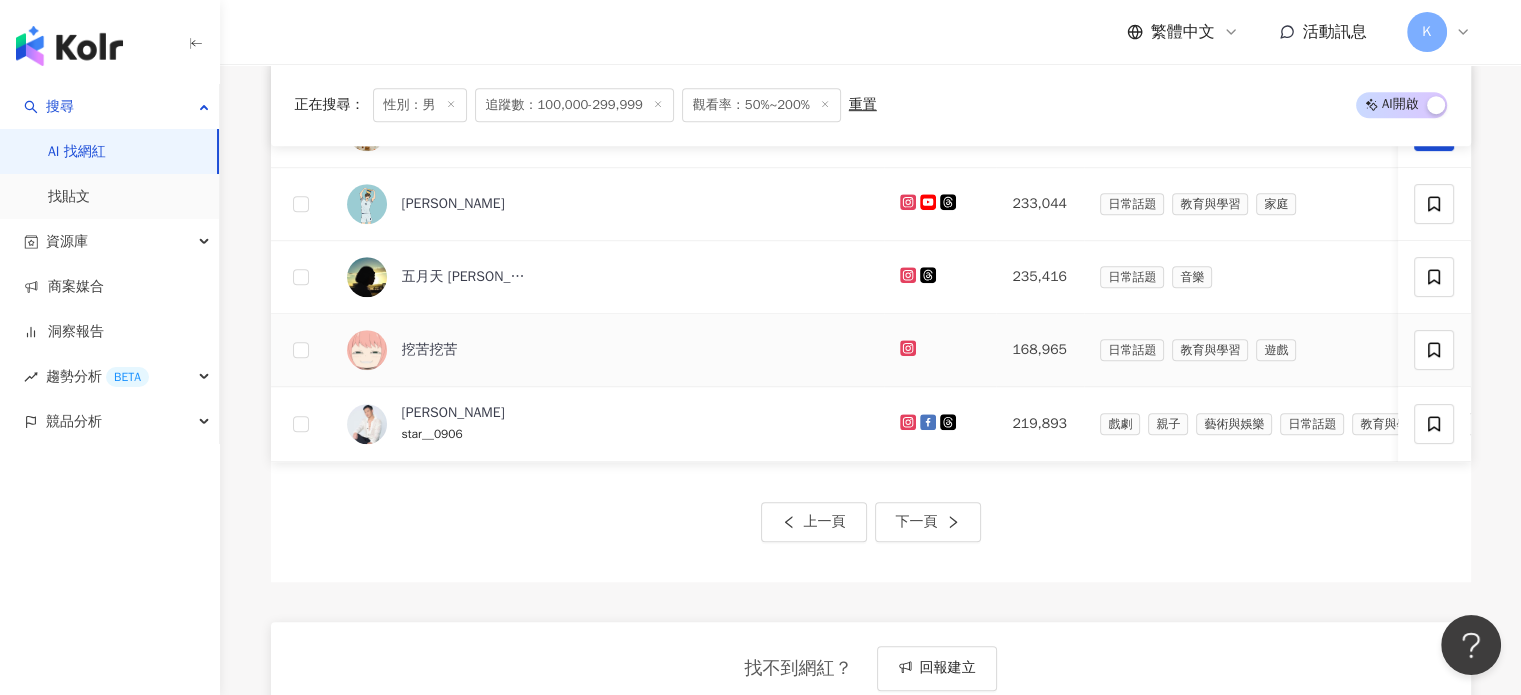 scroll, scrollTop: 1320, scrollLeft: 0, axis: vertical 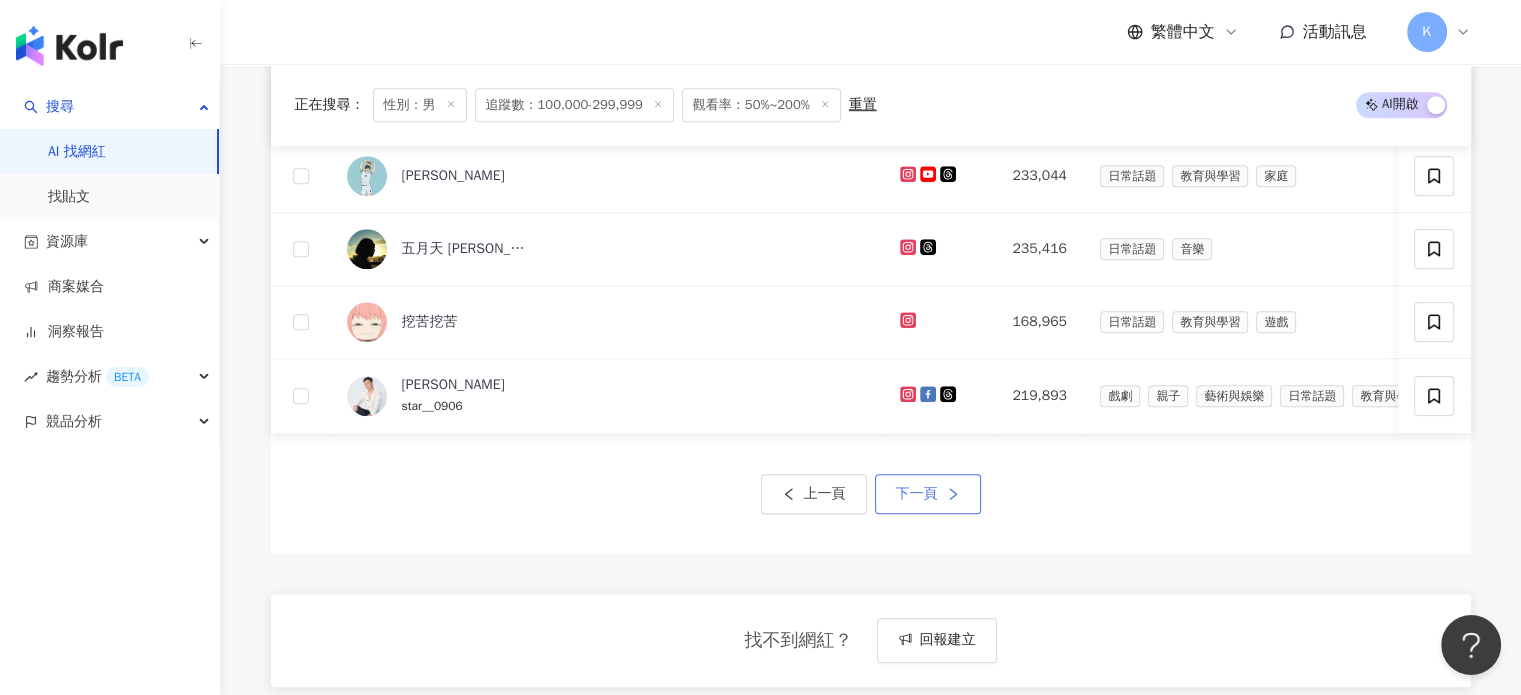 click on "下一頁" at bounding box center (928, 494) 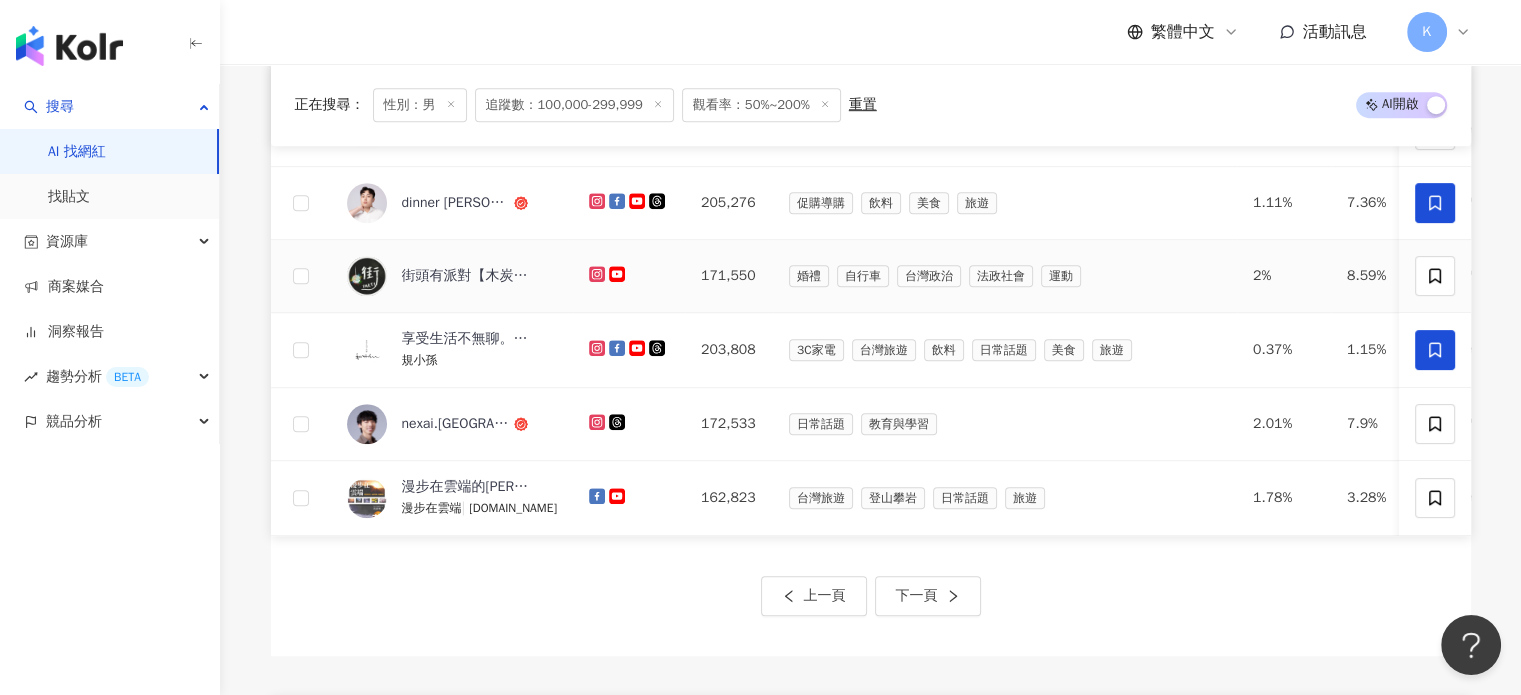 scroll, scrollTop: 1220, scrollLeft: 0, axis: vertical 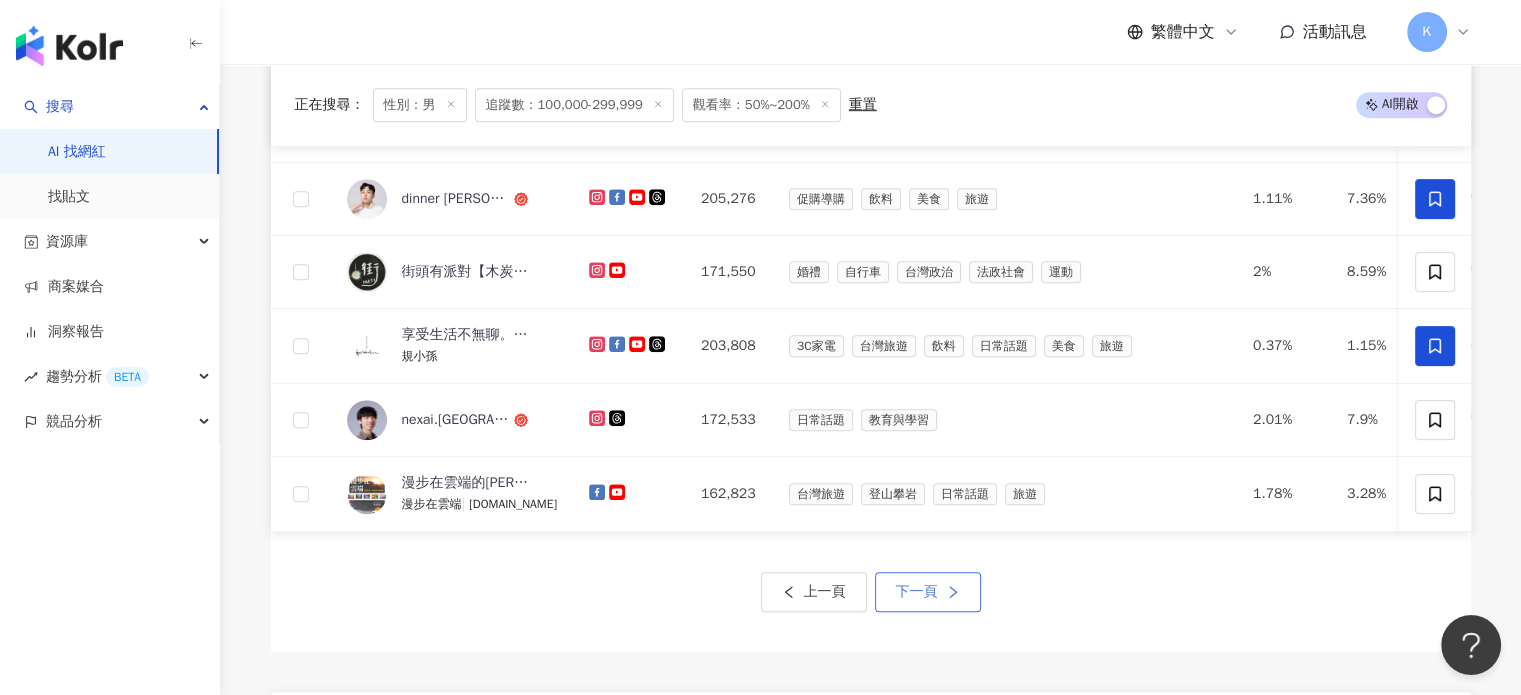 click 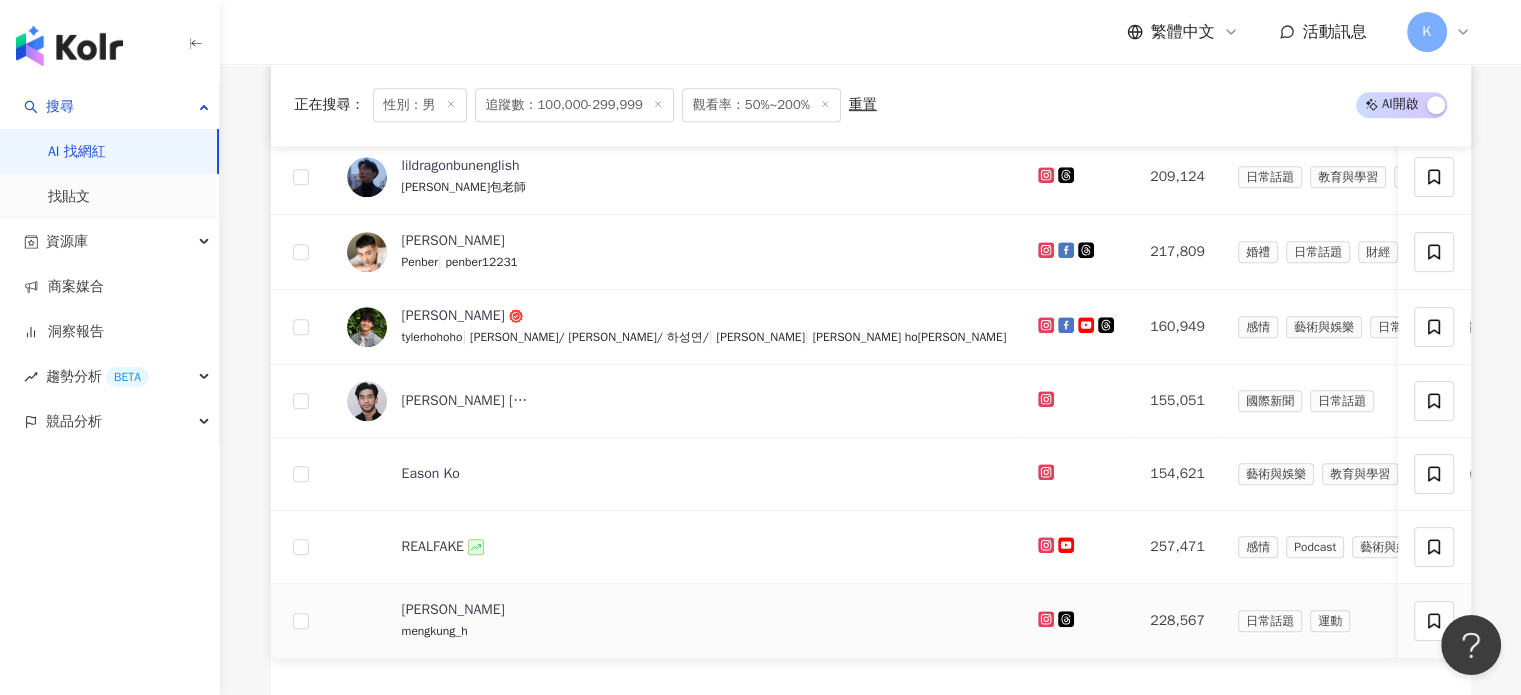 scroll, scrollTop: 920, scrollLeft: 0, axis: vertical 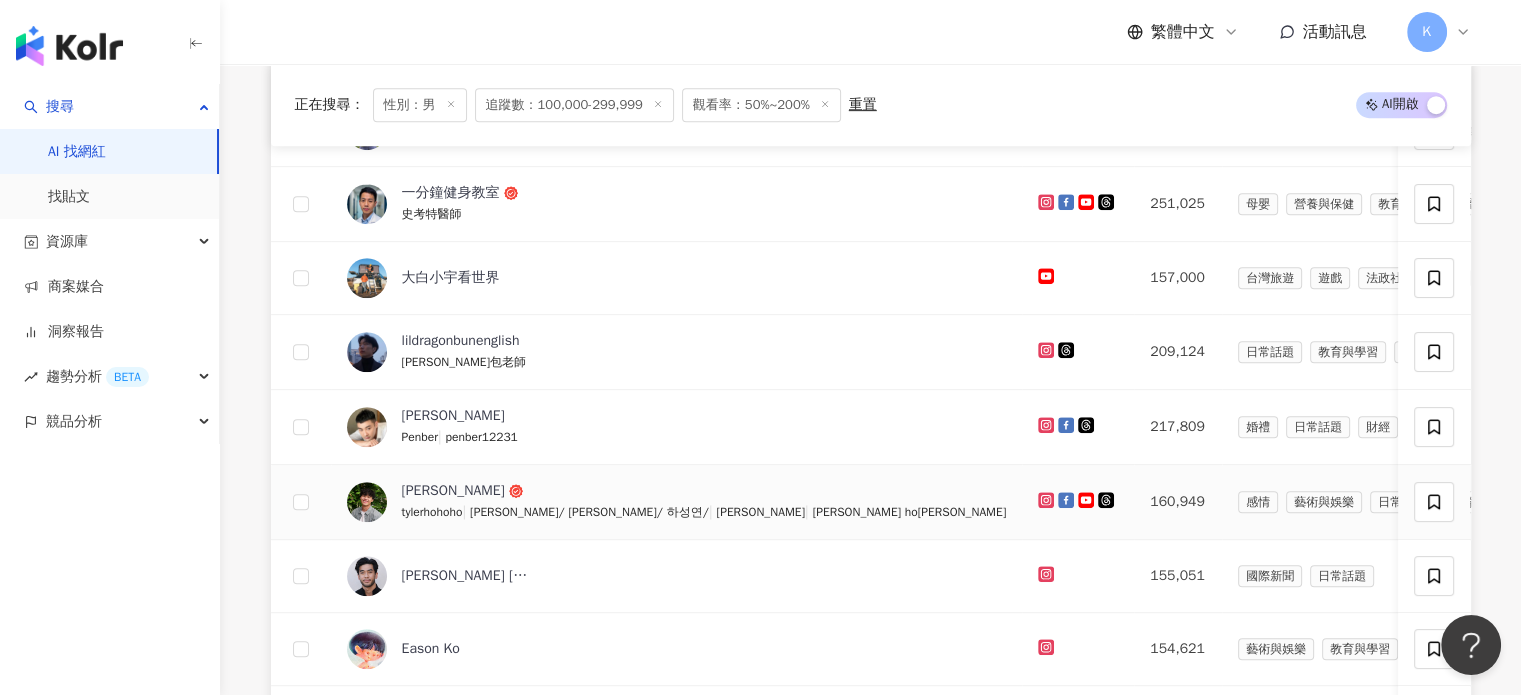 click at bounding box center (367, 502) 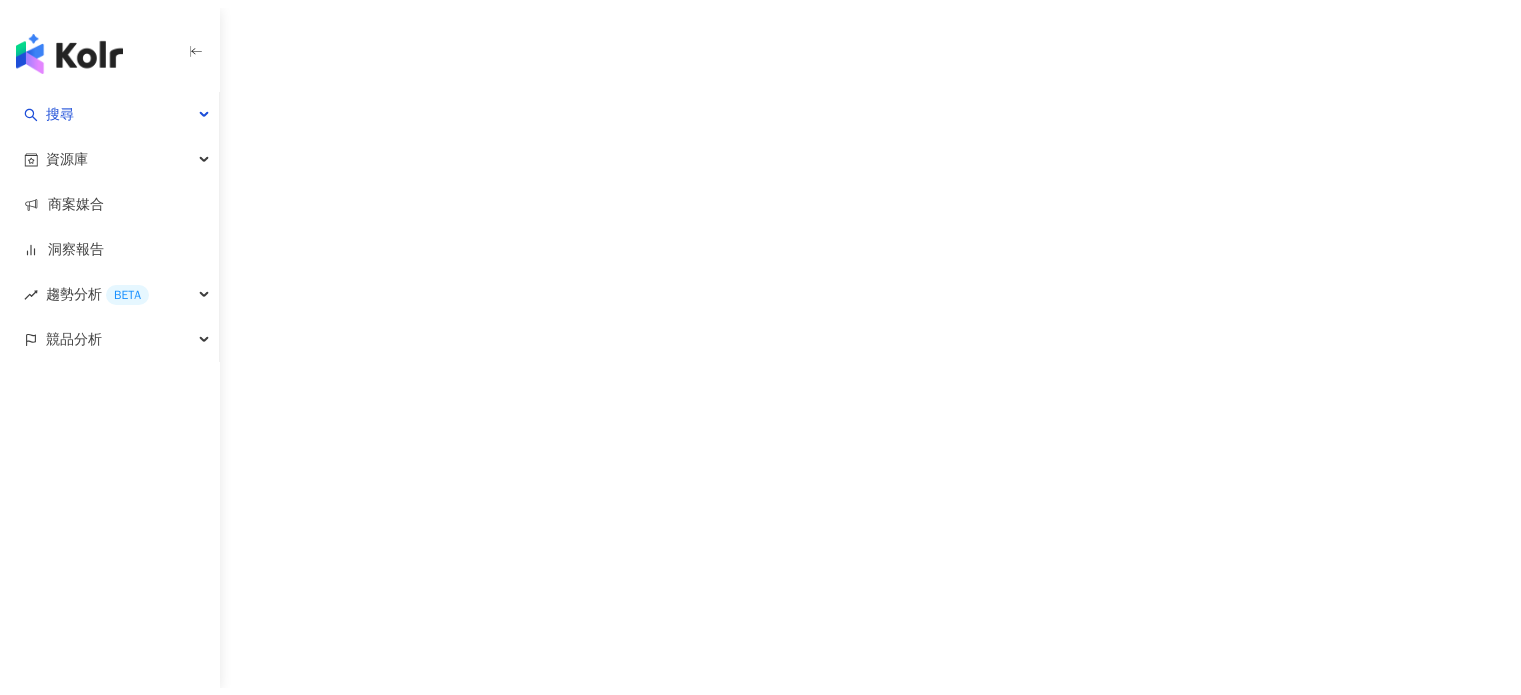 scroll, scrollTop: 0, scrollLeft: 0, axis: both 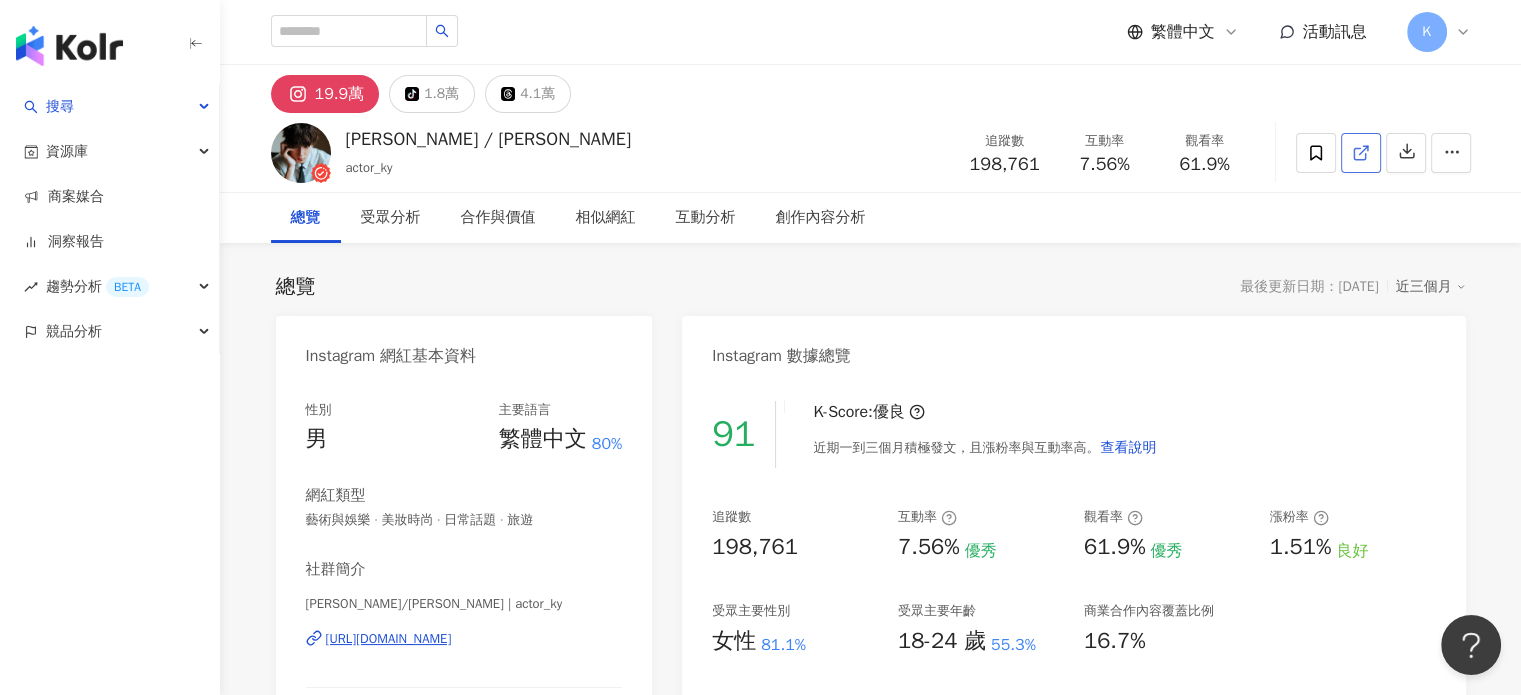 click 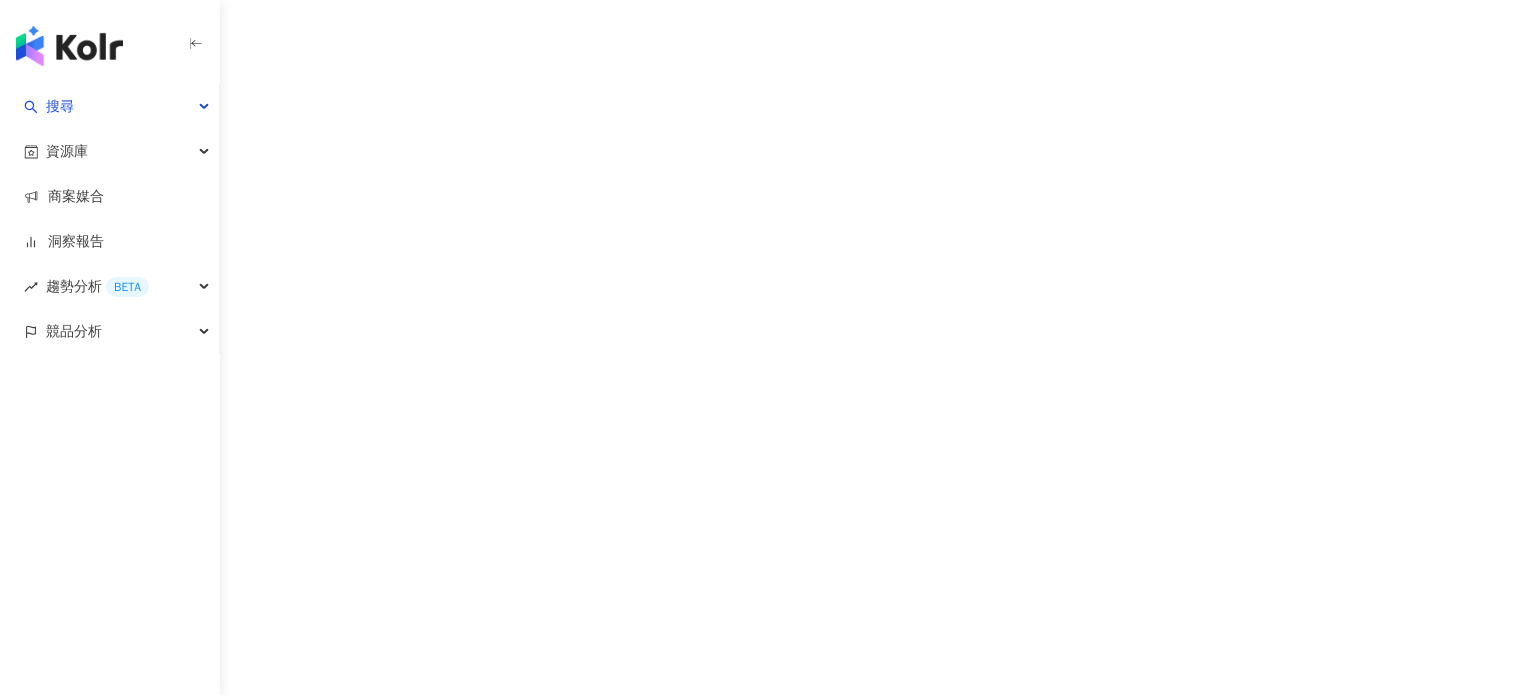 scroll, scrollTop: 0, scrollLeft: 0, axis: both 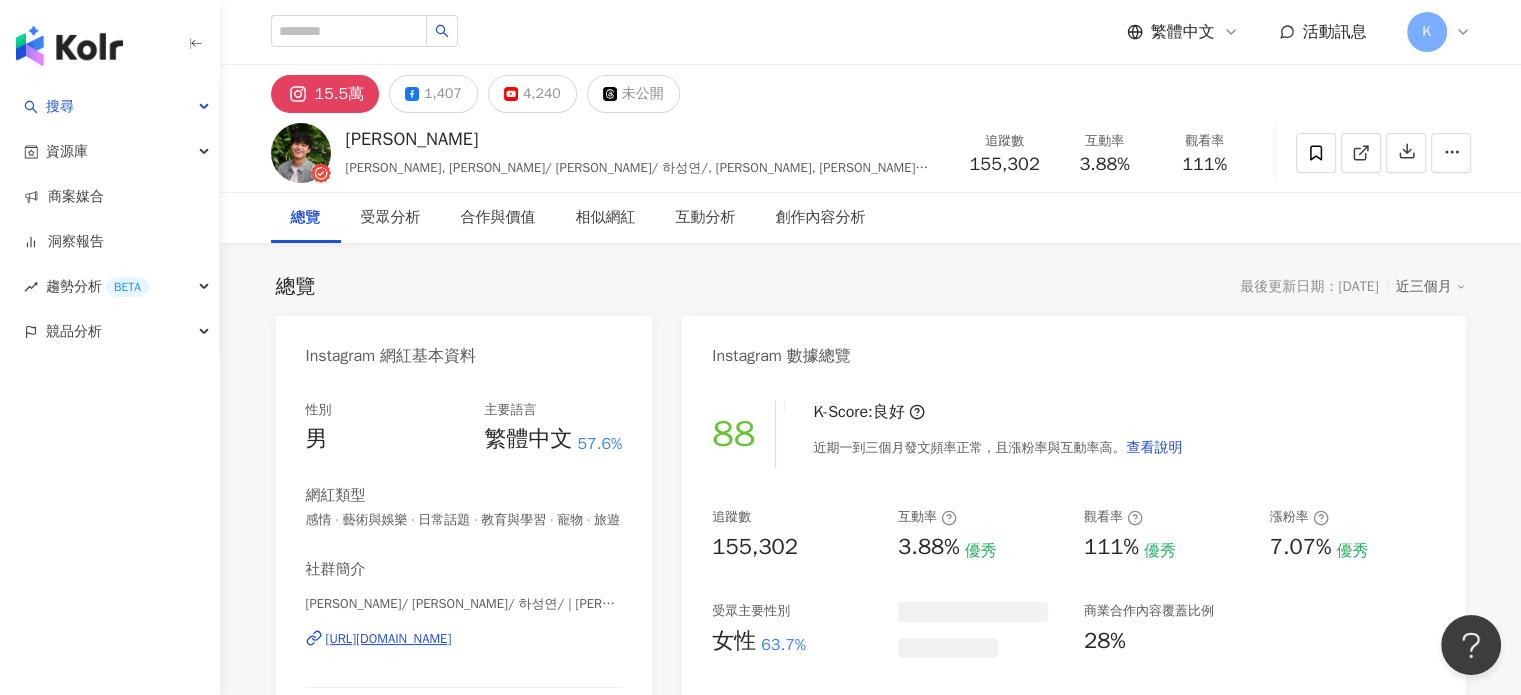 click at bounding box center [1361, 153] 